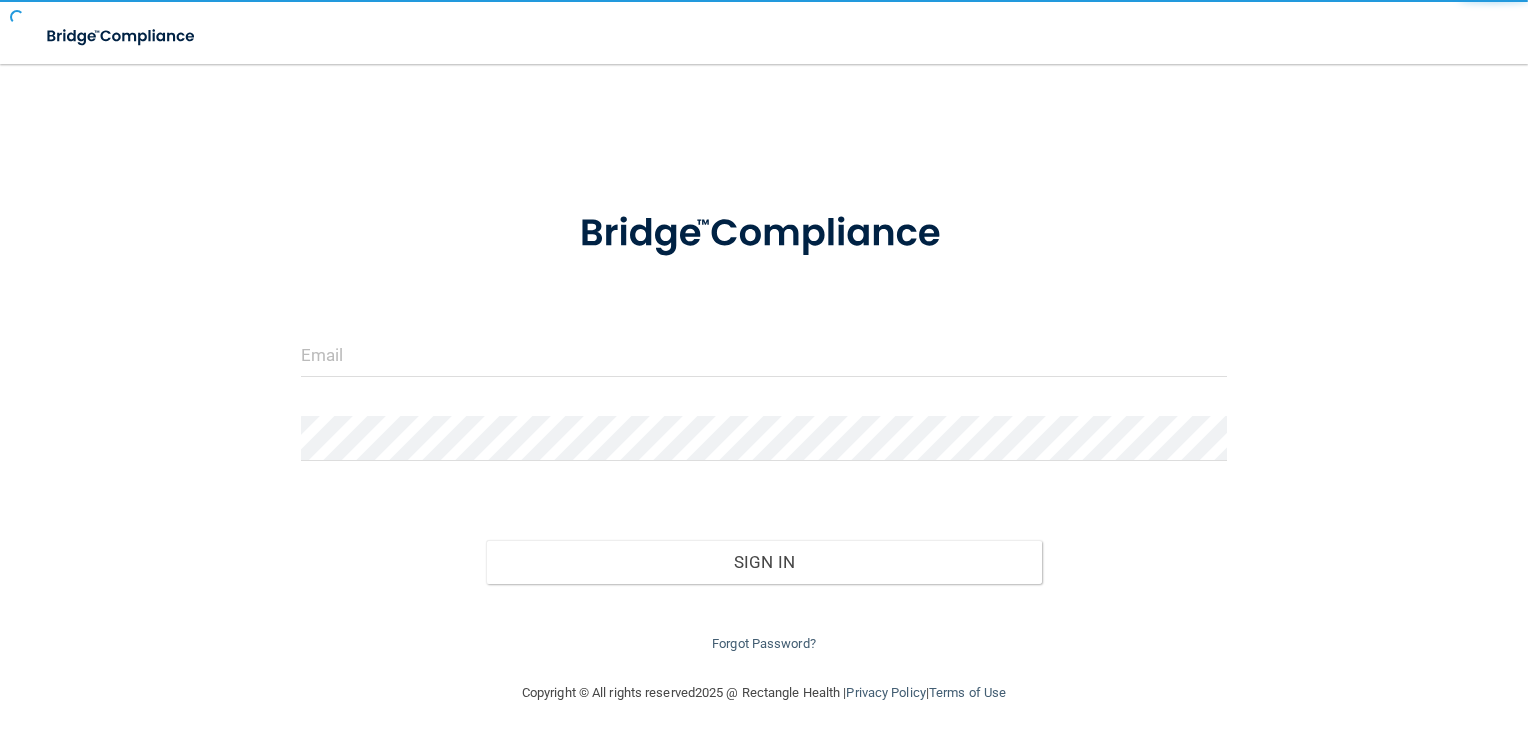 scroll, scrollTop: 0, scrollLeft: 0, axis: both 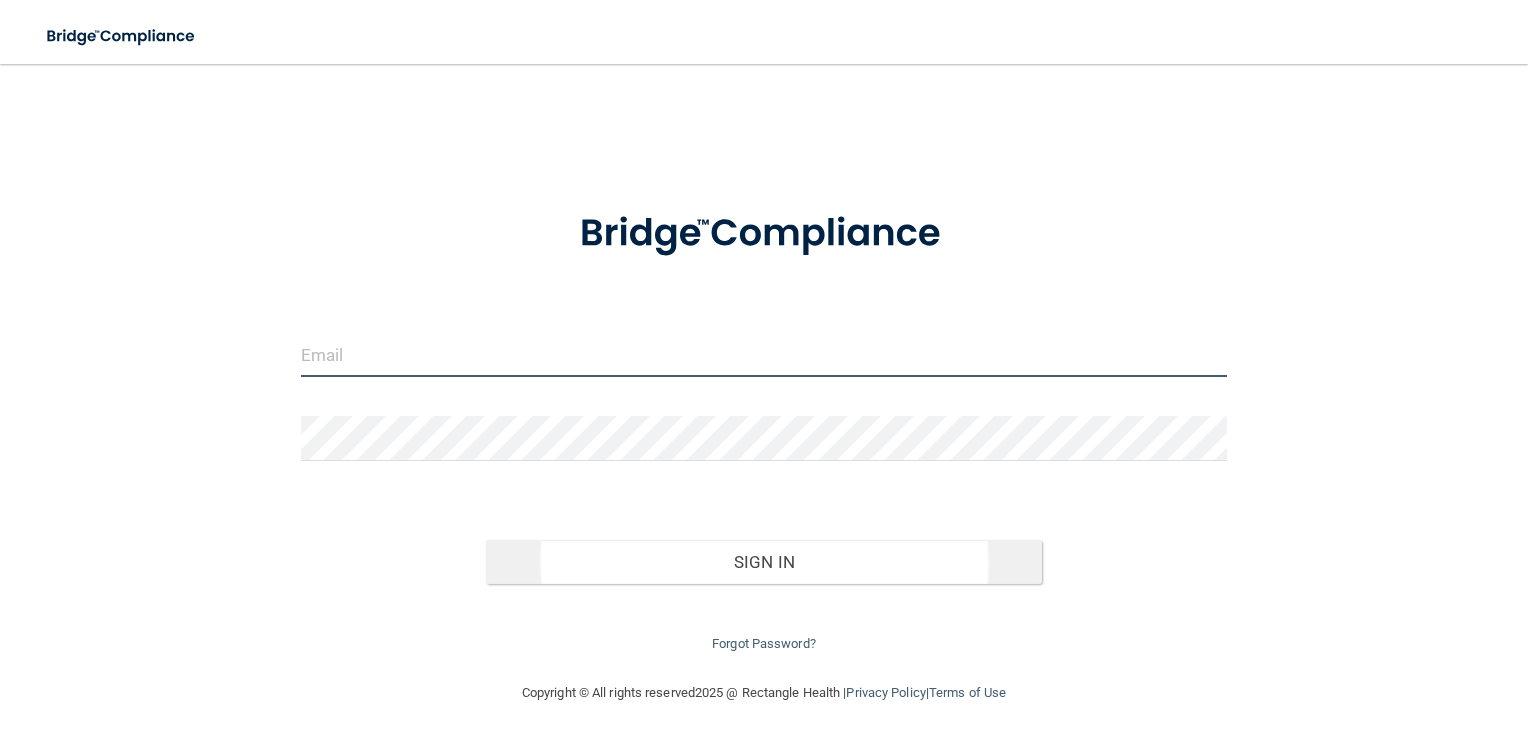 type on "[EMAIL]" 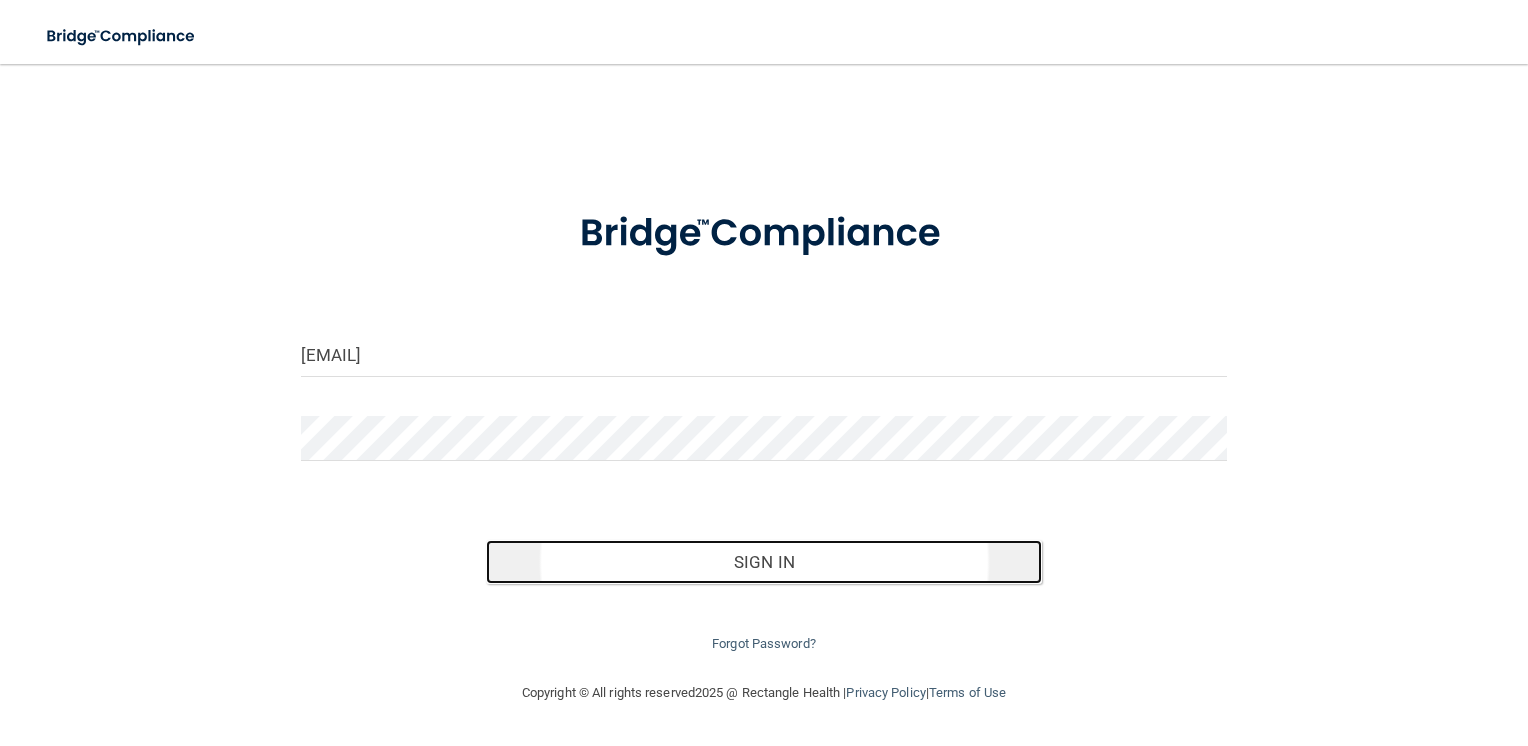 click on "Sign In" at bounding box center [764, 562] 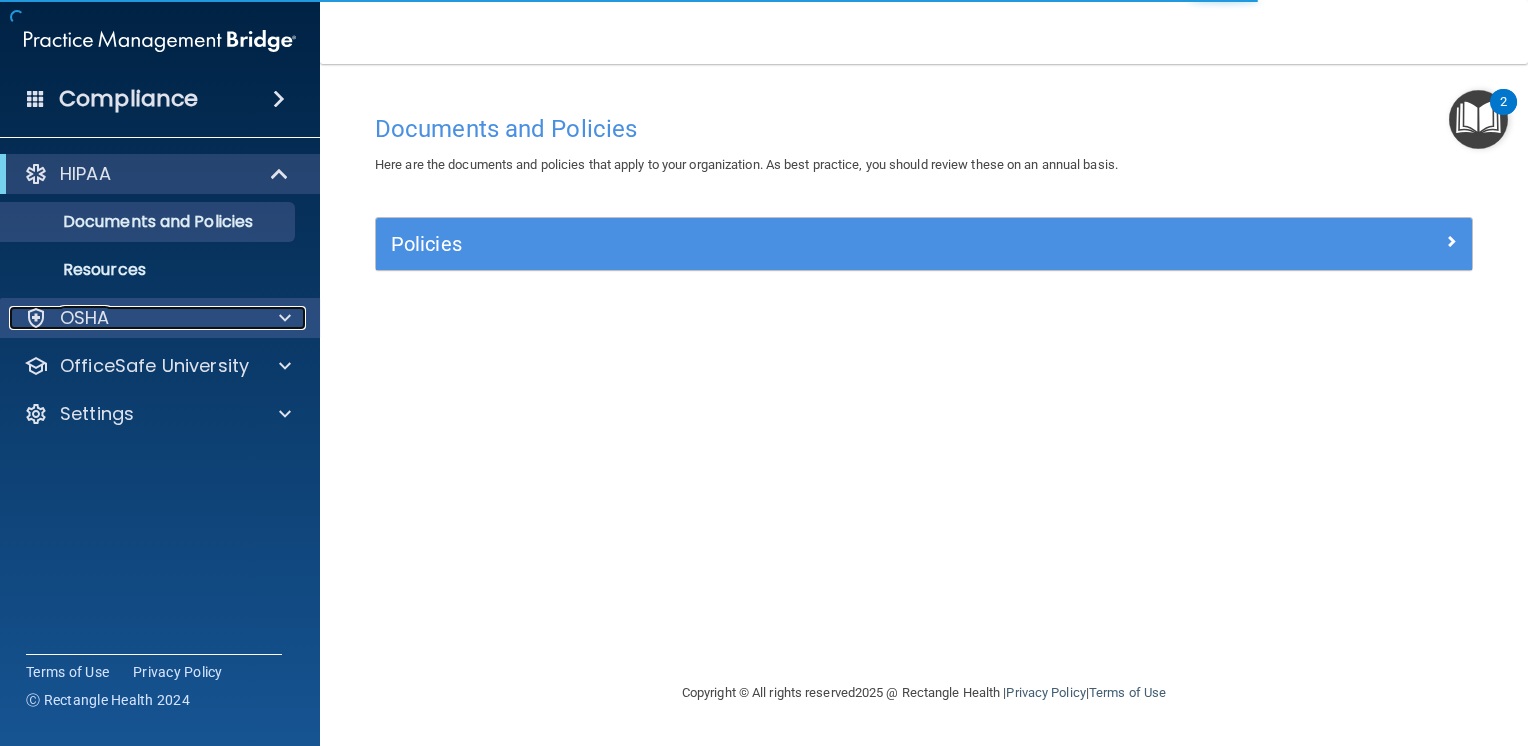 click on "OSHA" at bounding box center [133, 318] 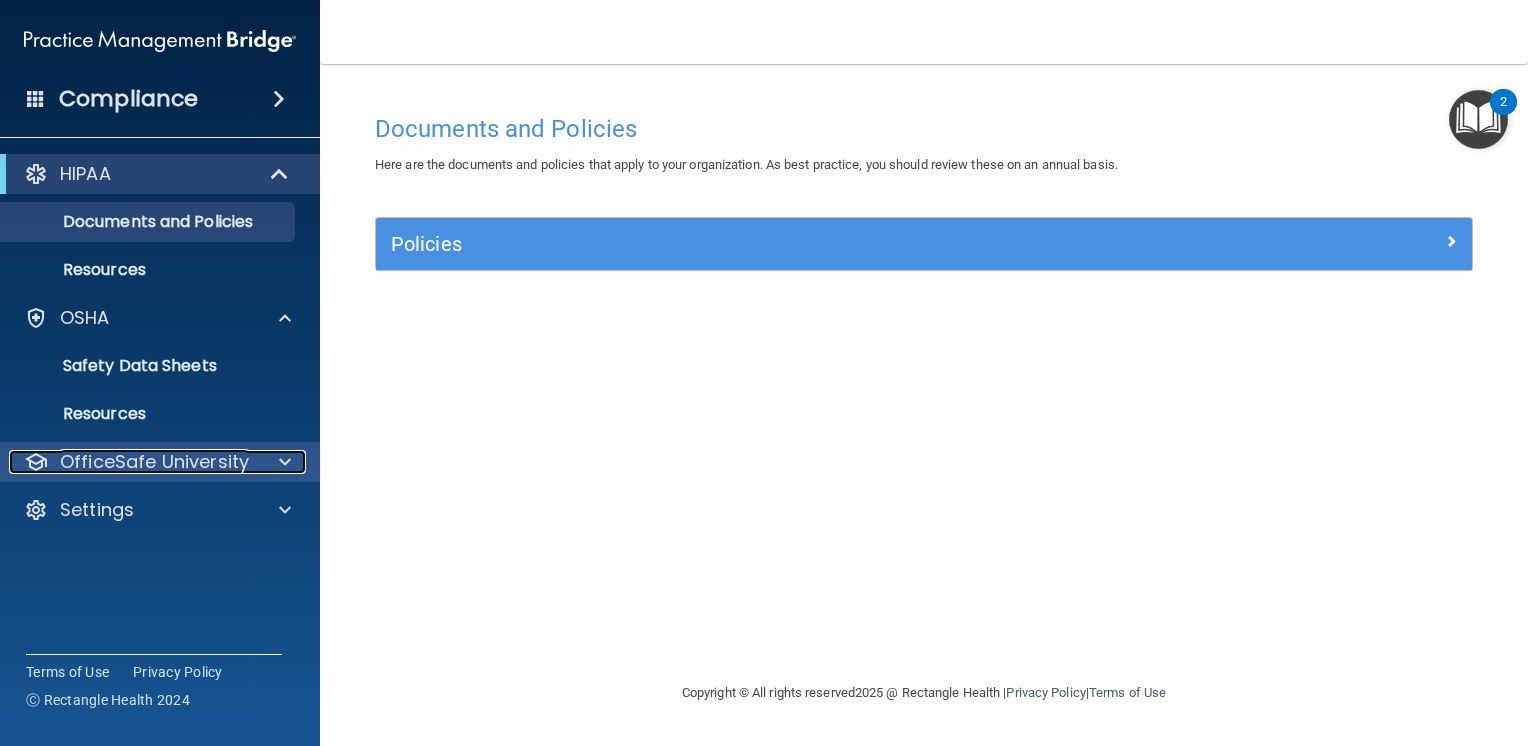 click on "OfficeSafe University" at bounding box center (154, 462) 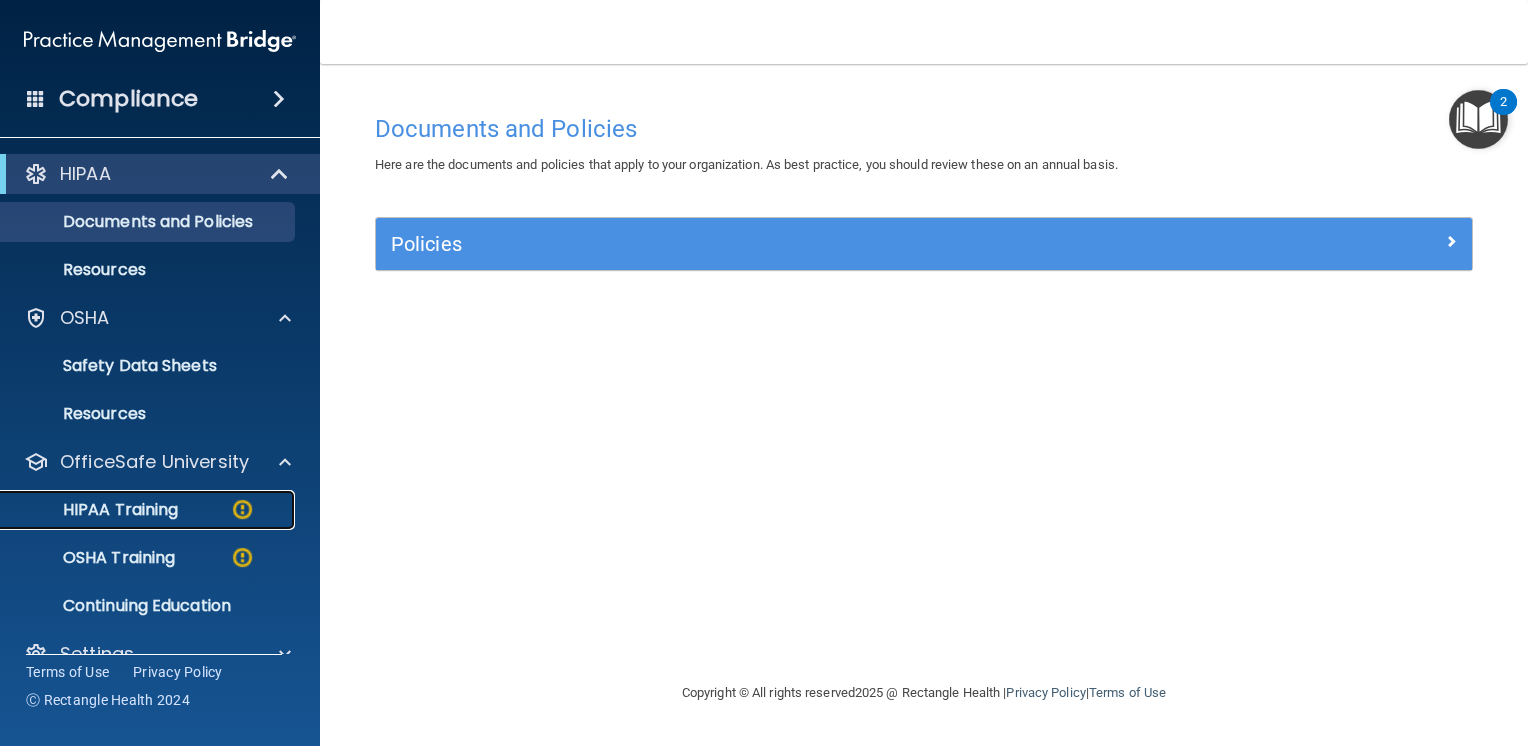 click on "HIPAA Training" at bounding box center [95, 510] 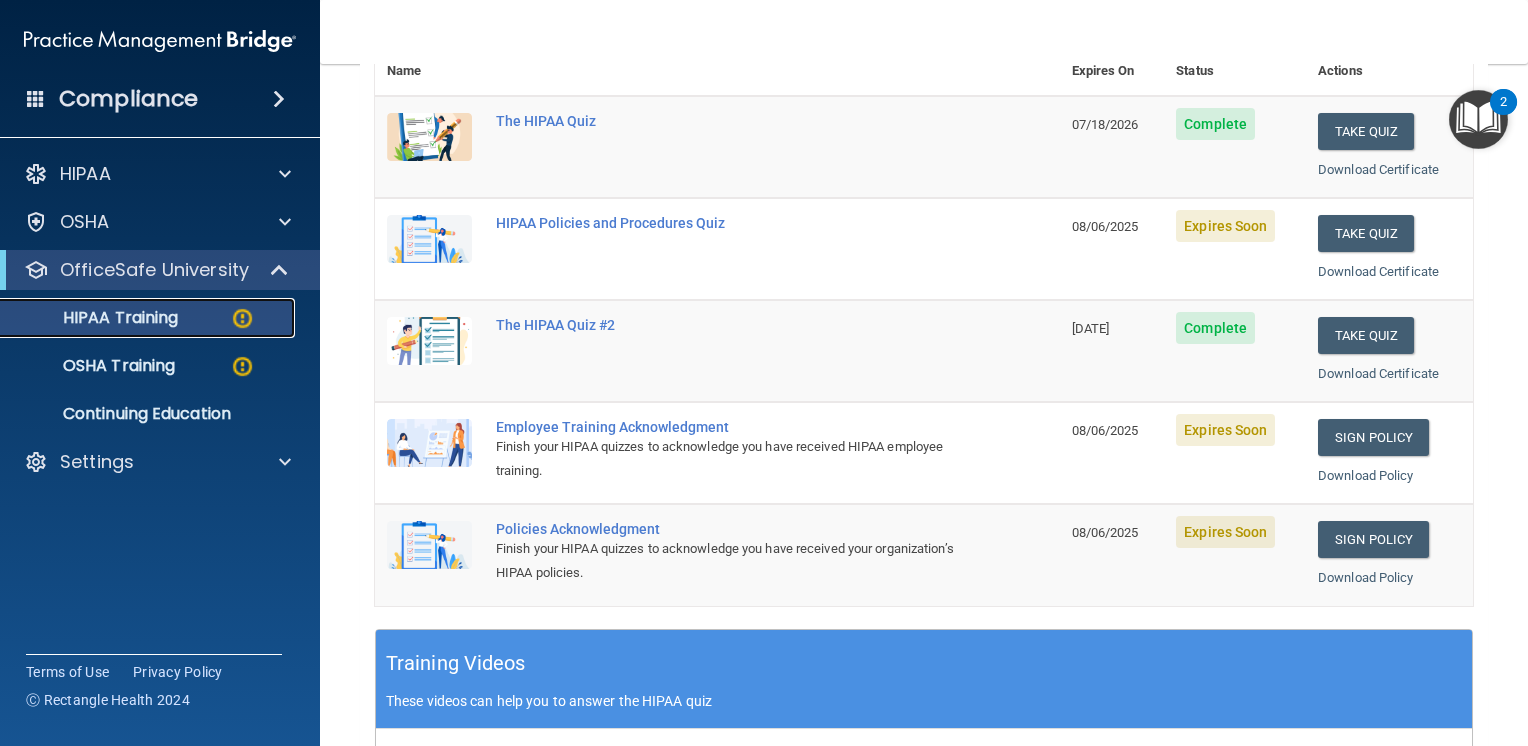 scroll, scrollTop: 300, scrollLeft: 0, axis: vertical 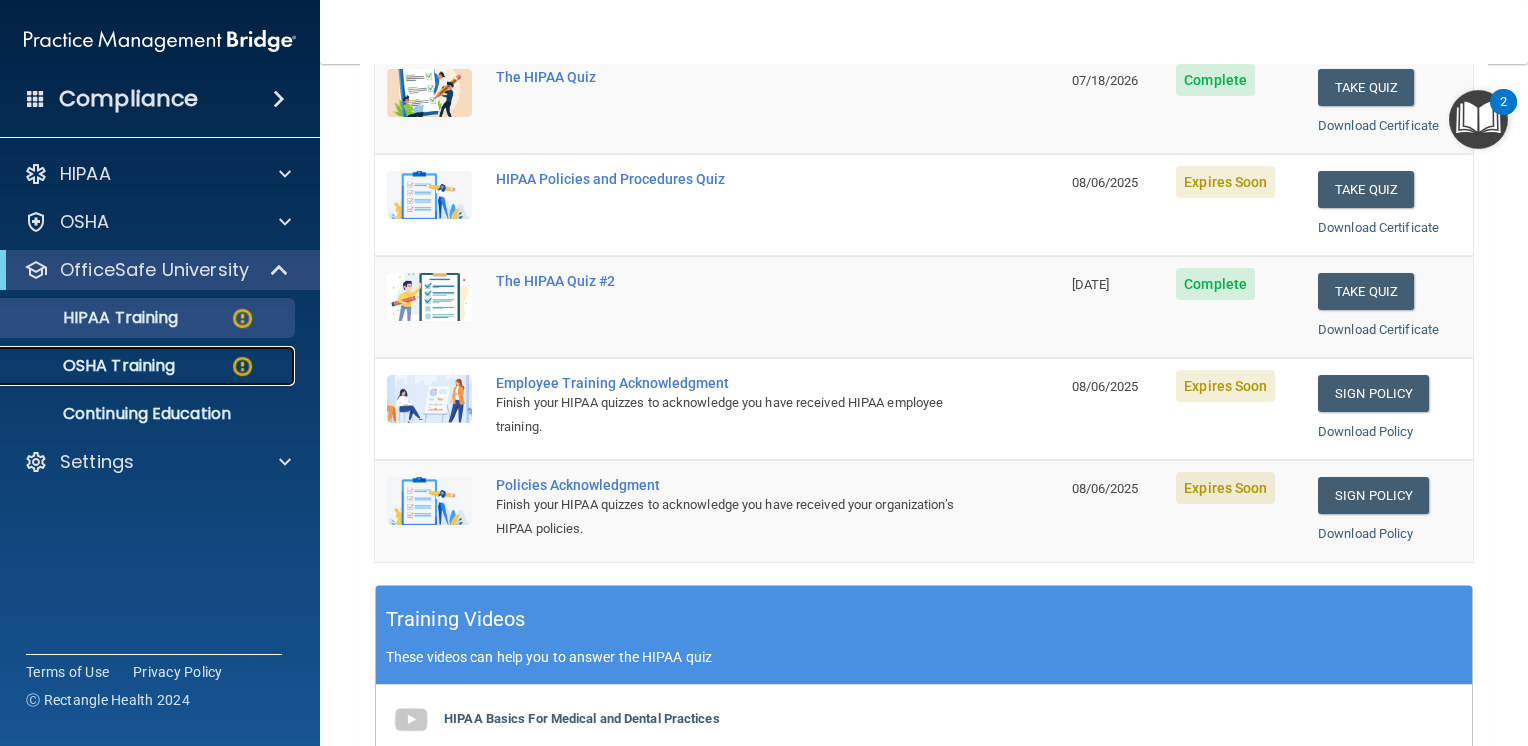 click on "OSHA Training" at bounding box center [94, 366] 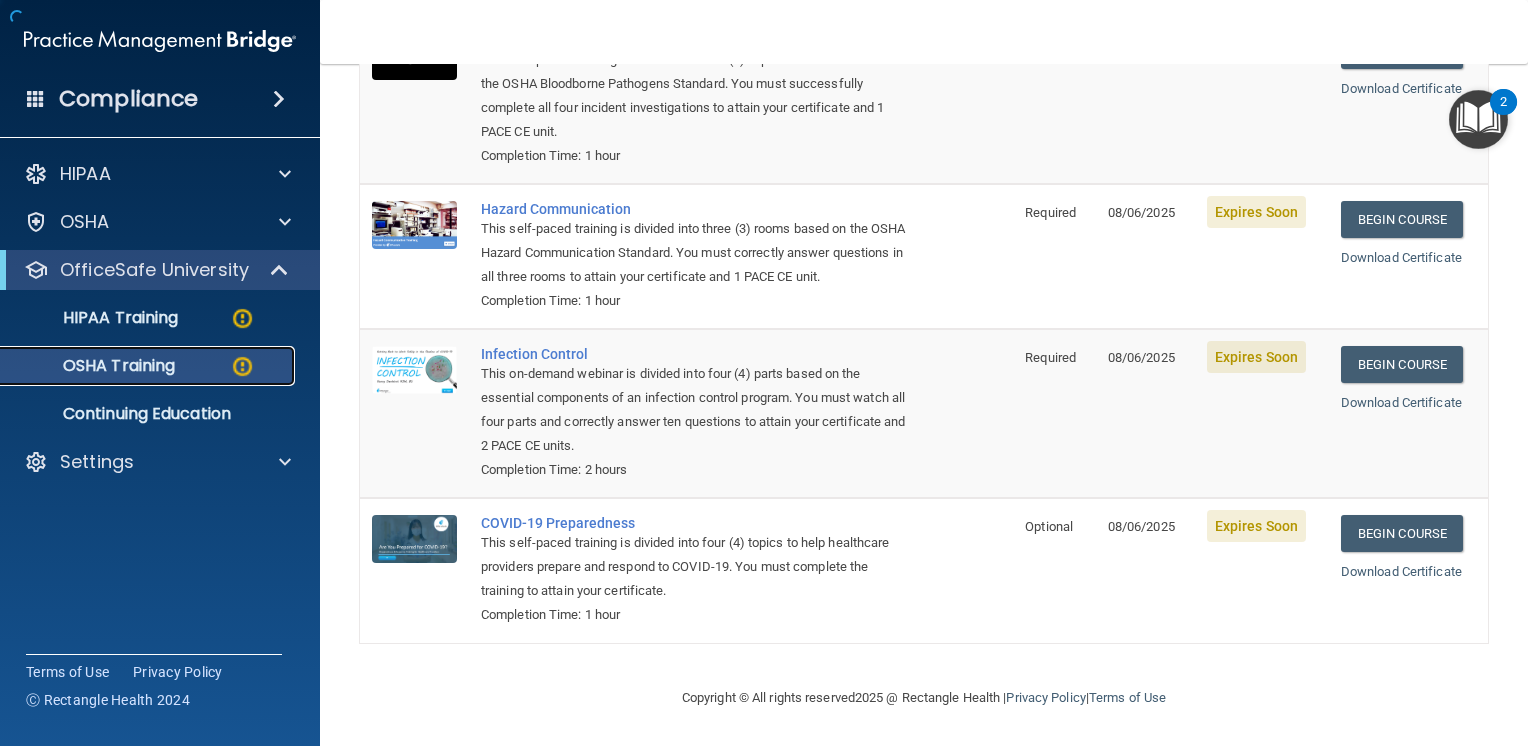scroll, scrollTop: 292, scrollLeft: 0, axis: vertical 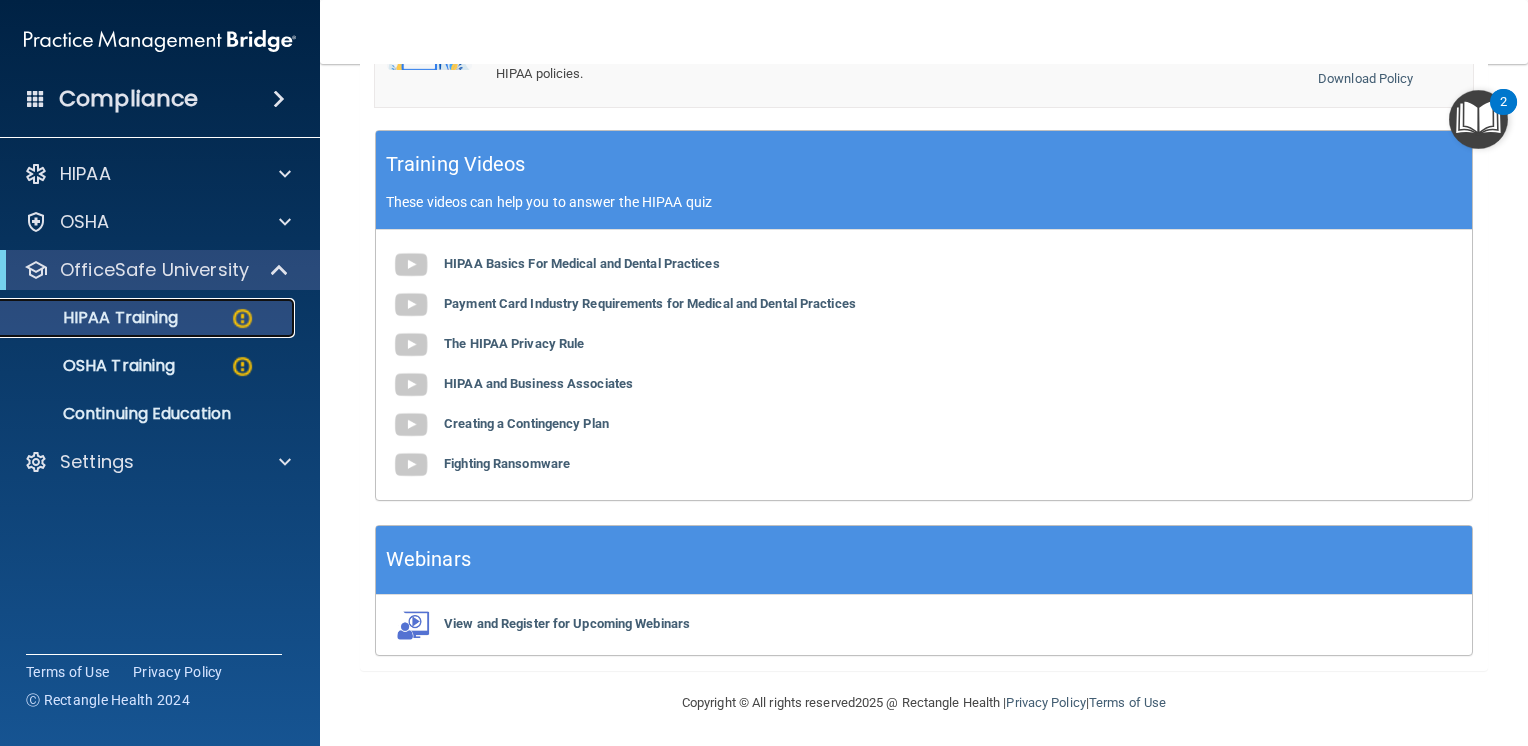 click on "HIPAA Training" at bounding box center (95, 318) 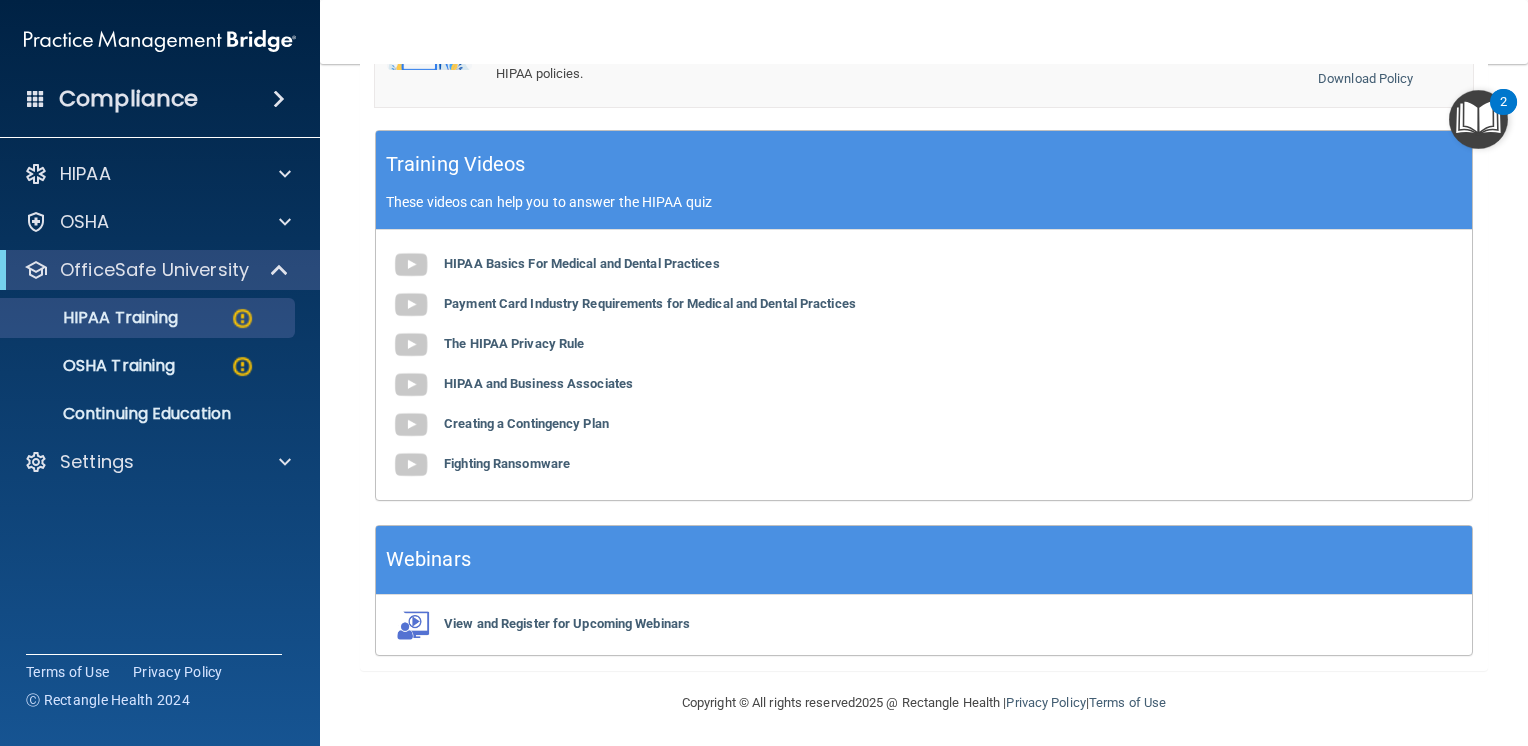 click at bounding box center (1478, 119) 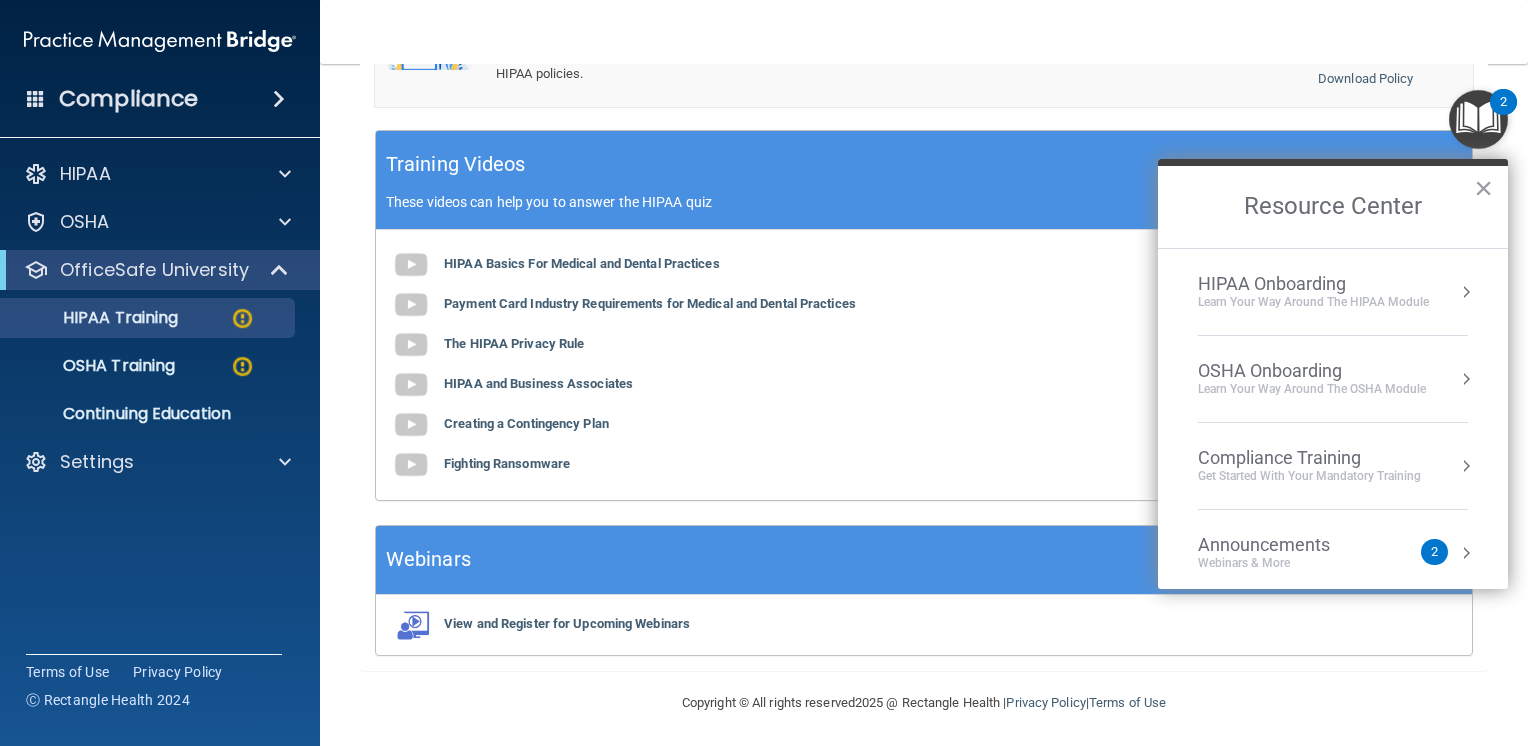 click on "Finish your HIPAA quizzes to acknowledge you have received your organization’s HIPAA policies." at bounding box center (728, 62) 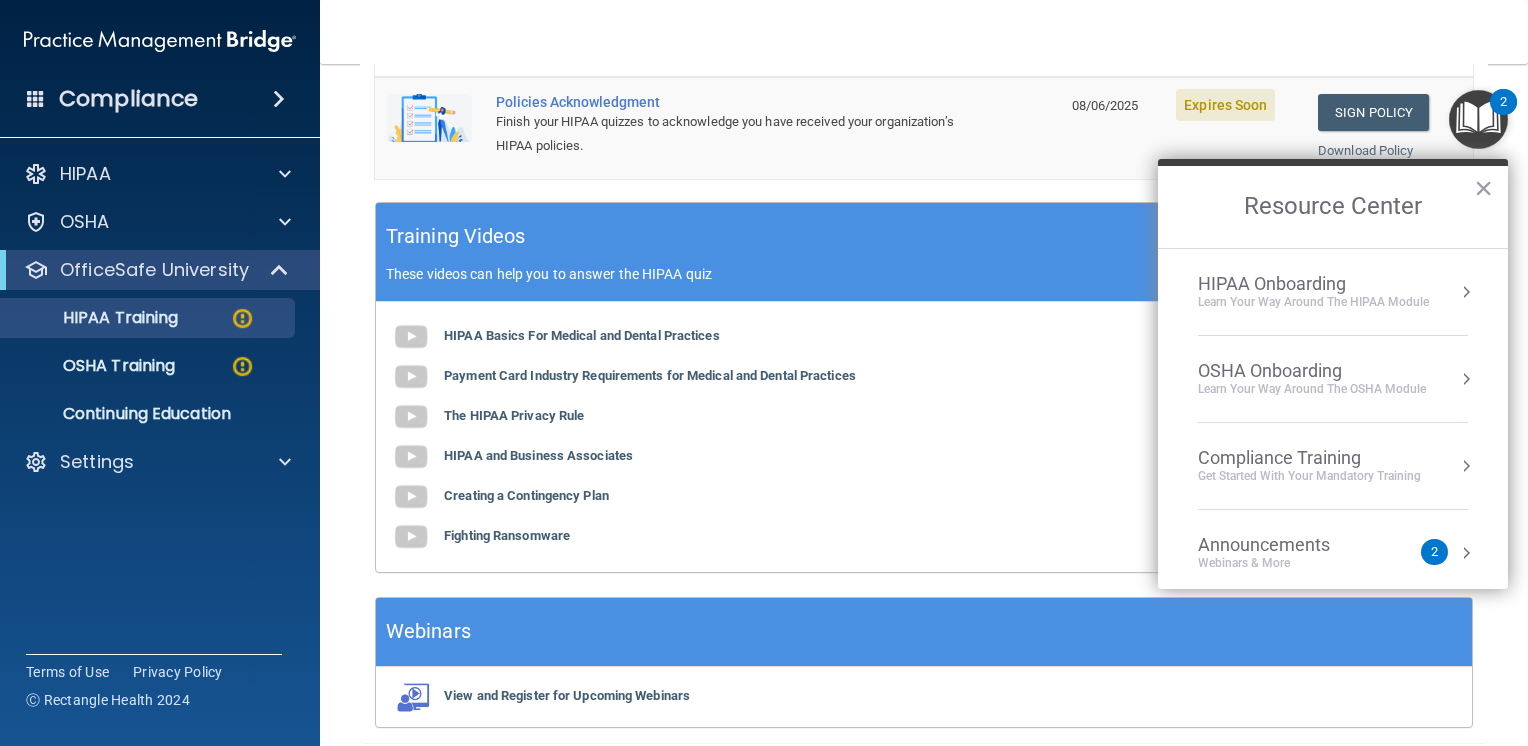 scroll, scrollTop: 555, scrollLeft: 0, axis: vertical 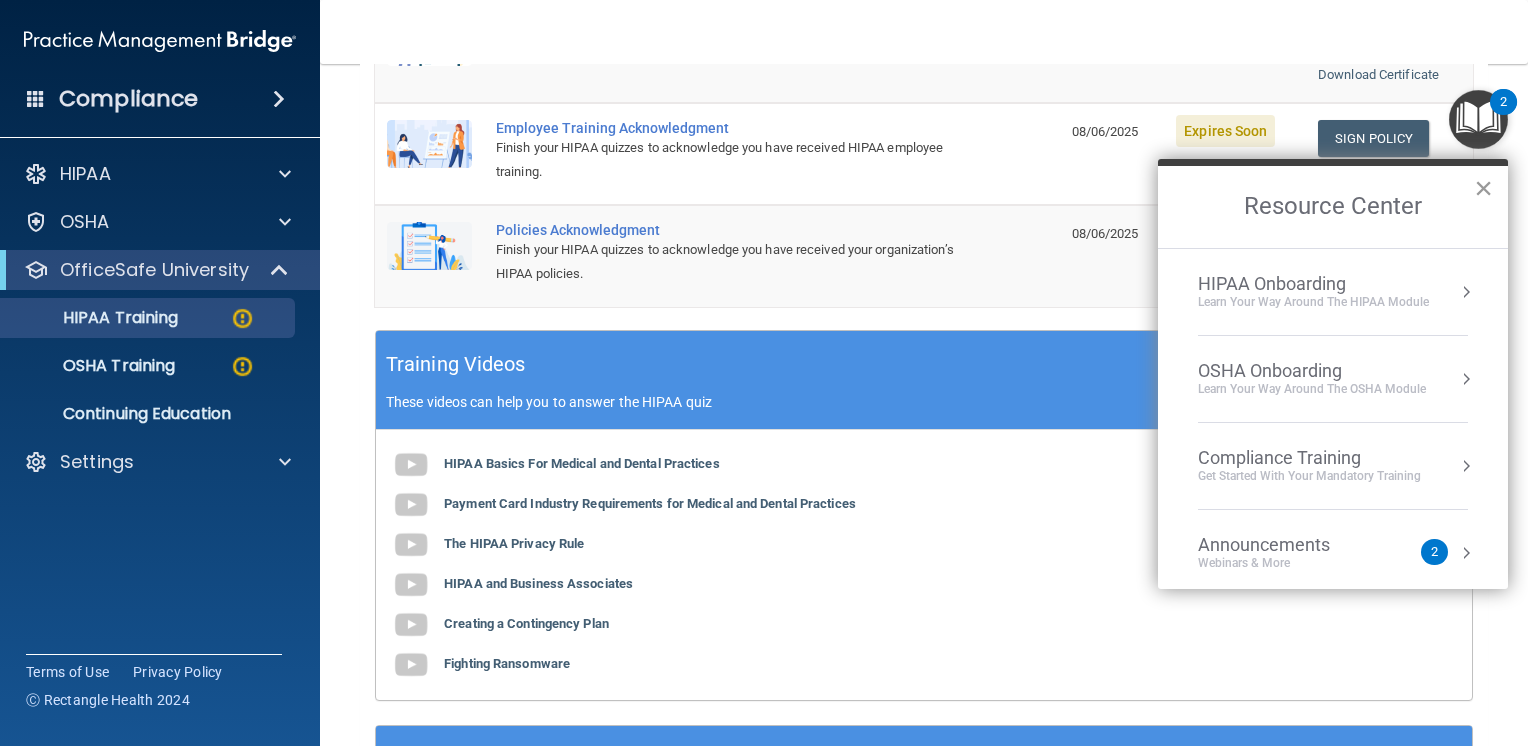 click on "×" at bounding box center (1483, 188) 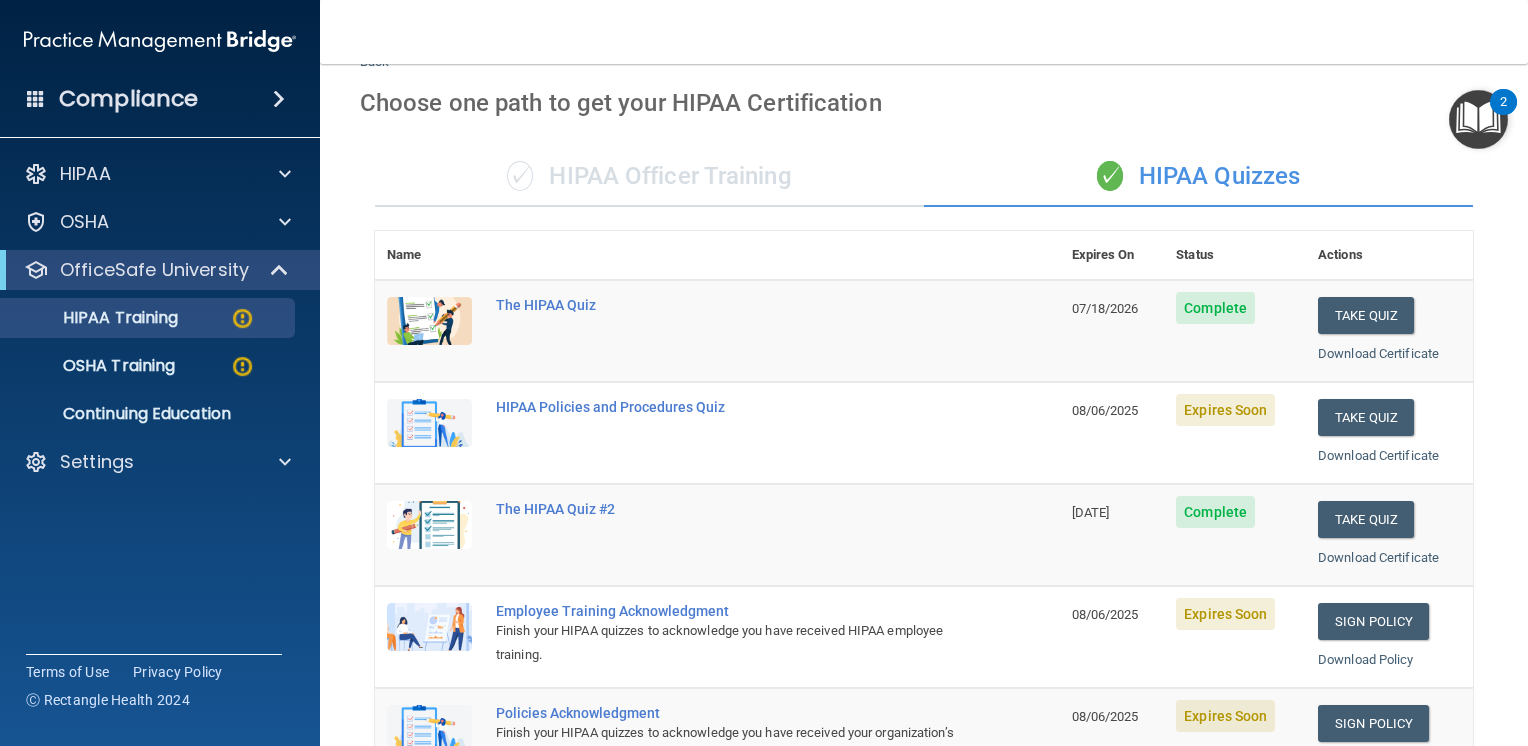 scroll, scrollTop: 55, scrollLeft: 0, axis: vertical 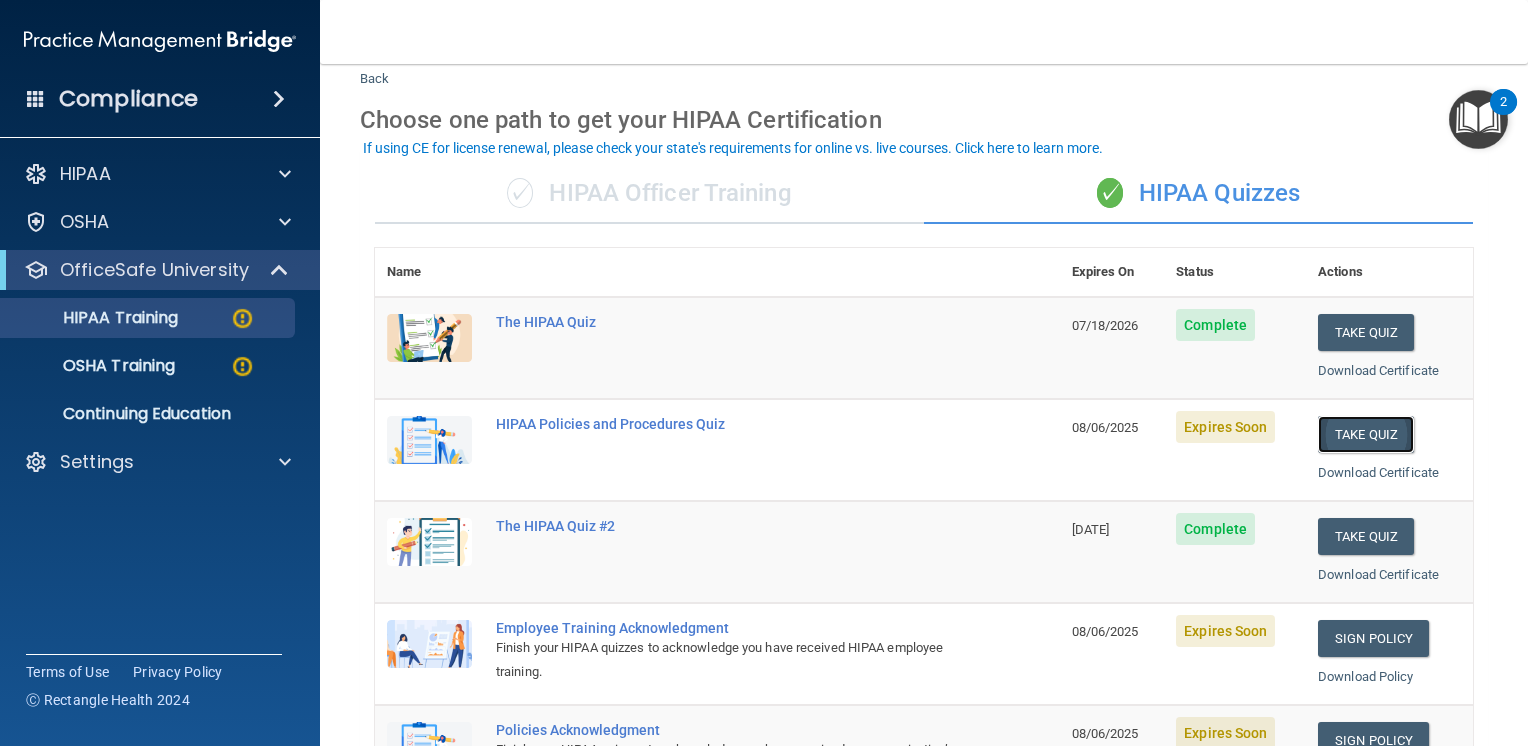 click on "Take Quiz" at bounding box center [1366, 434] 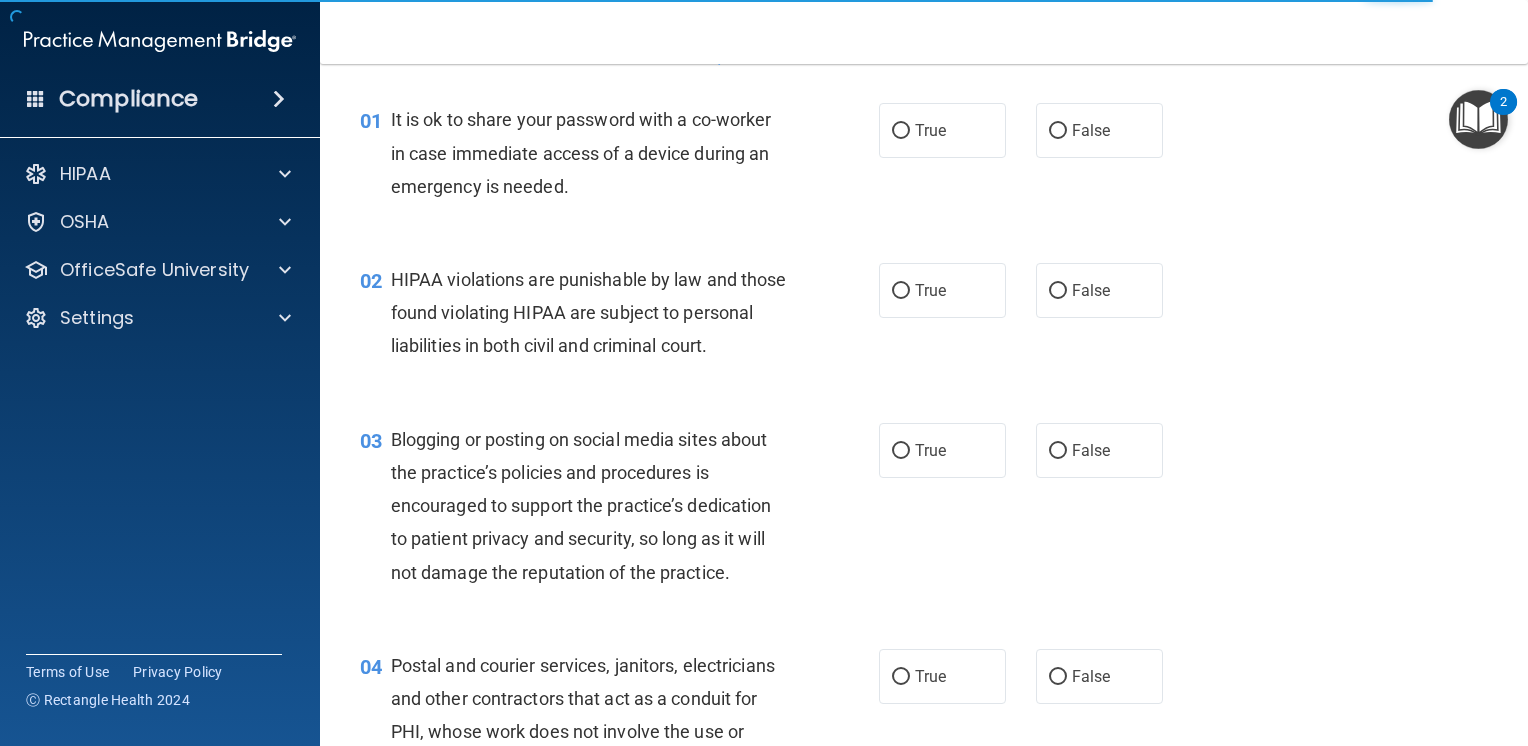 scroll, scrollTop: 0, scrollLeft: 0, axis: both 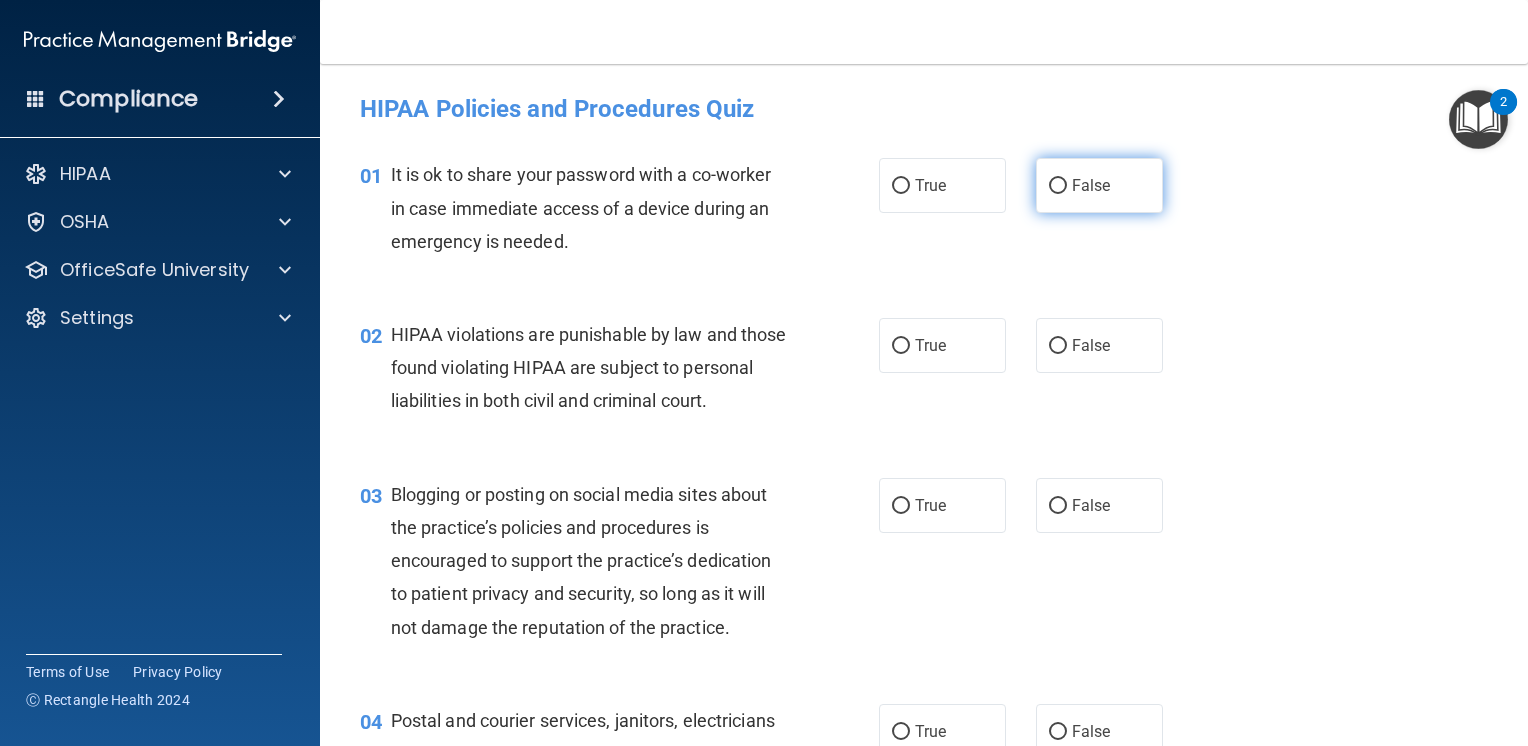 click on "False" at bounding box center [1058, 186] 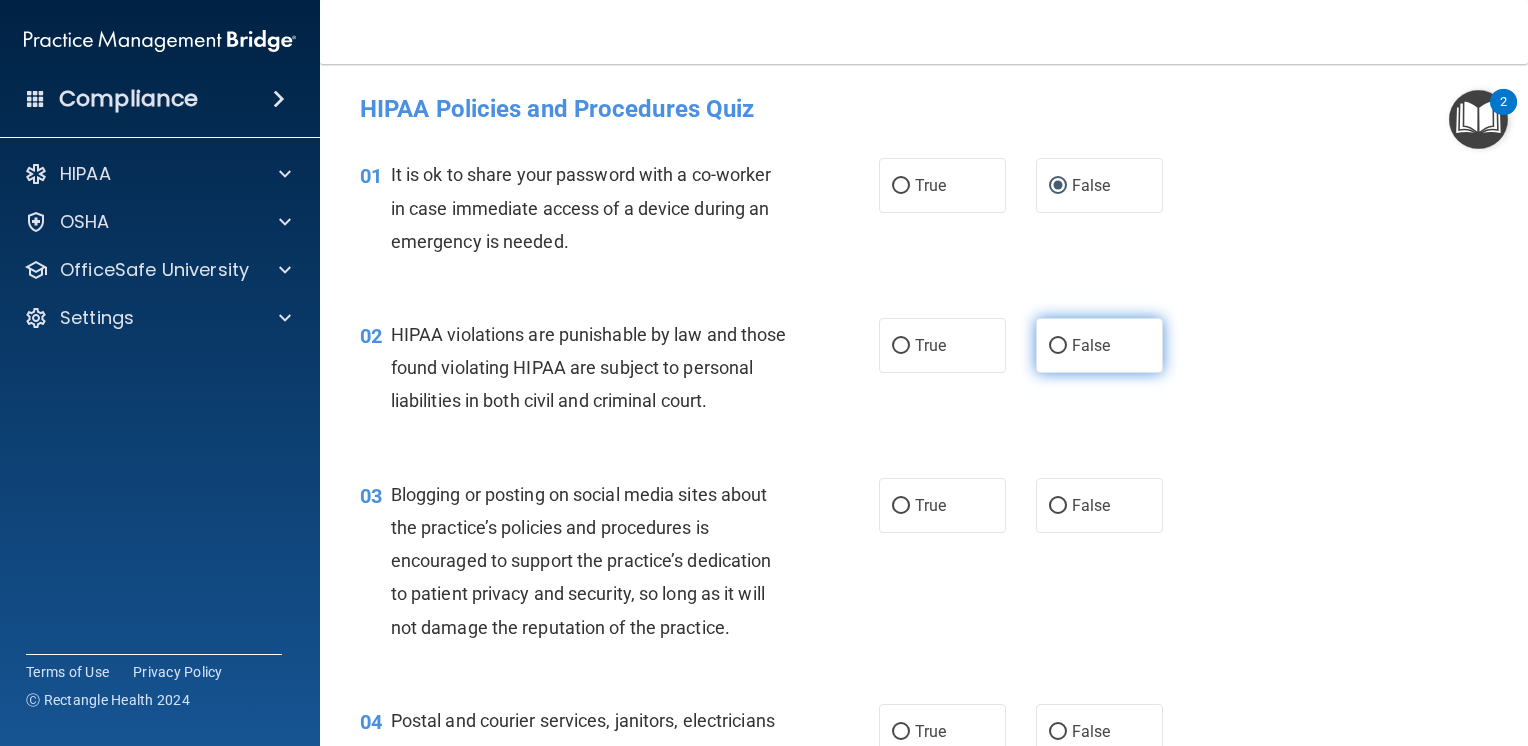 click on "False" at bounding box center (1099, 345) 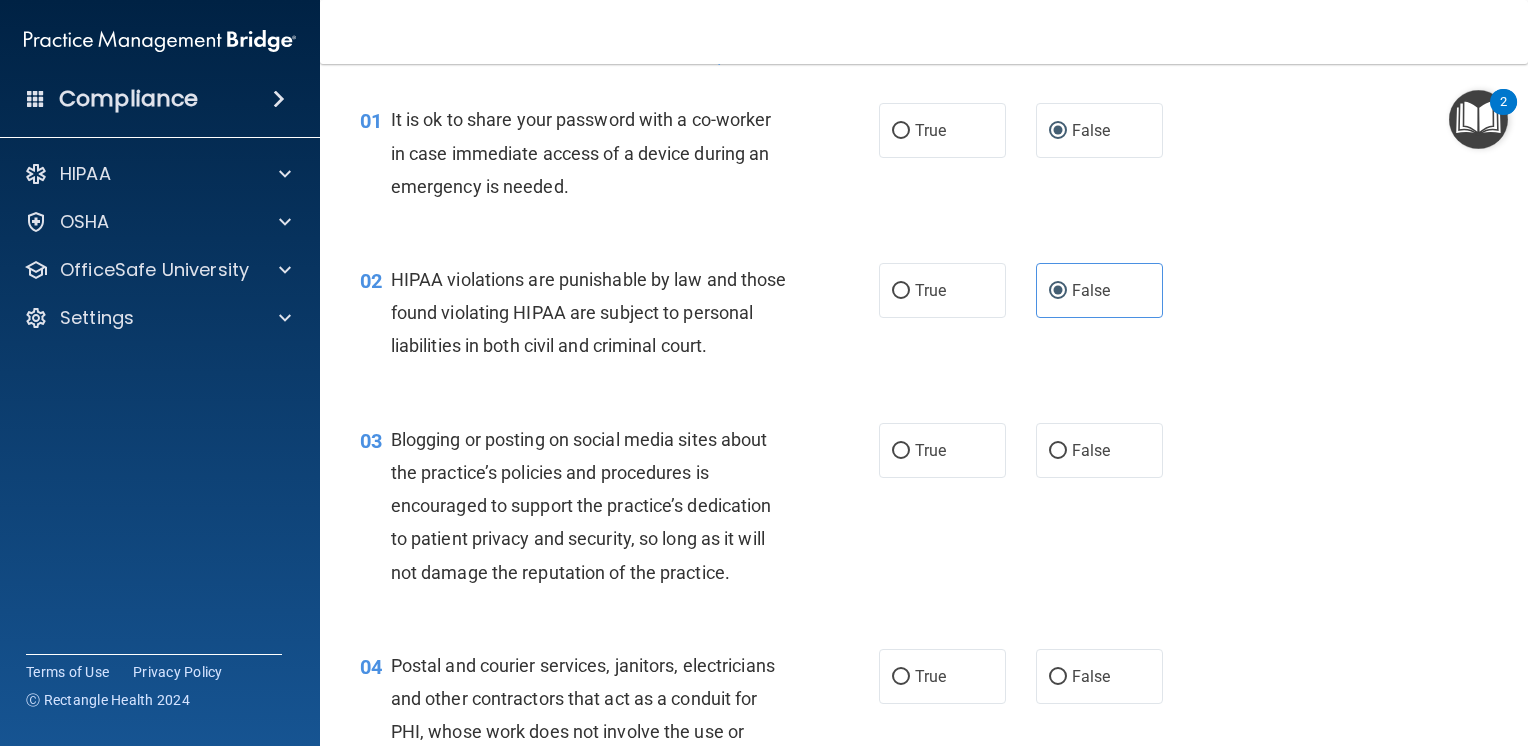 scroll, scrollTop: 100, scrollLeft: 0, axis: vertical 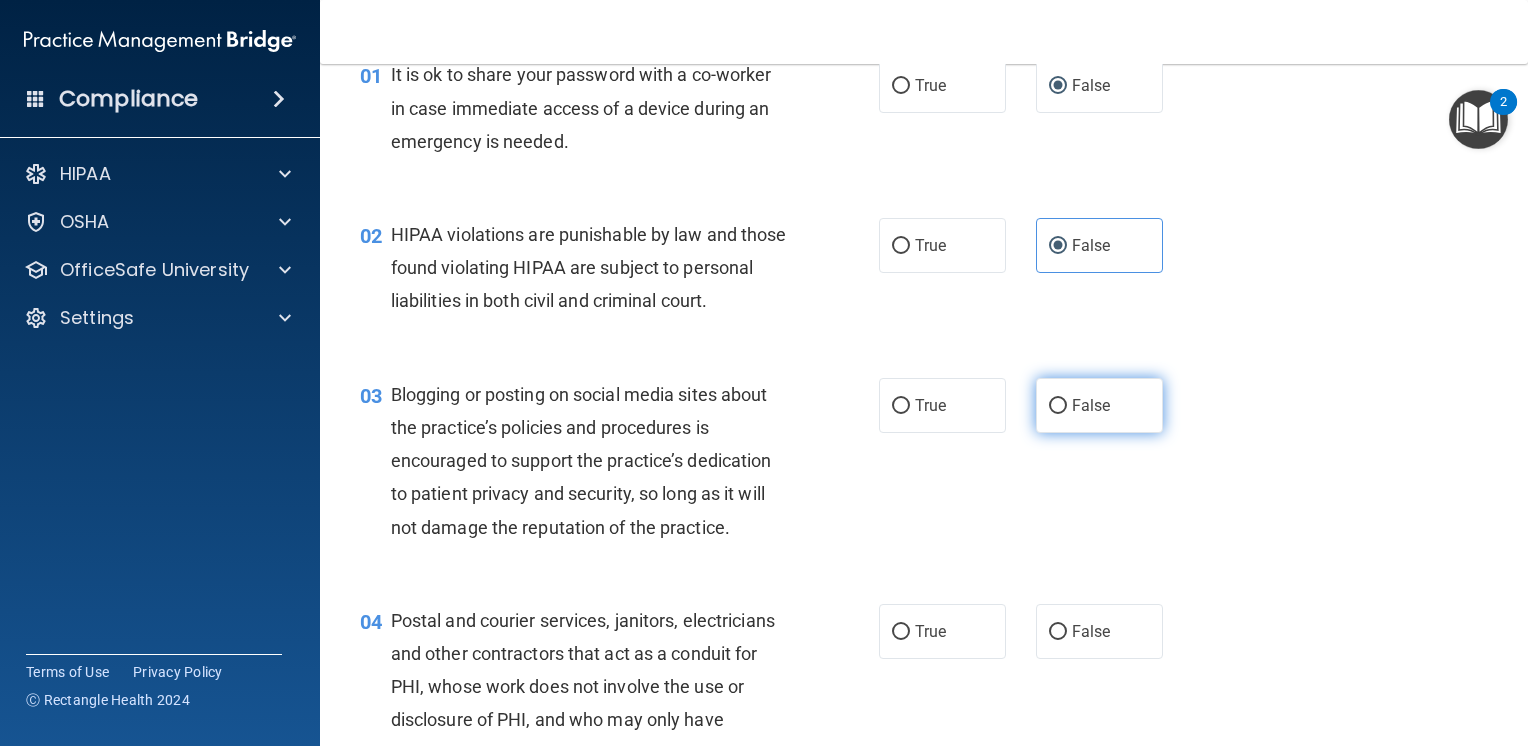 click on "False" at bounding box center [1058, 406] 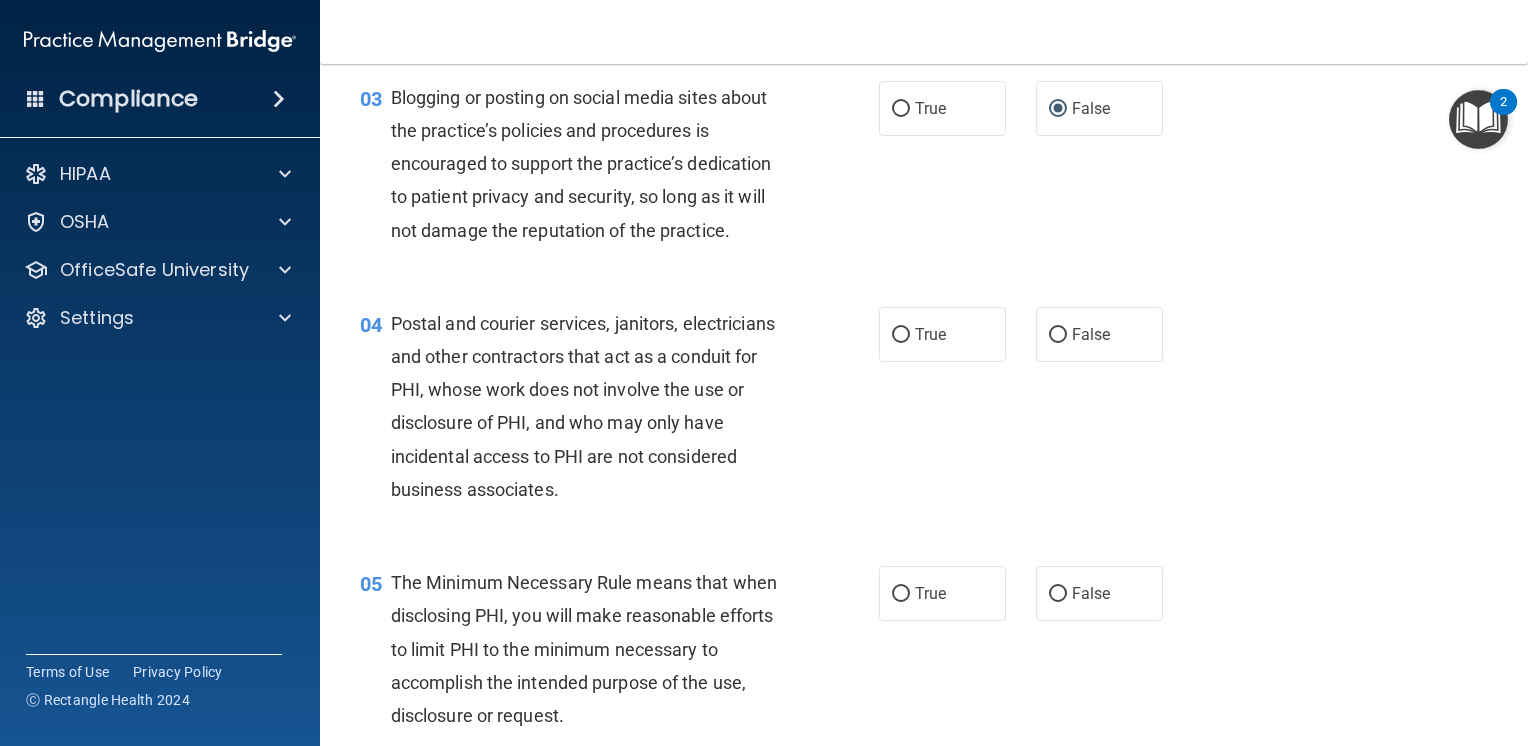 scroll, scrollTop: 400, scrollLeft: 0, axis: vertical 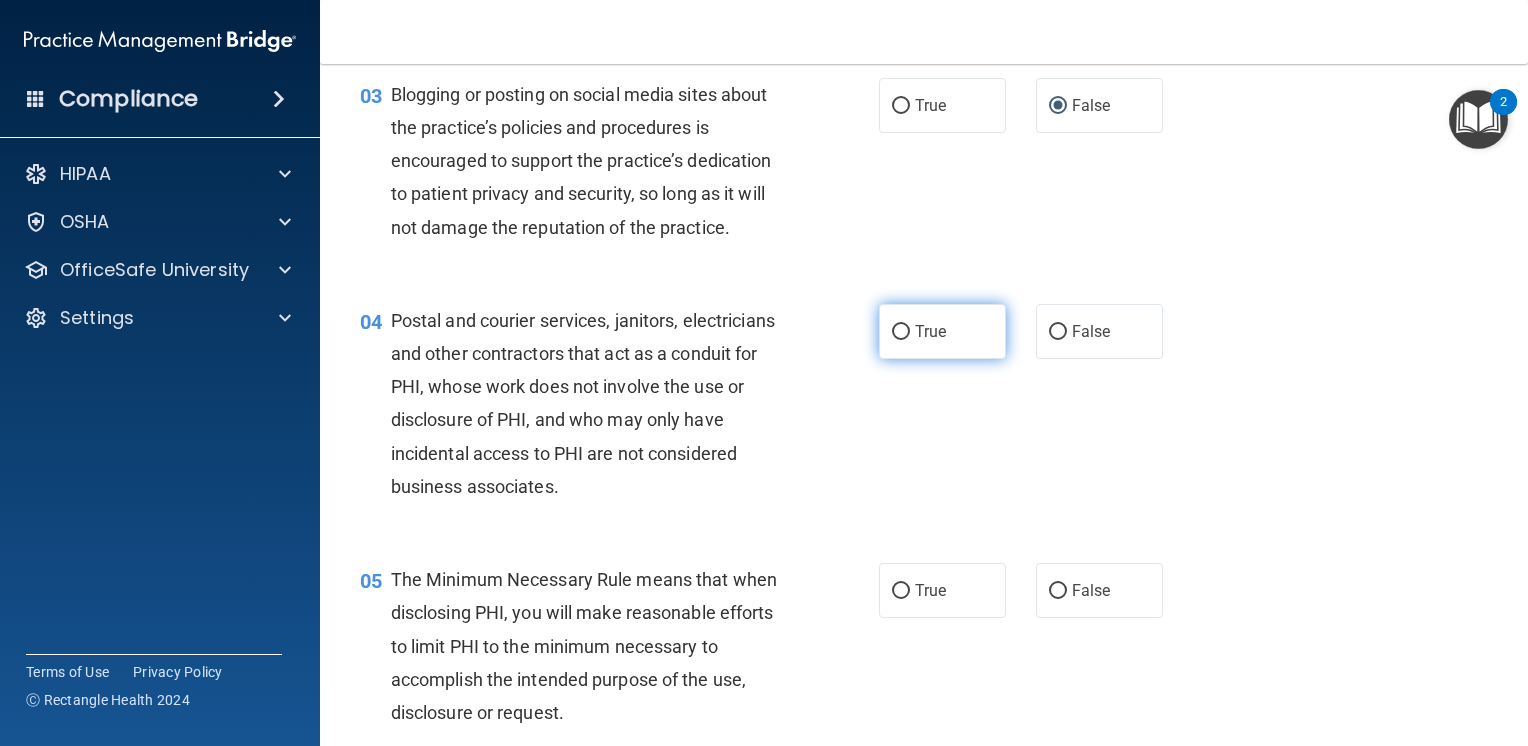 click on "True" at bounding box center [942, 331] 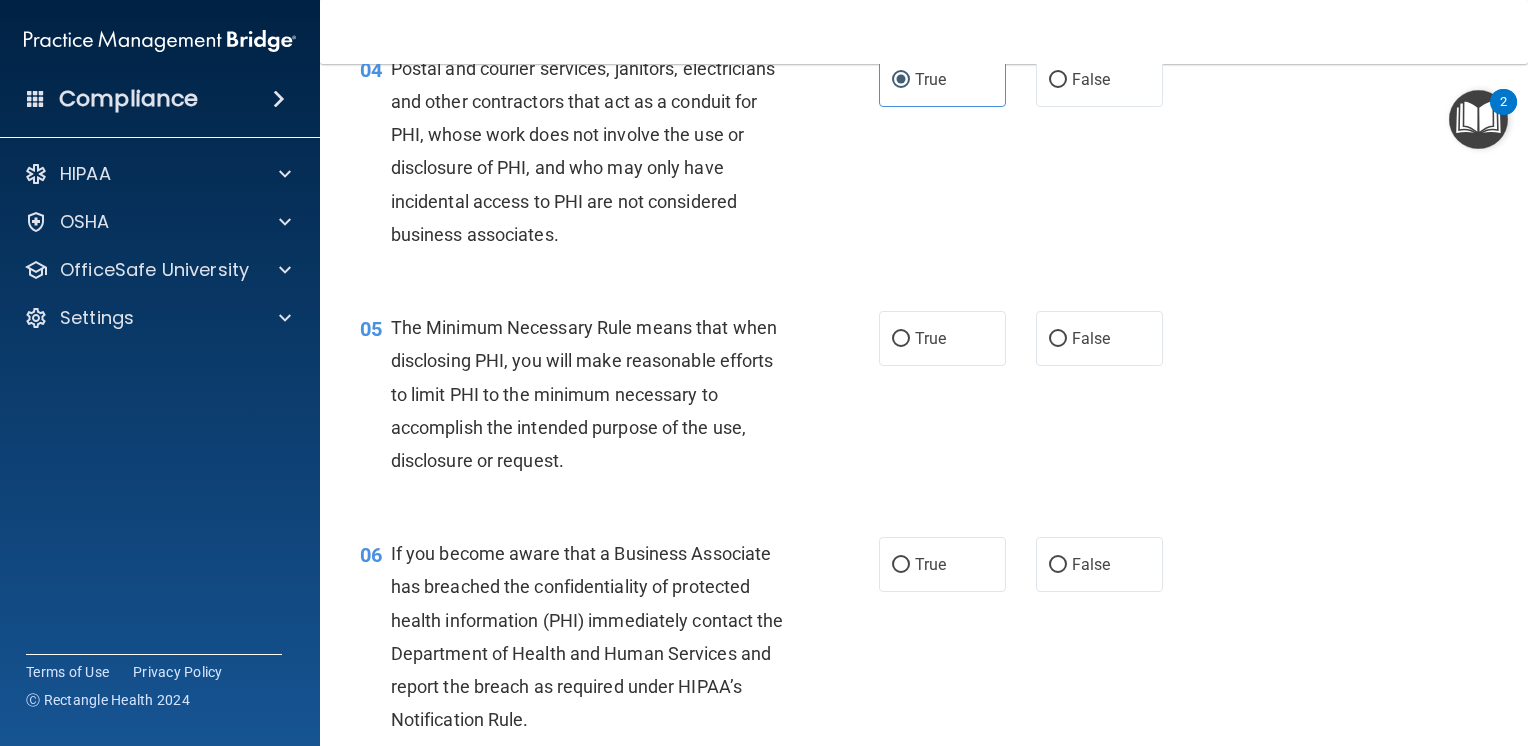 scroll, scrollTop: 700, scrollLeft: 0, axis: vertical 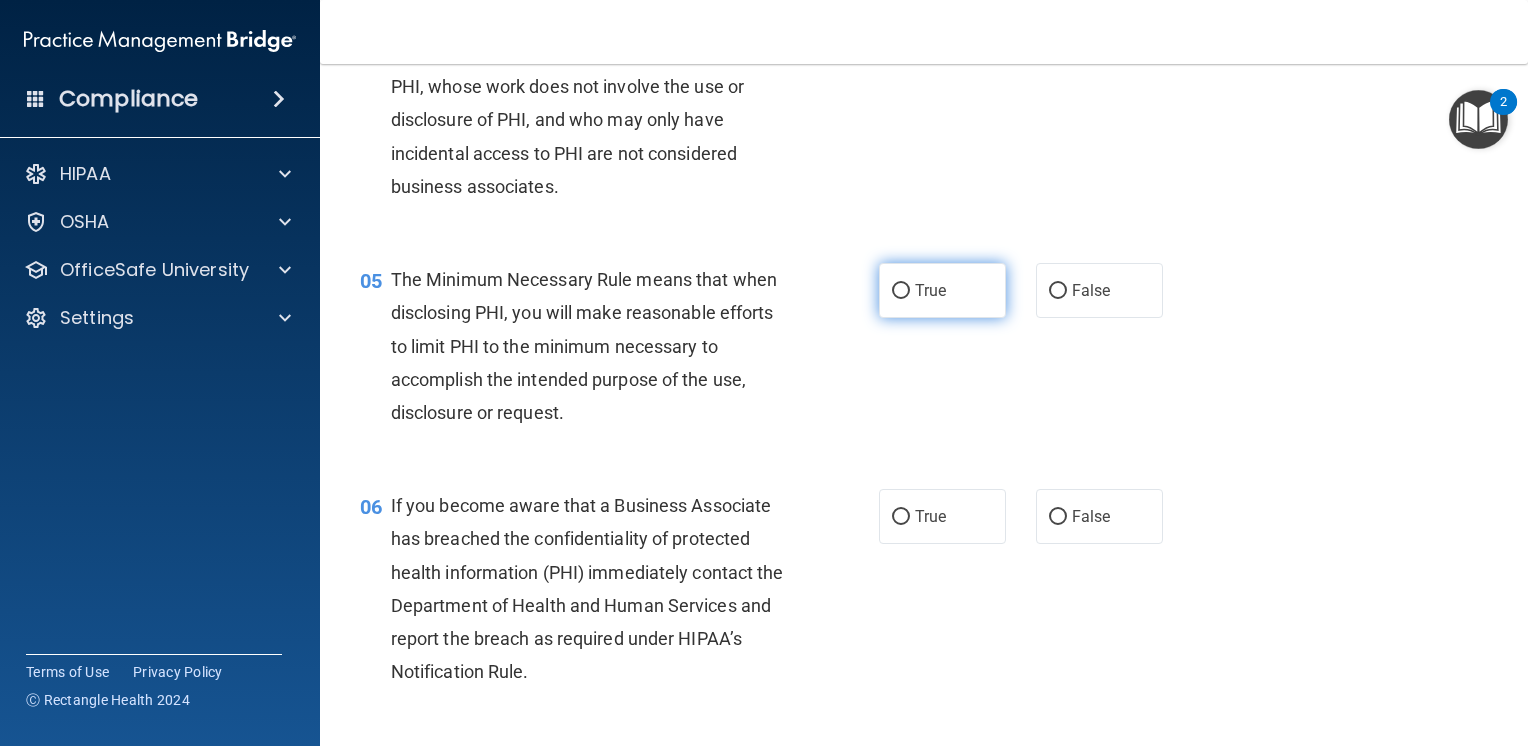click on "True" at bounding box center (930, 290) 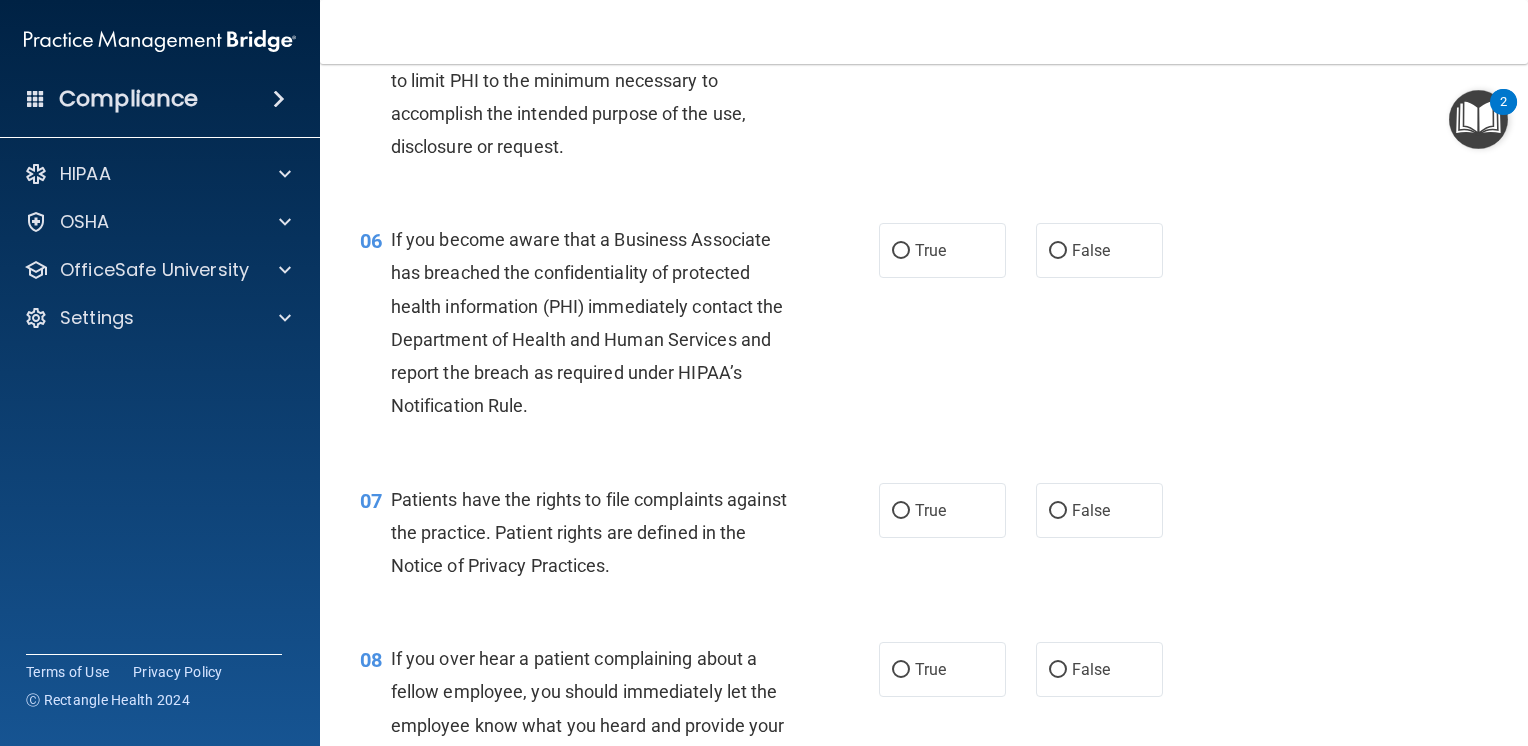 scroll, scrollTop: 1000, scrollLeft: 0, axis: vertical 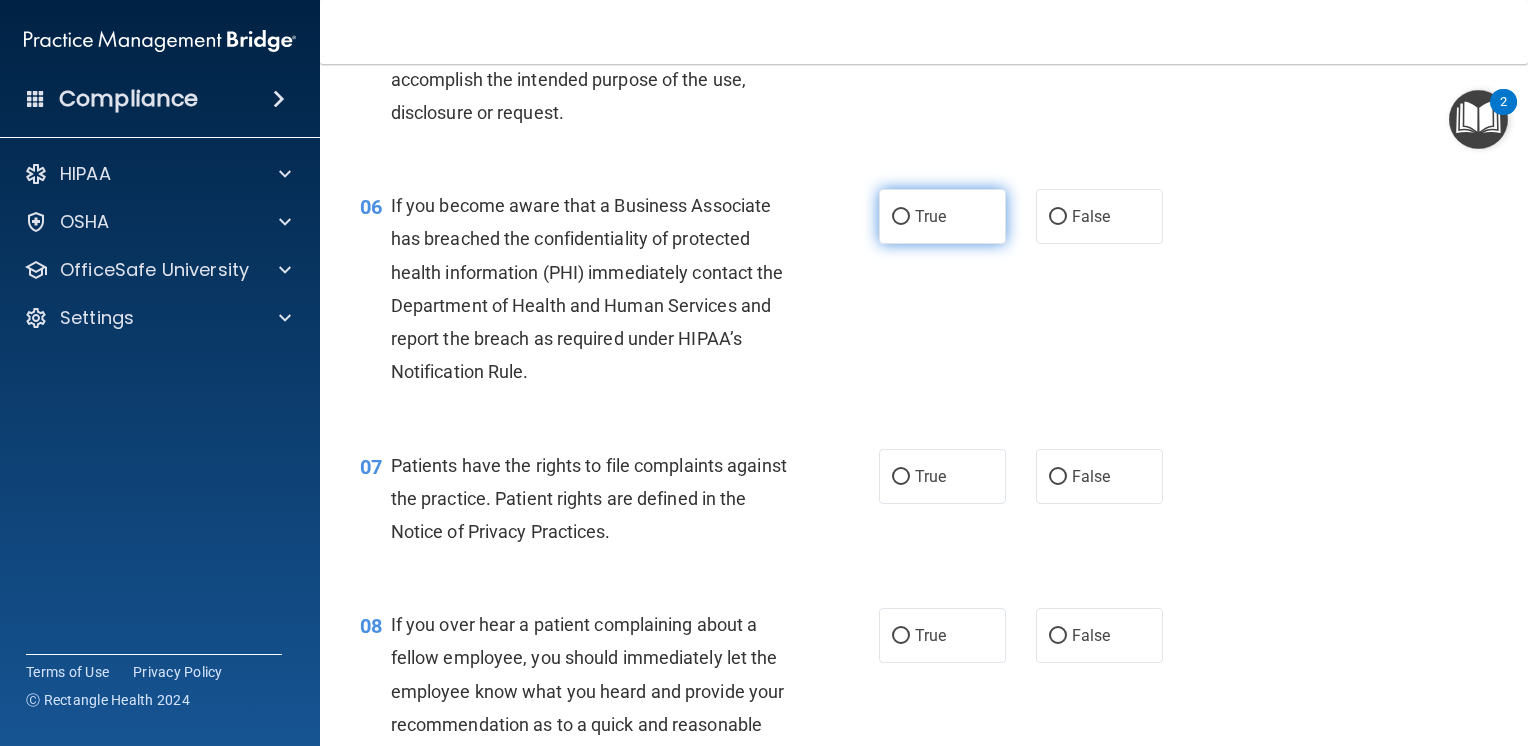 click on "True" at bounding box center [930, 216] 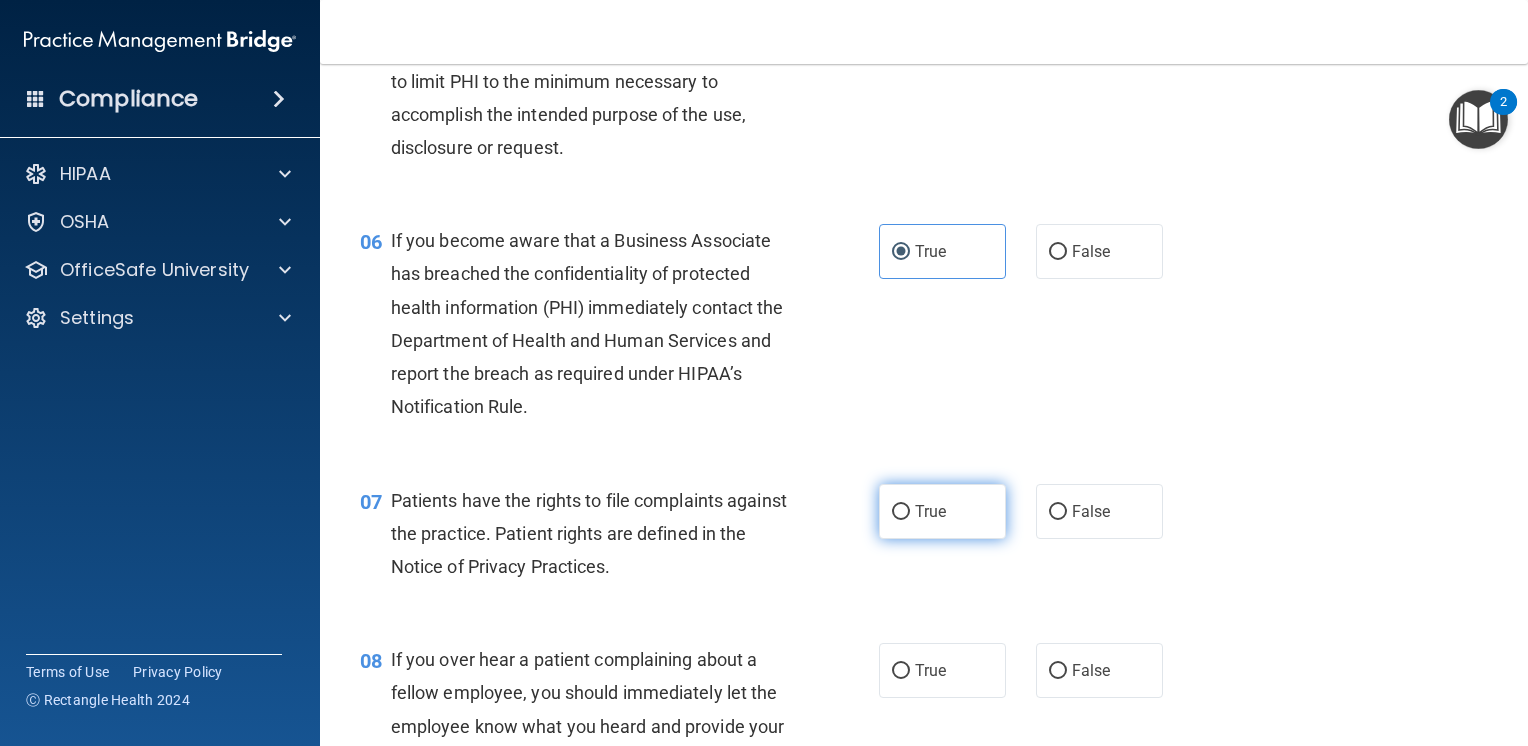scroll, scrollTop: 1000, scrollLeft: 0, axis: vertical 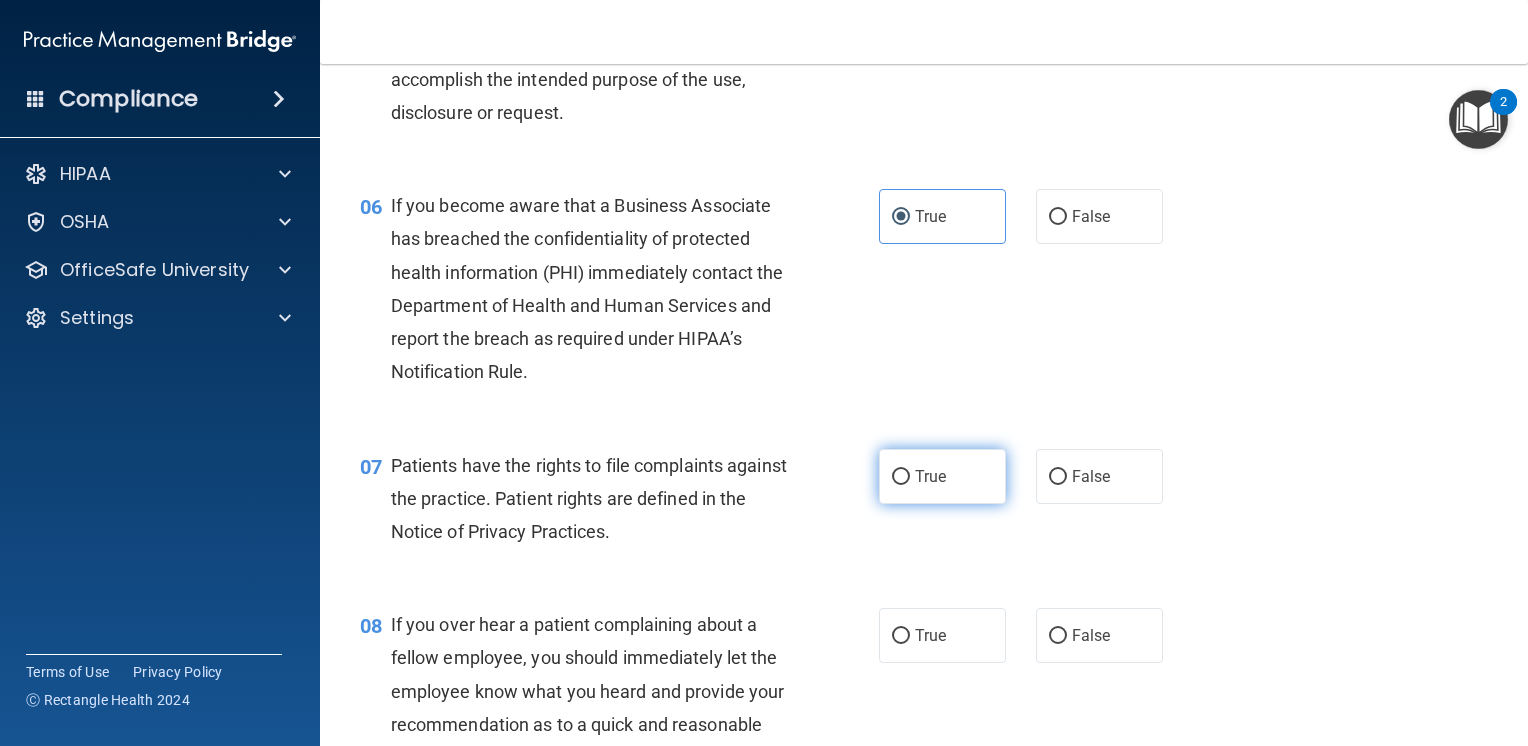 click on "True" at bounding box center (930, 476) 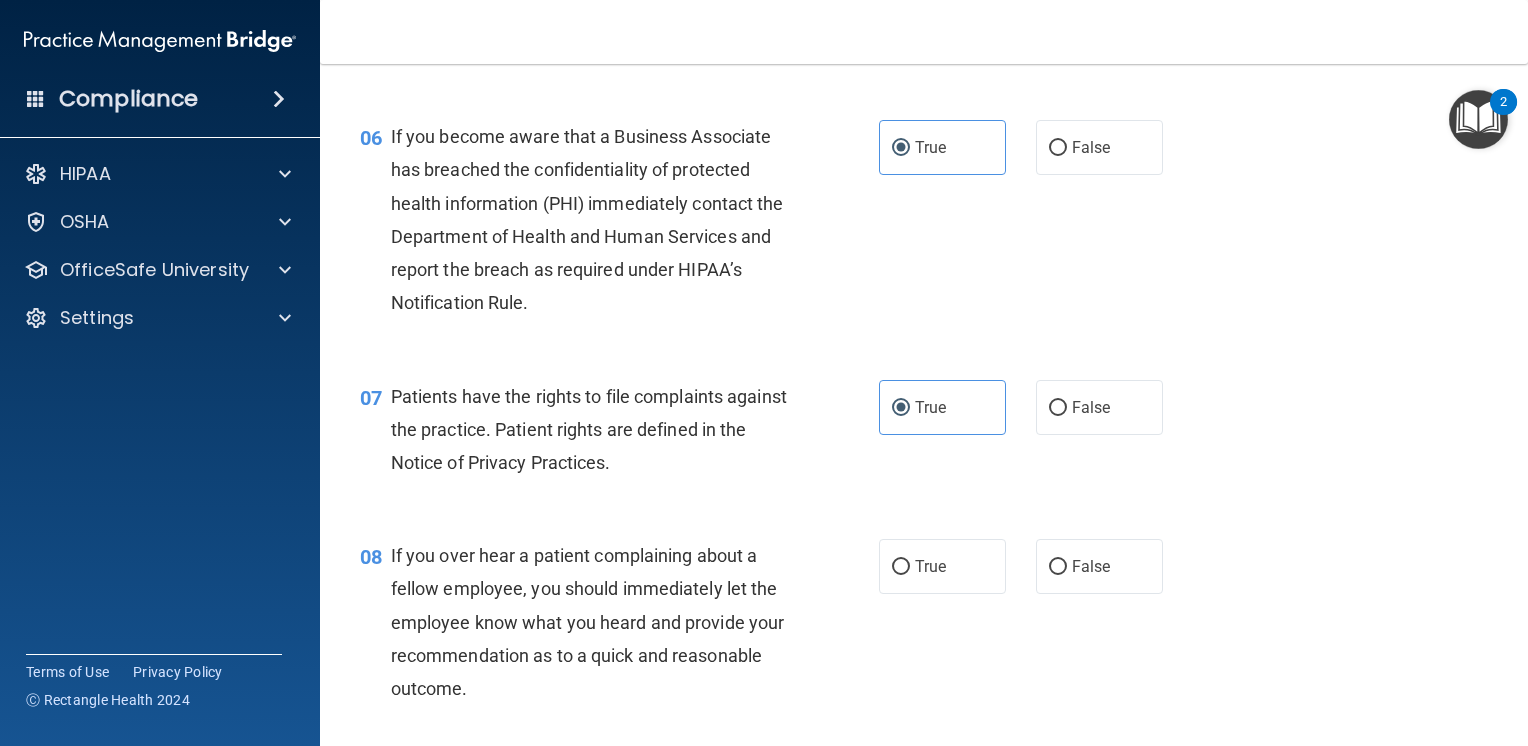 scroll, scrollTop: 1200, scrollLeft: 0, axis: vertical 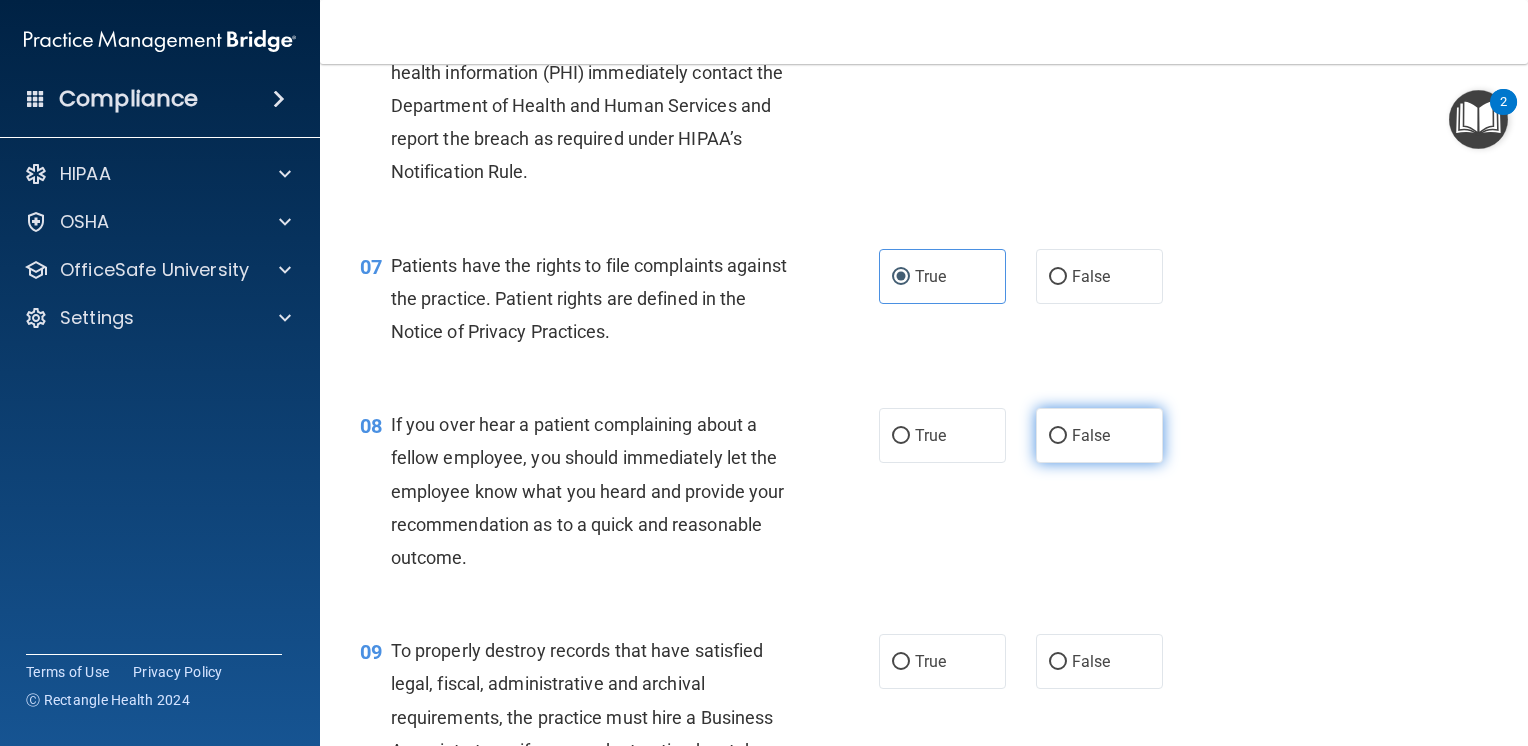 click on "False" at bounding box center (1099, 435) 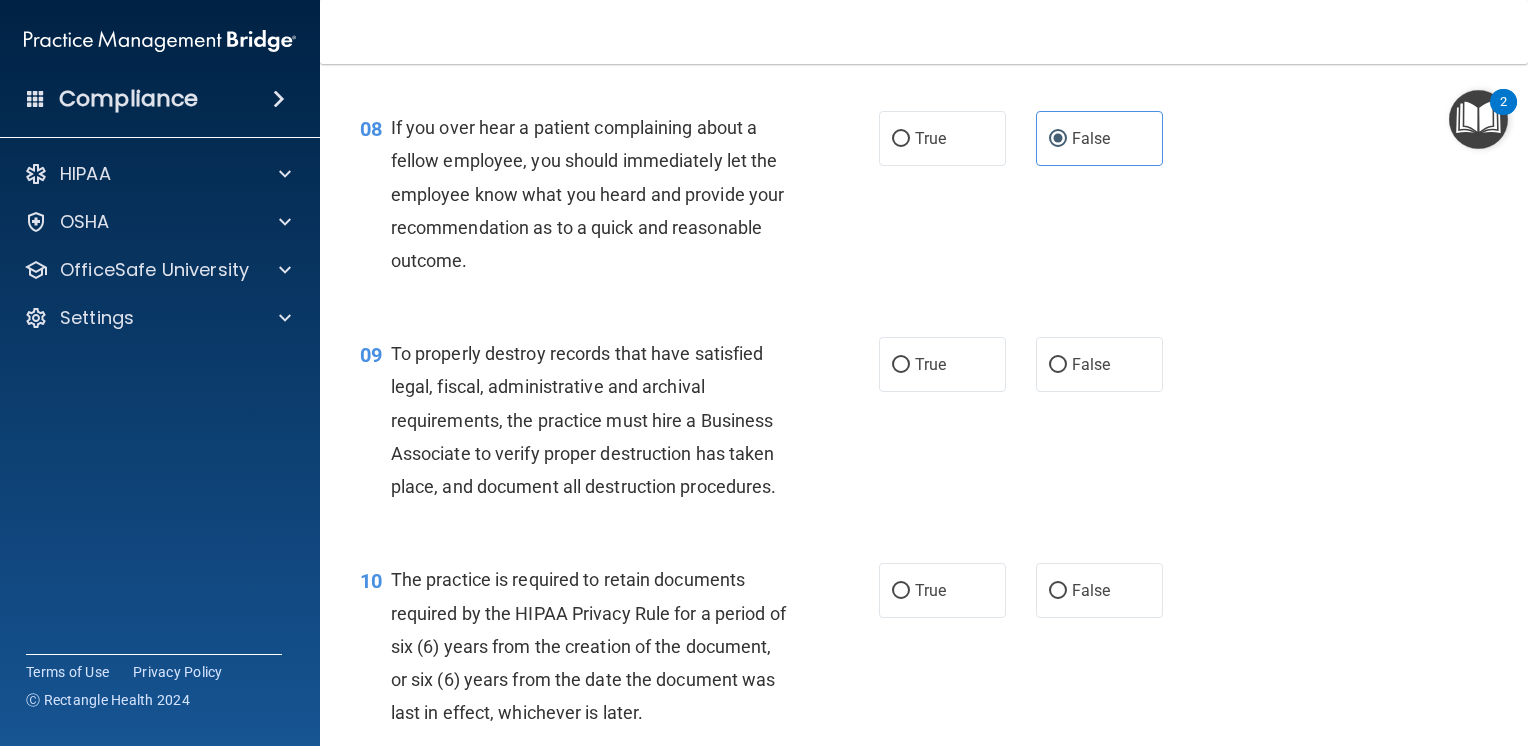 scroll, scrollTop: 1500, scrollLeft: 0, axis: vertical 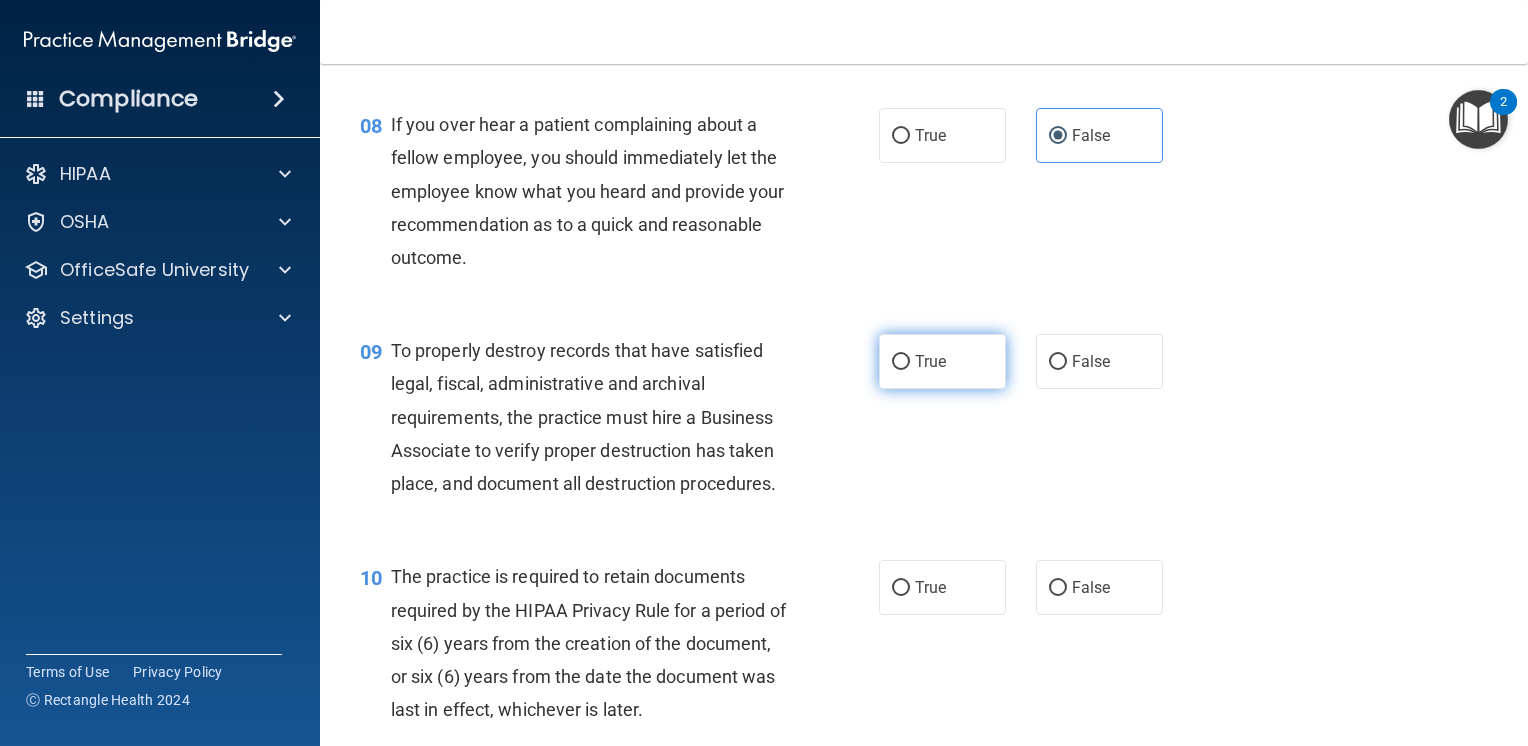 click on "True" at bounding box center (942, 361) 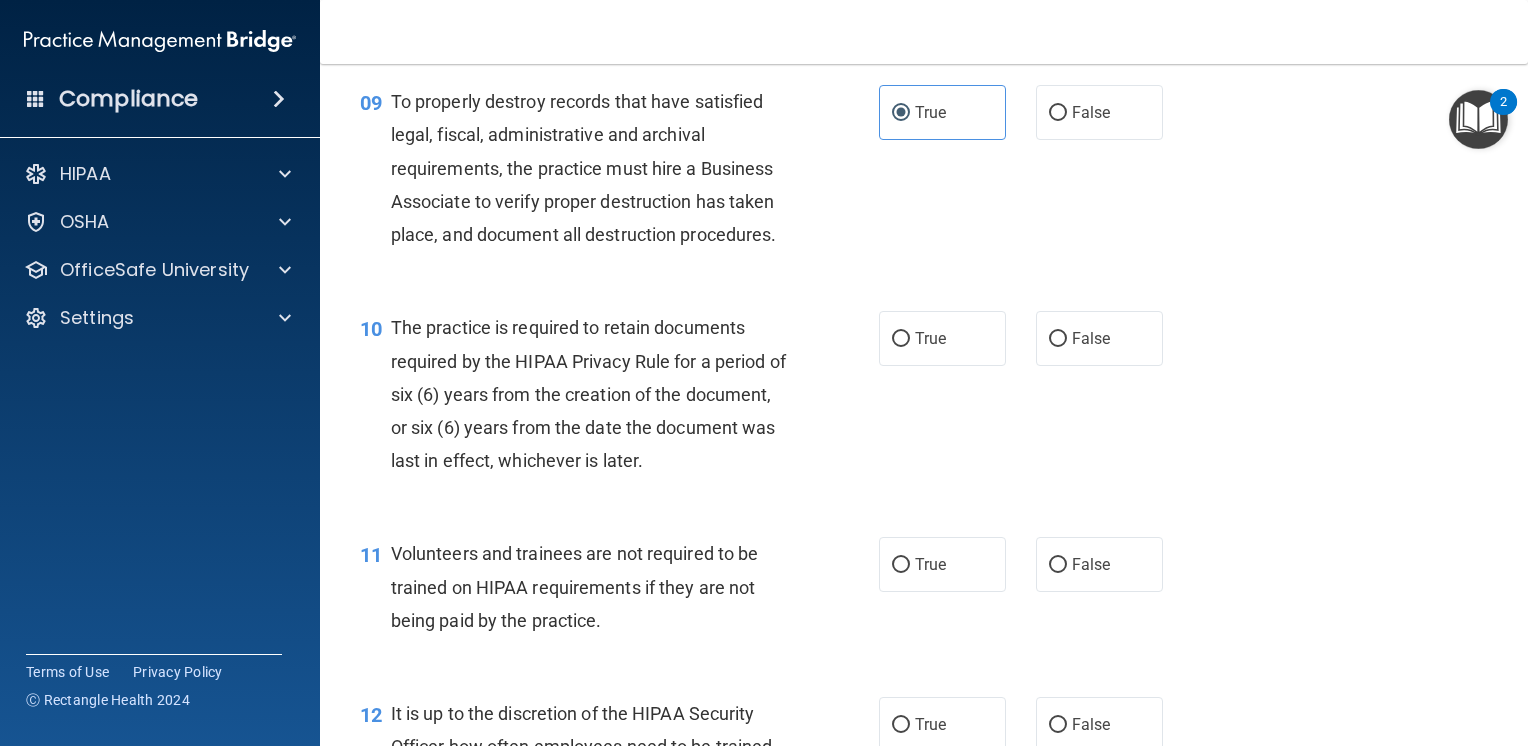 scroll, scrollTop: 1800, scrollLeft: 0, axis: vertical 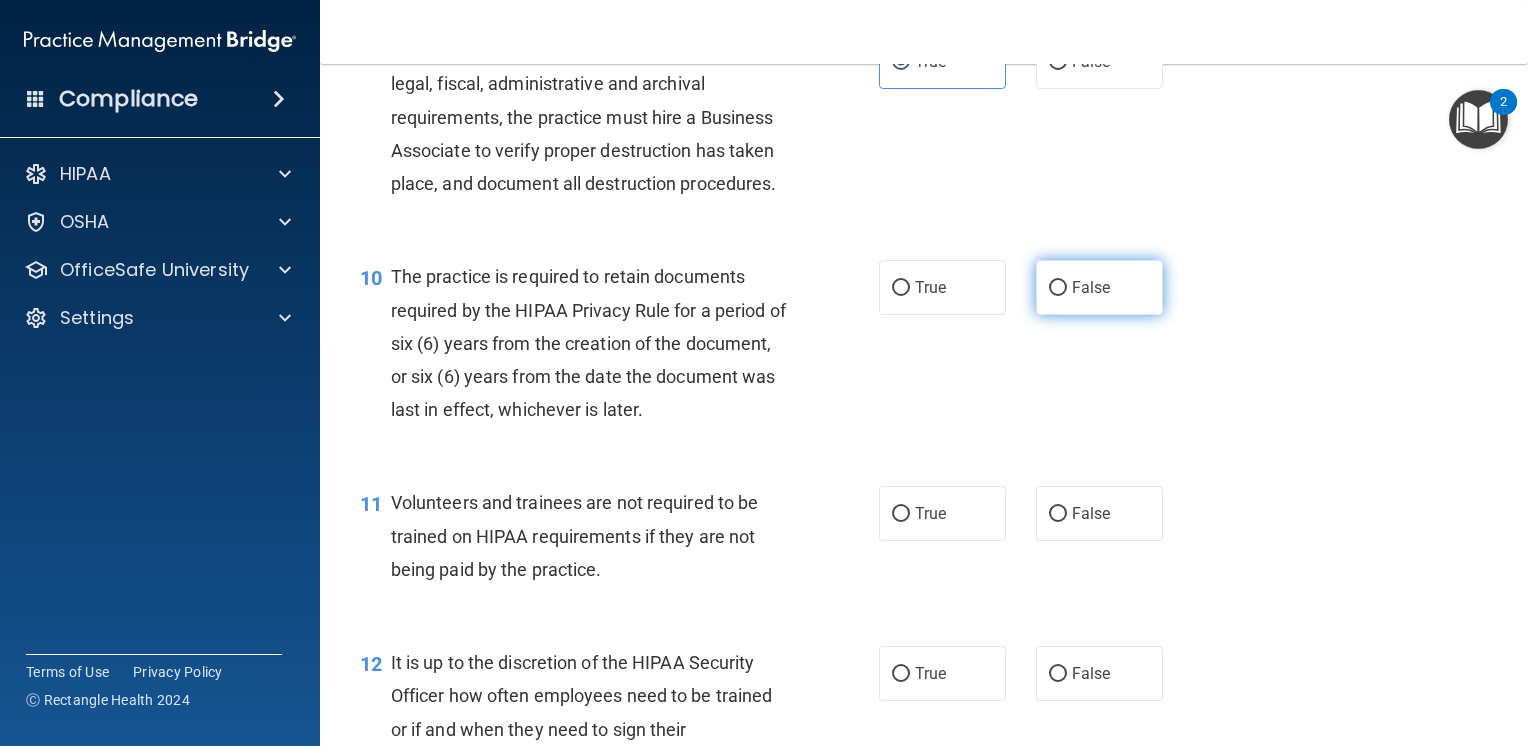 click on "False" at bounding box center (1058, 288) 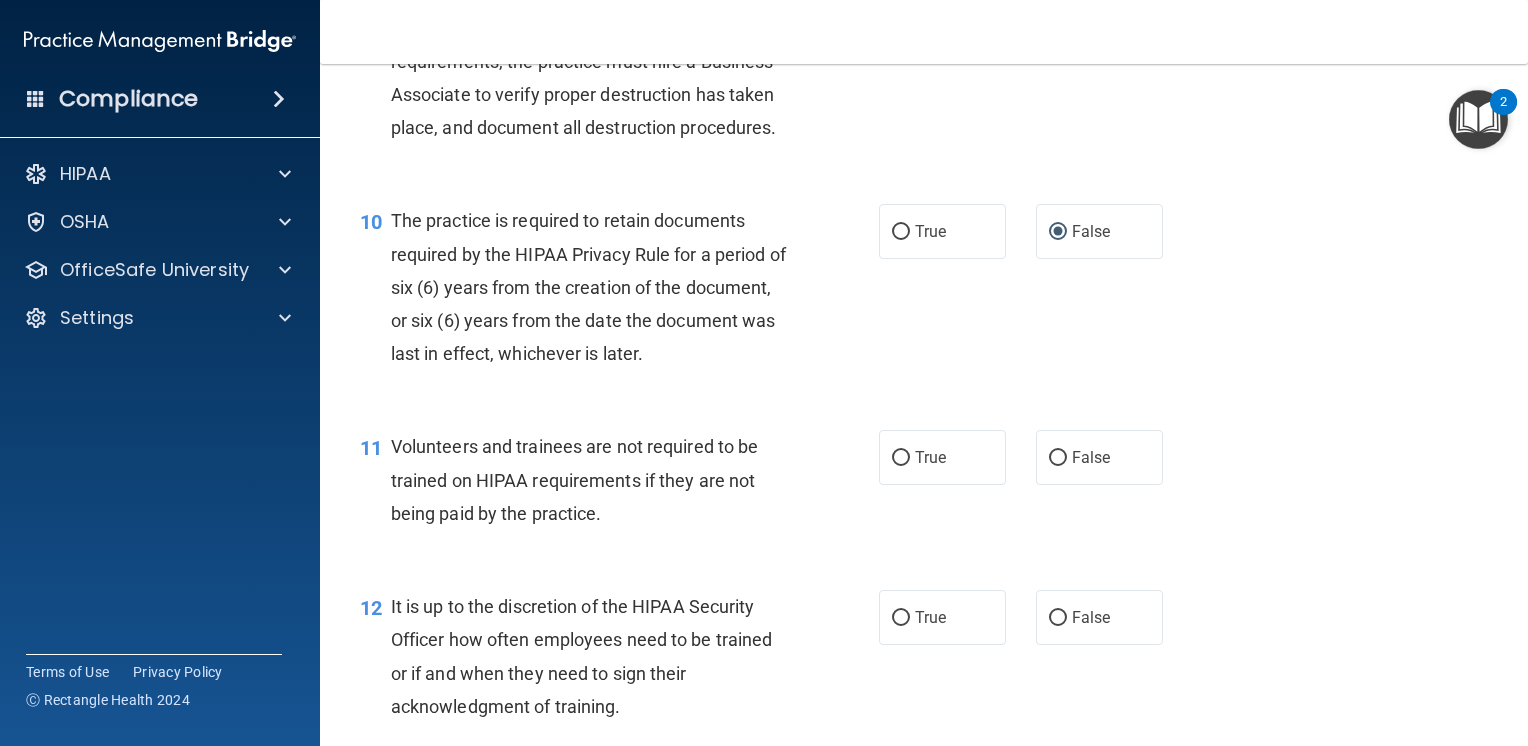 scroll, scrollTop: 1900, scrollLeft: 0, axis: vertical 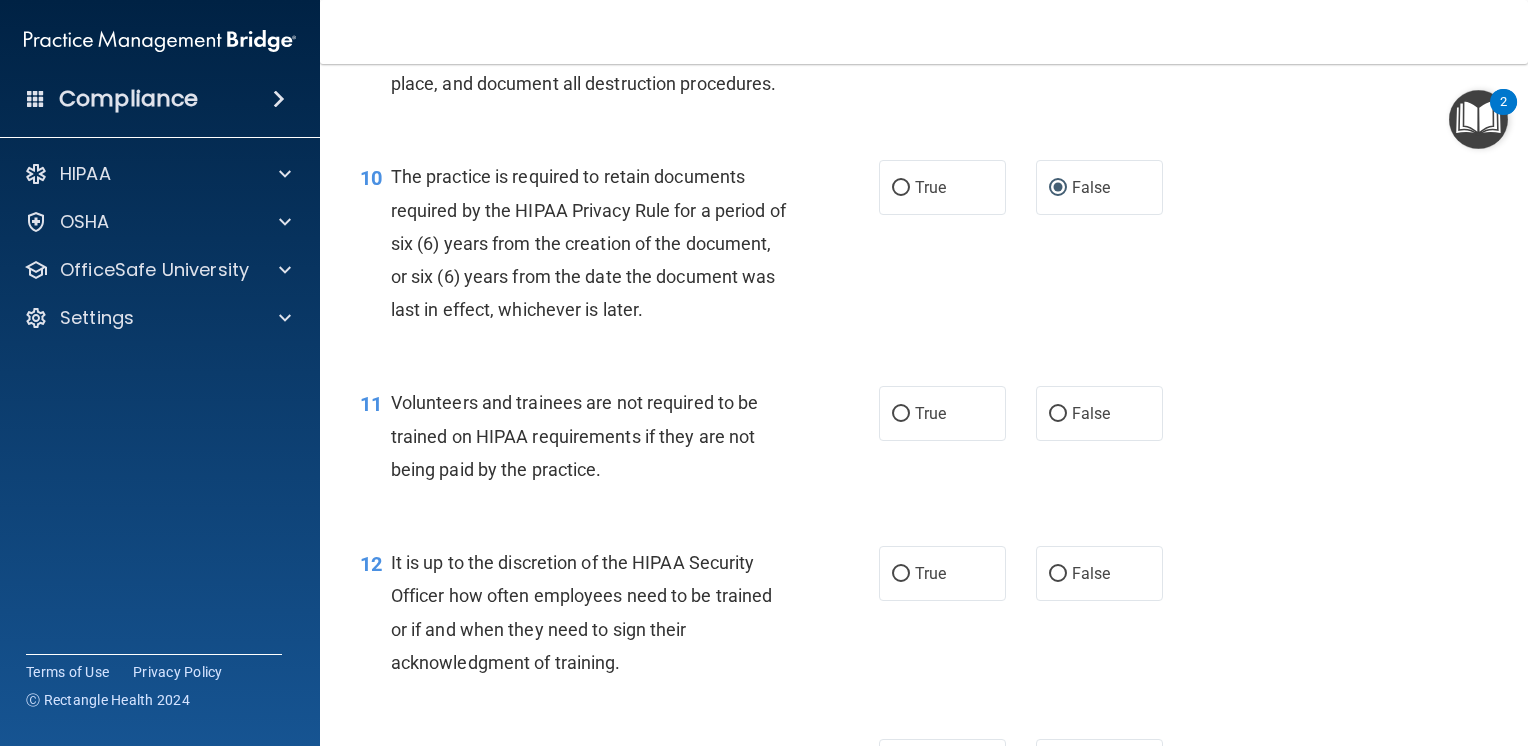 drag, startPoint x: 1054, startPoint y: 458, endPoint x: 1008, endPoint y: 456, distance: 46.043457 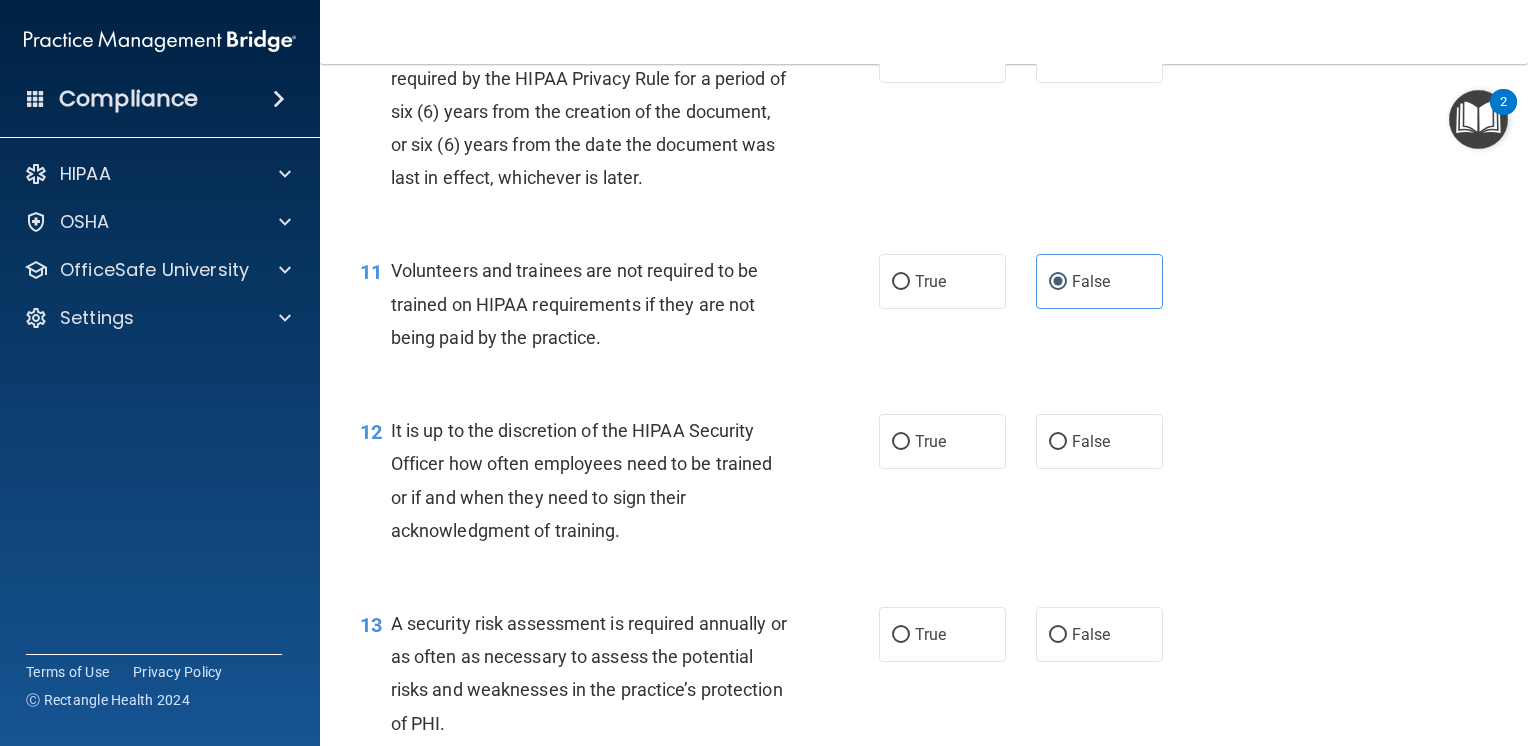 scroll, scrollTop: 2100, scrollLeft: 0, axis: vertical 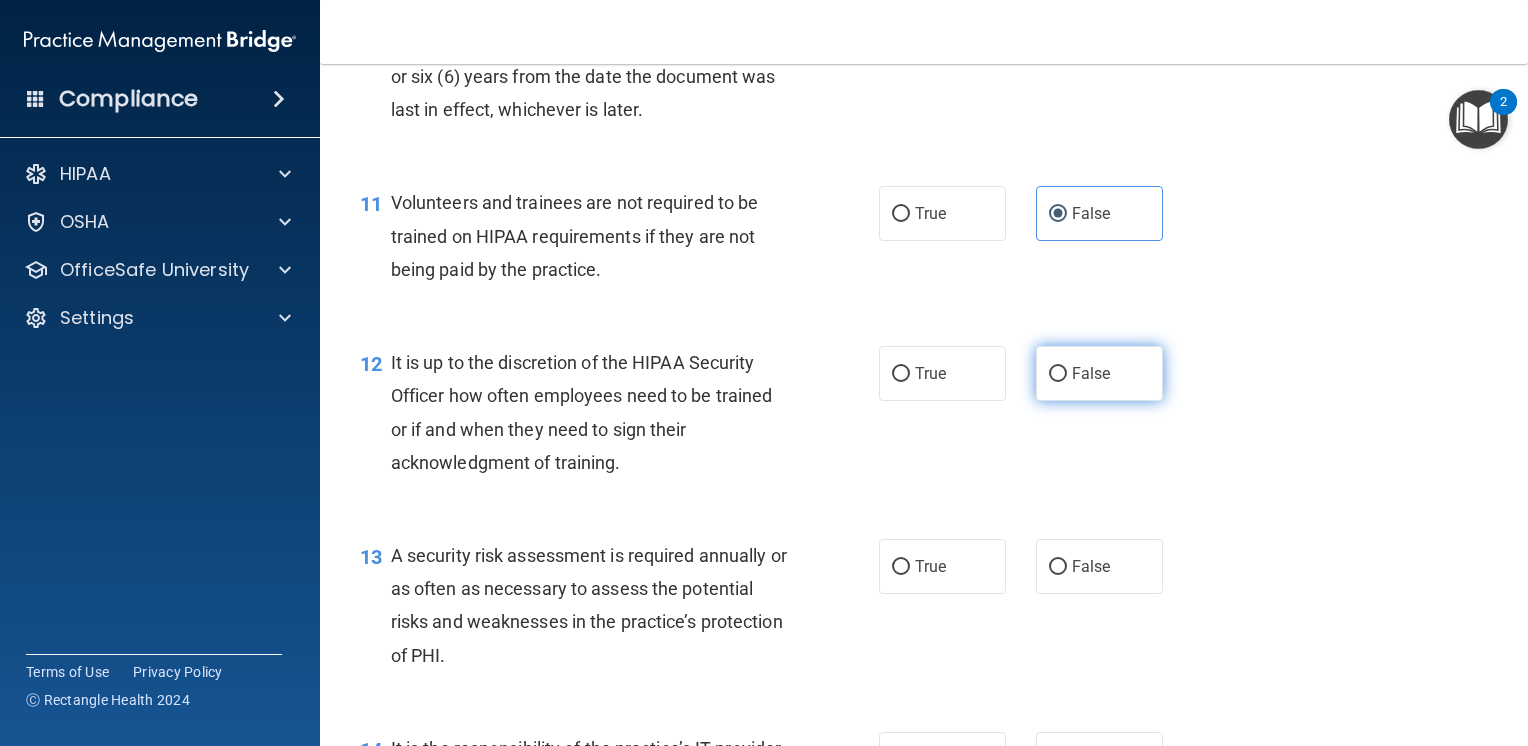 click on "False" at bounding box center (1099, 373) 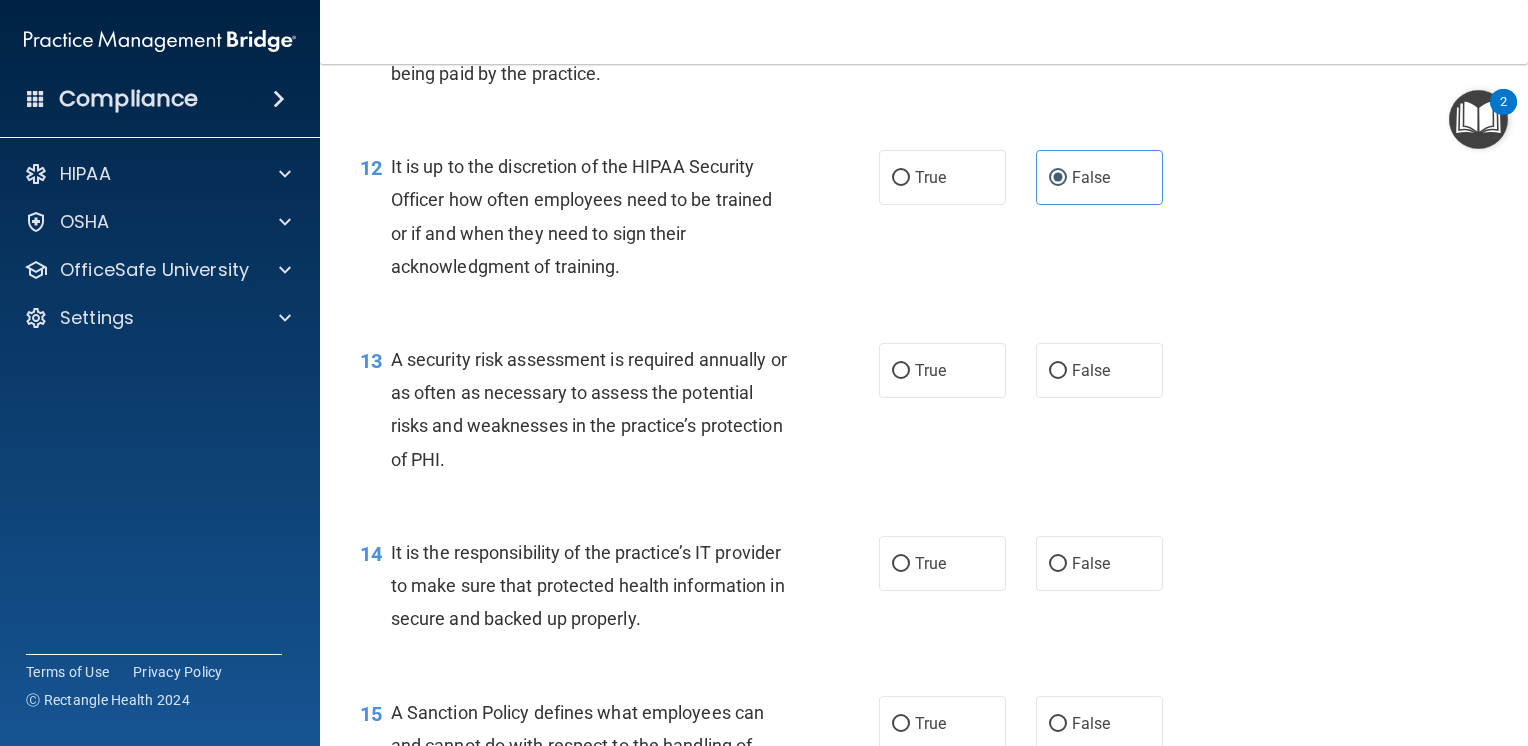 scroll, scrollTop: 2300, scrollLeft: 0, axis: vertical 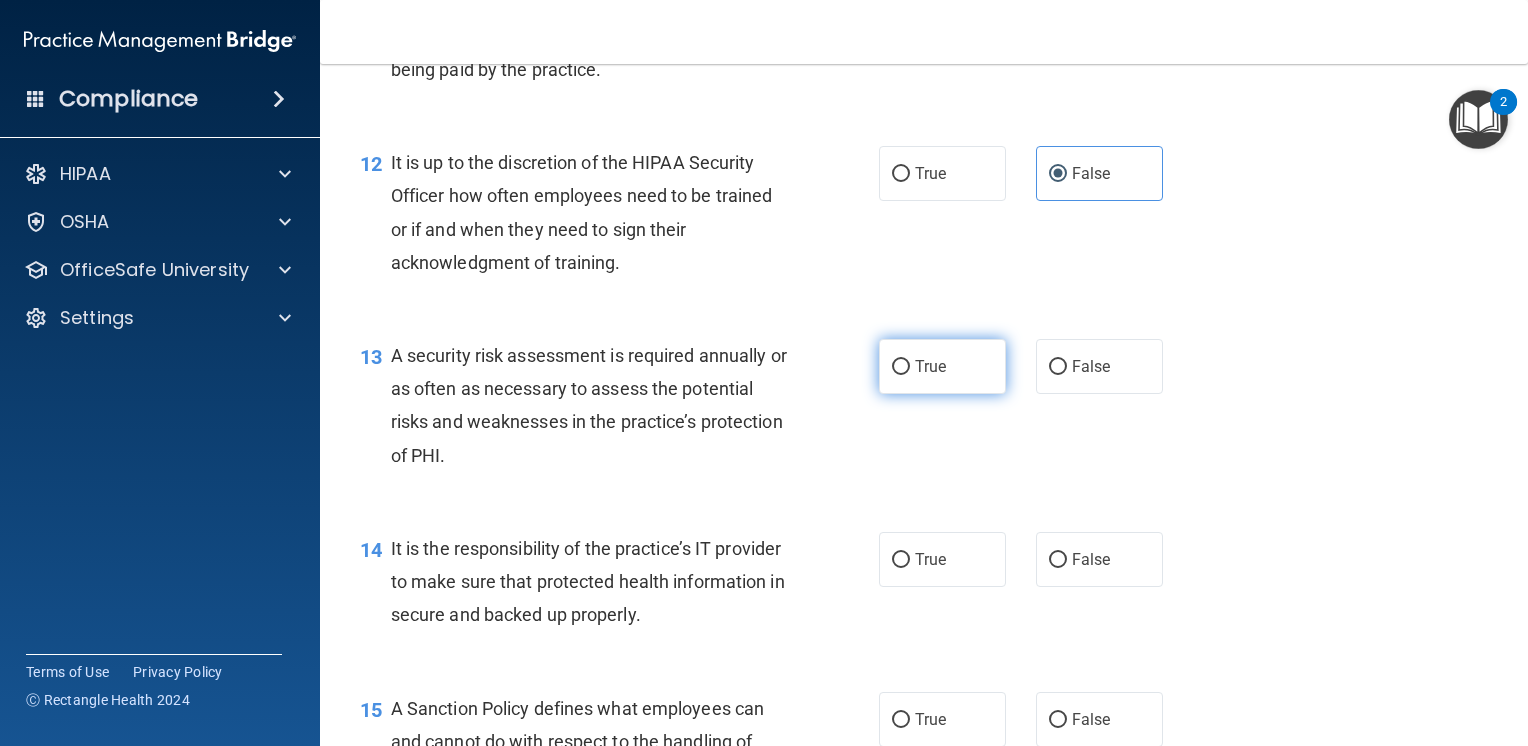 click on "True" at bounding box center (942, 366) 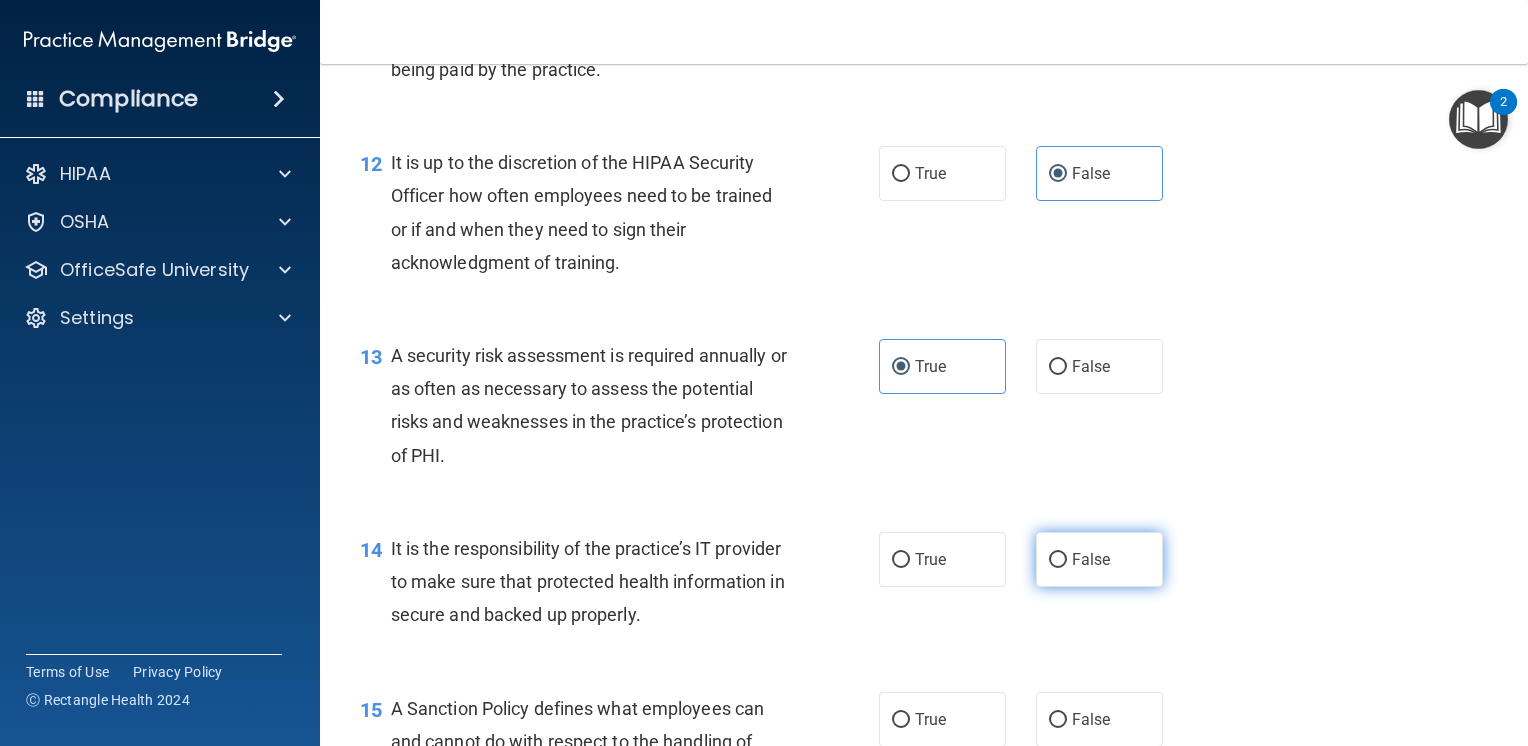 click on "False" at bounding box center [1099, 559] 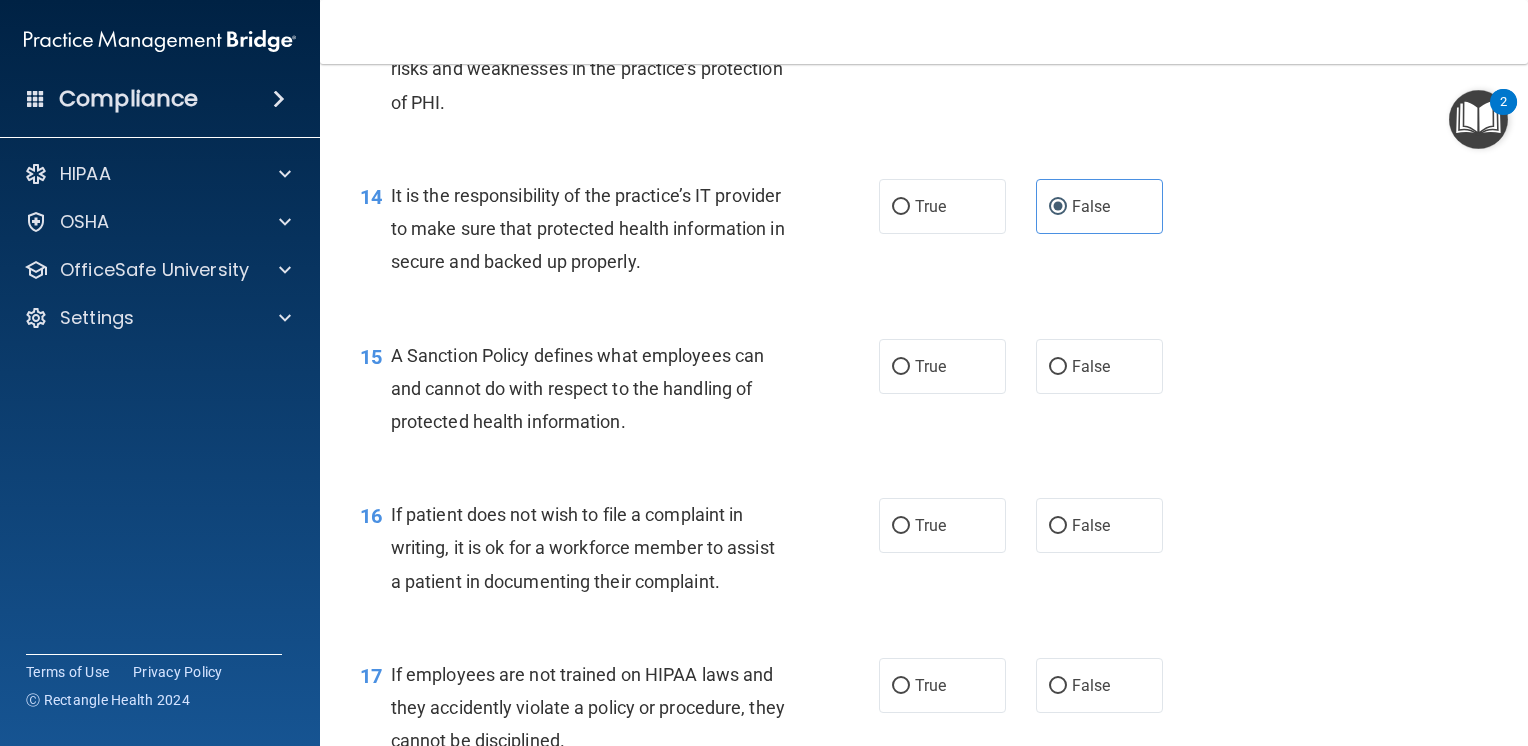 scroll, scrollTop: 2700, scrollLeft: 0, axis: vertical 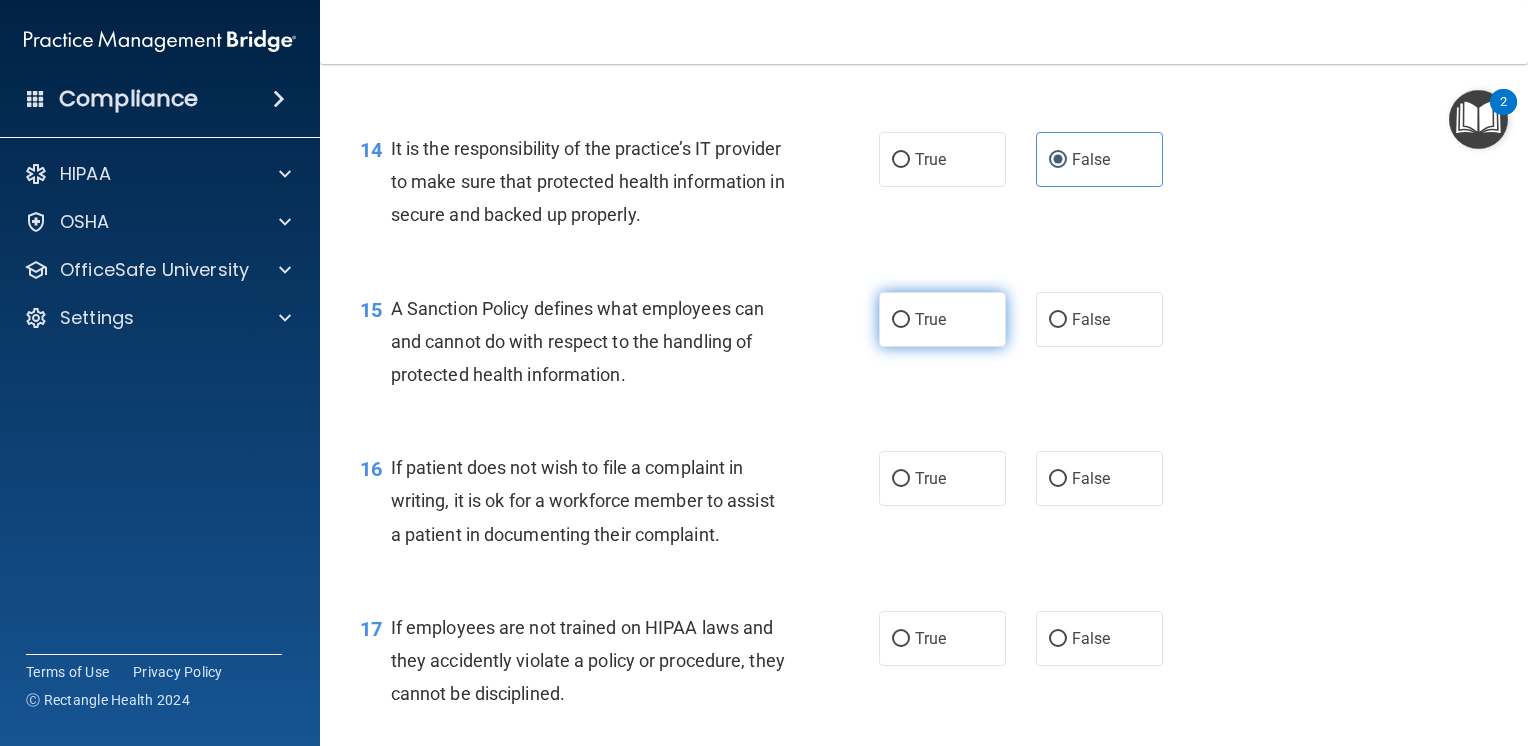 click on "True" at bounding box center [901, 320] 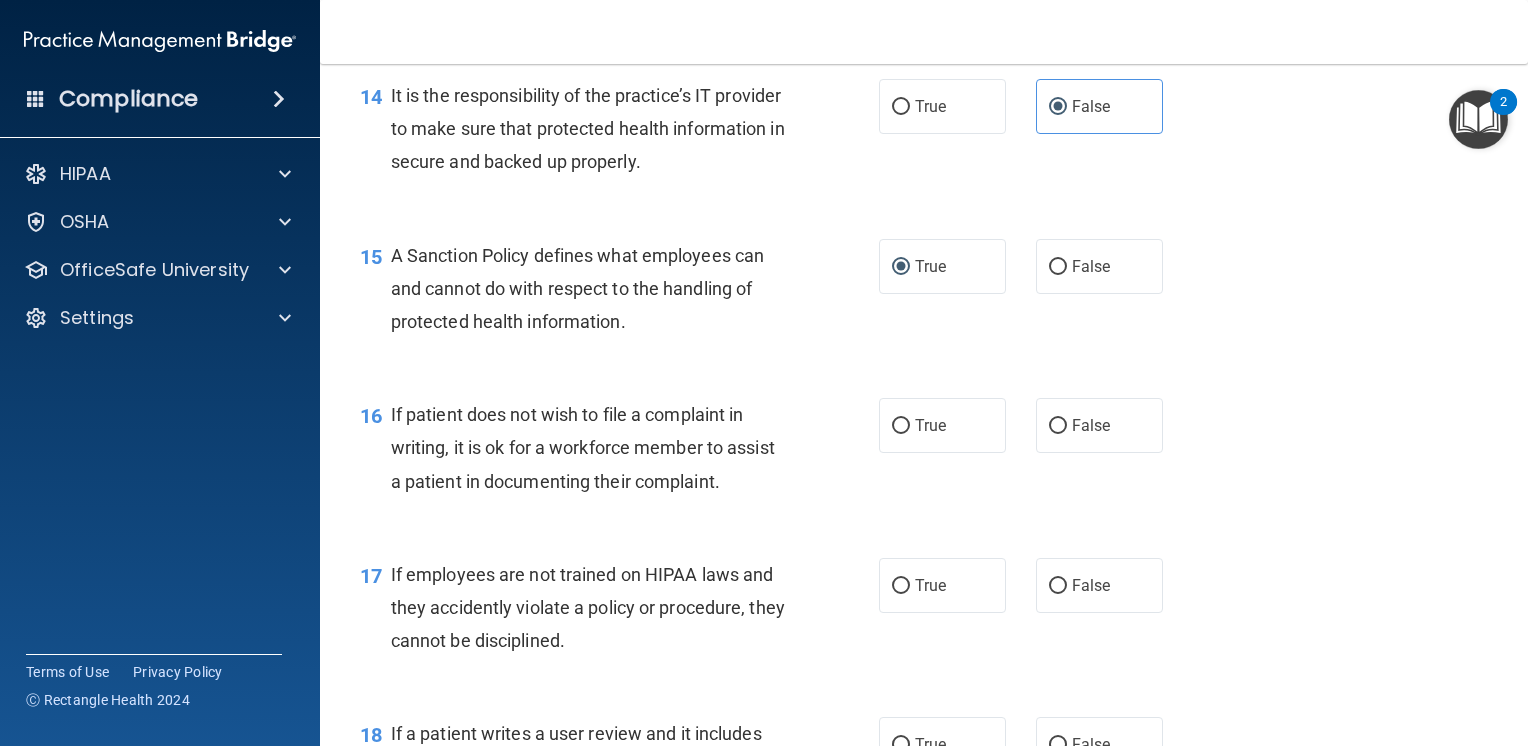 scroll, scrollTop: 2900, scrollLeft: 0, axis: vertical 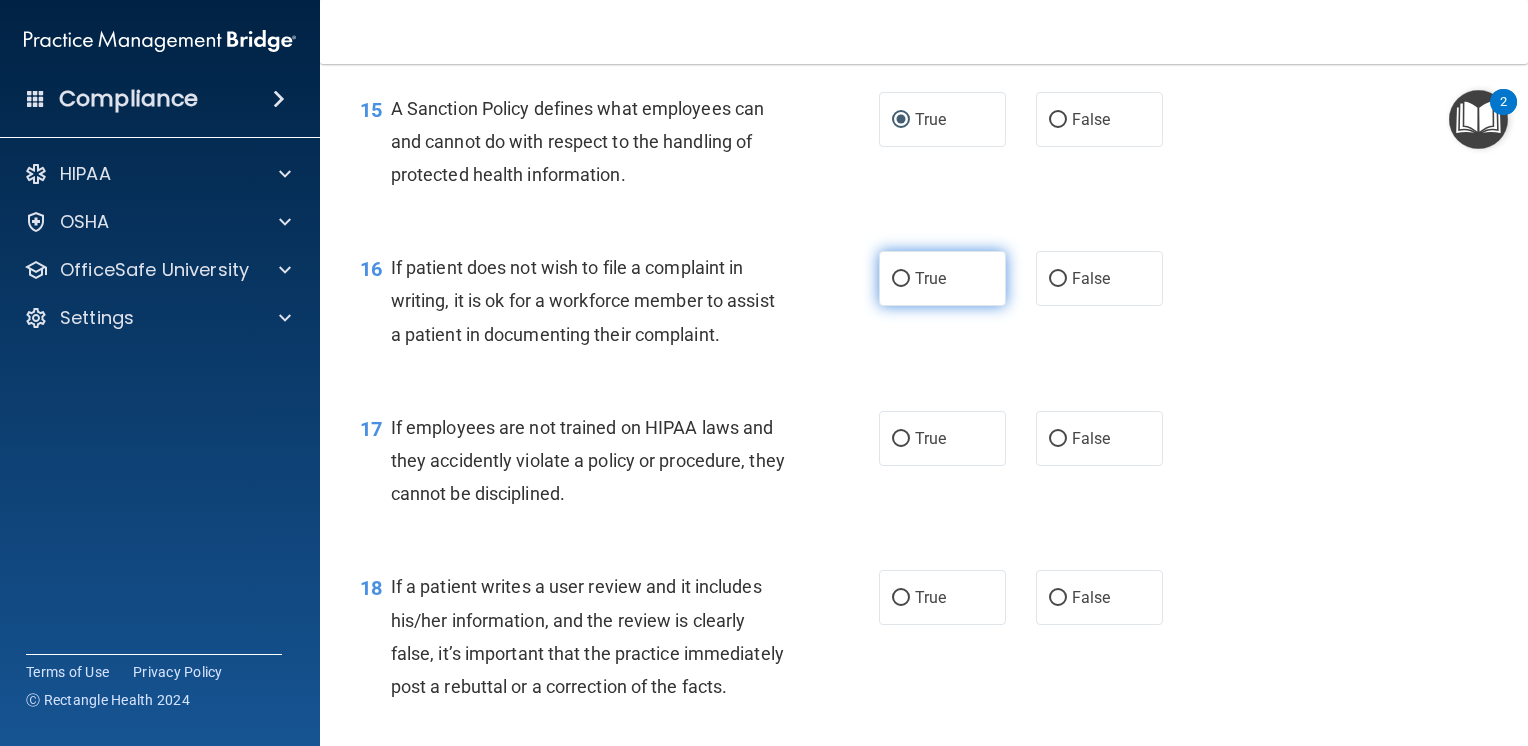 click on "True" at bounding box center [942, 278] 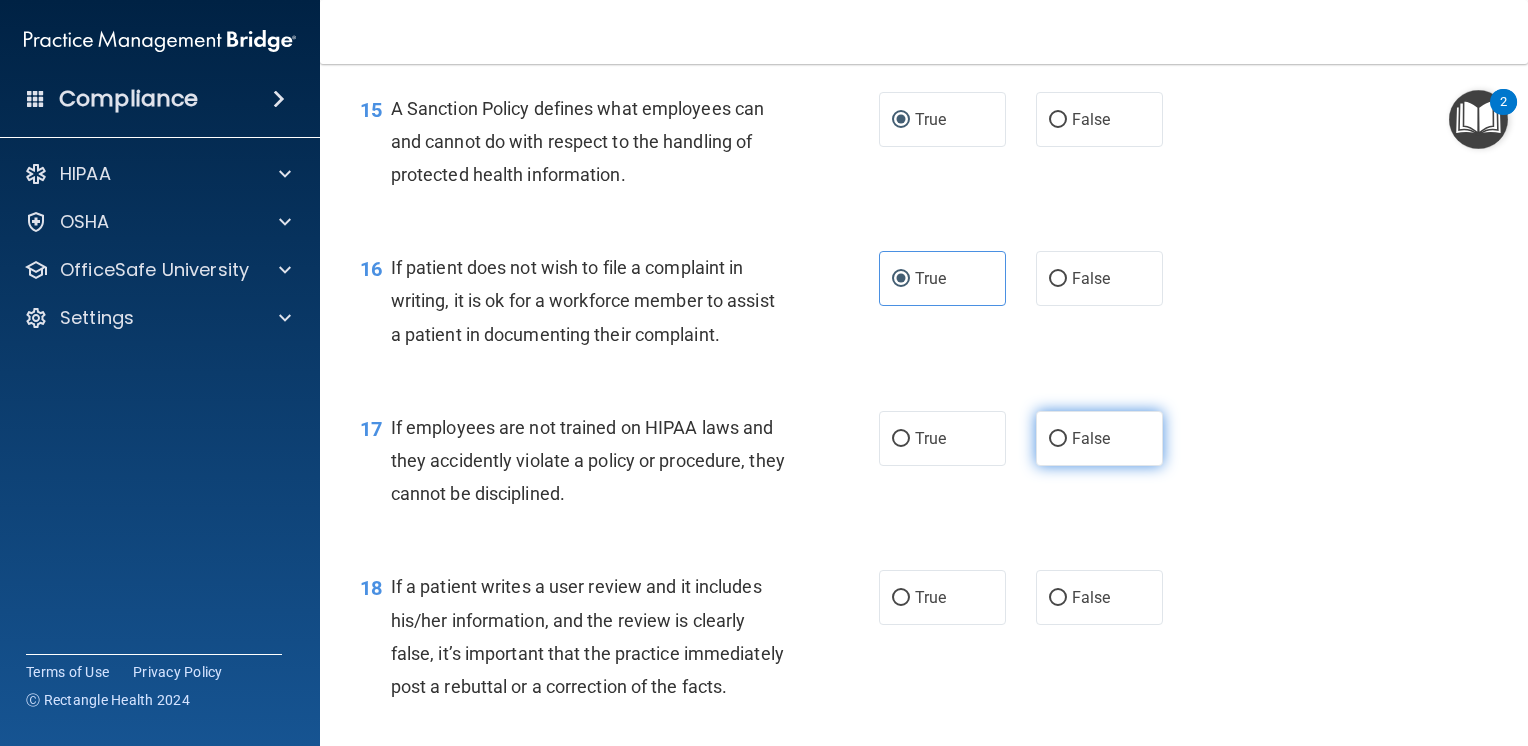 click on "False" at bounding box center [1099, 438] 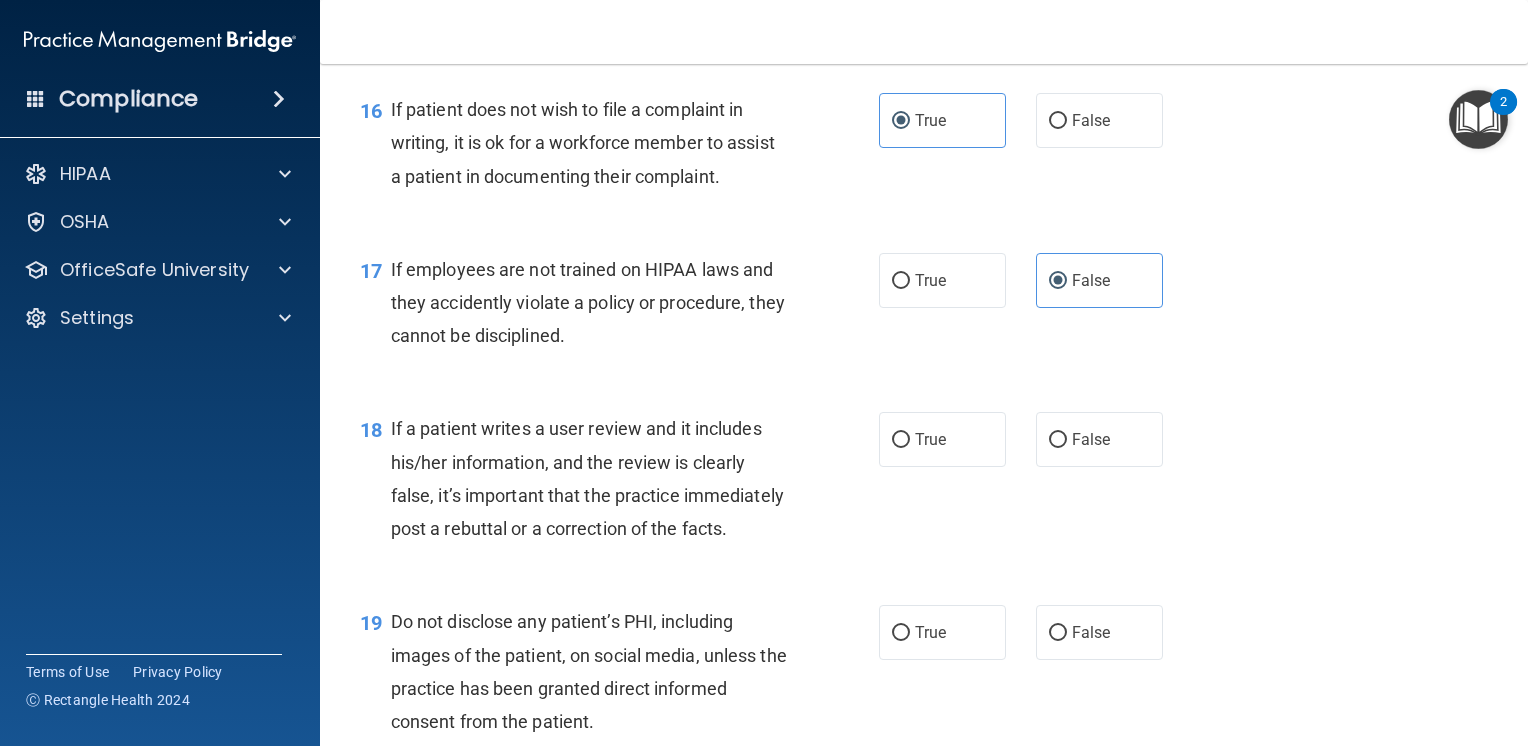 scroll, scrollTop: 3100, scrollLeft: 0, axis: vertical 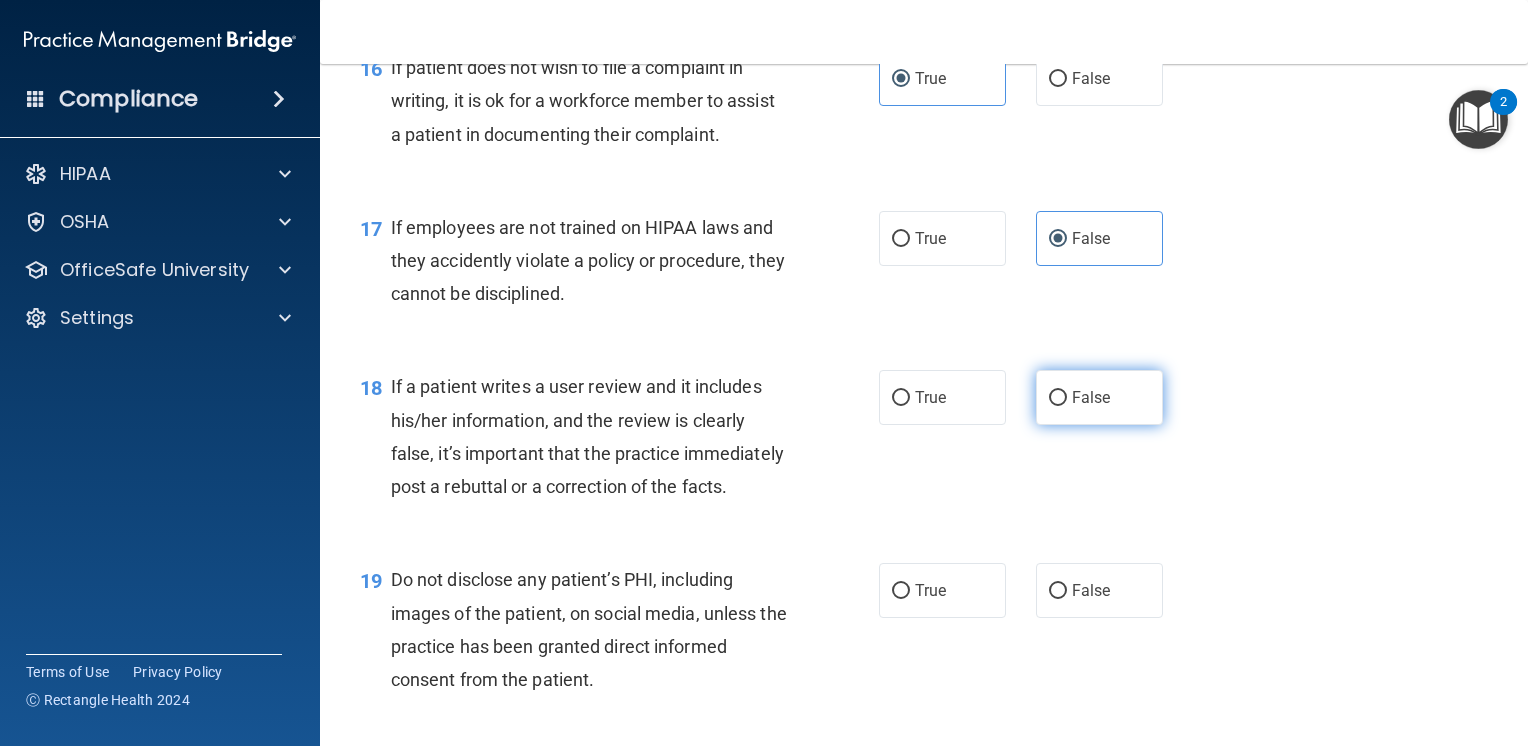 click on "False" at bounding box center (1091, 397) 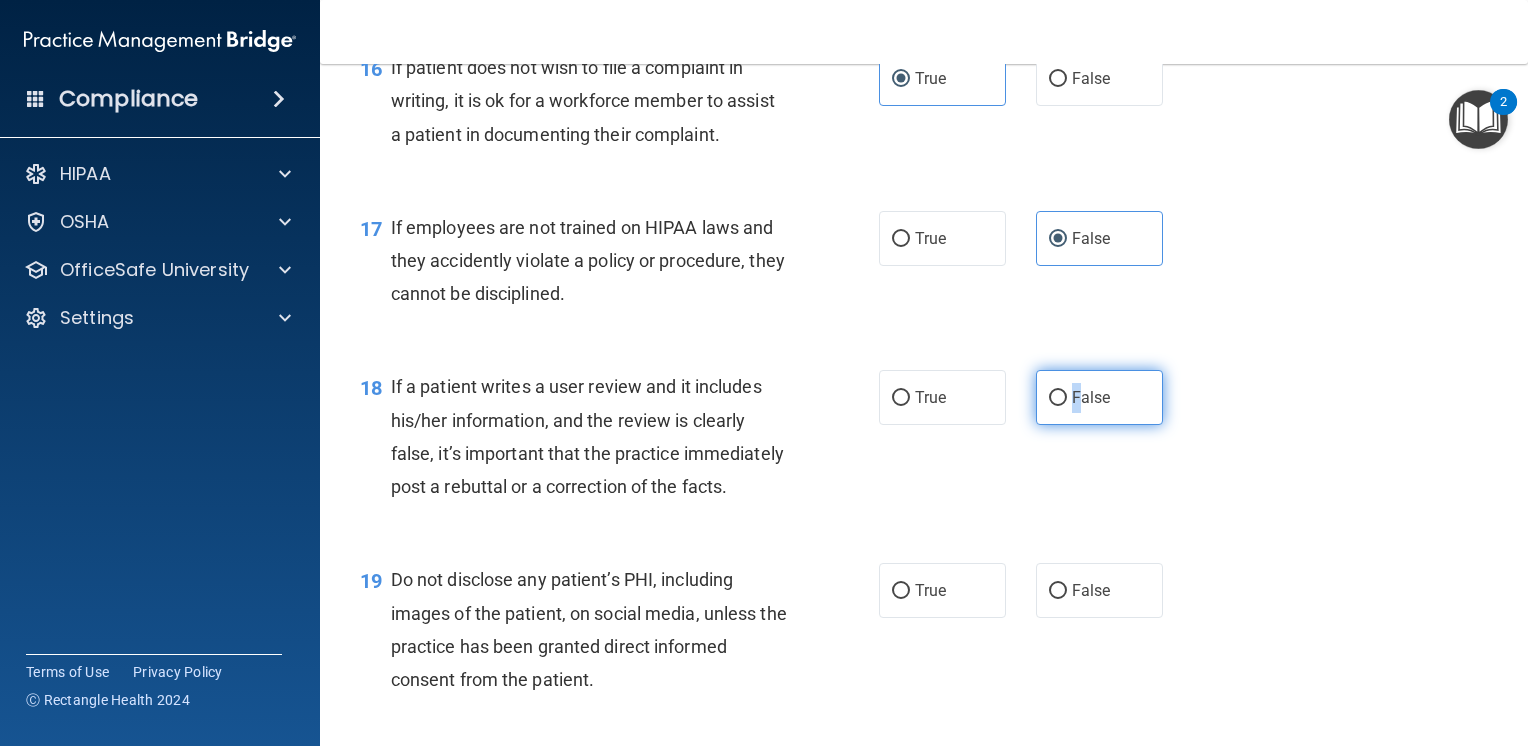 click on "False" at bounding box center [1058, 398] 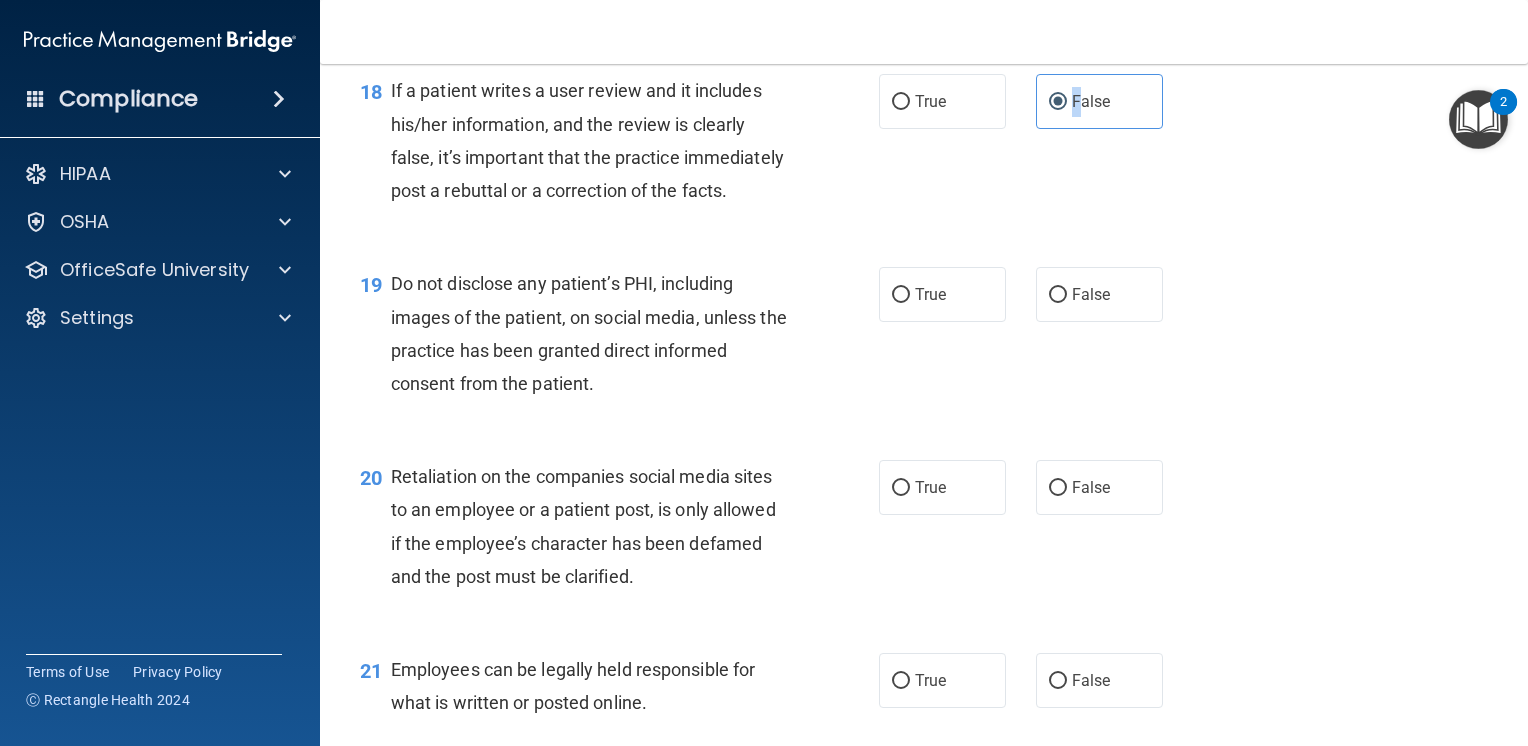 scroll, scrollTop: 3400, scrollLeft: 0, axis: vertical 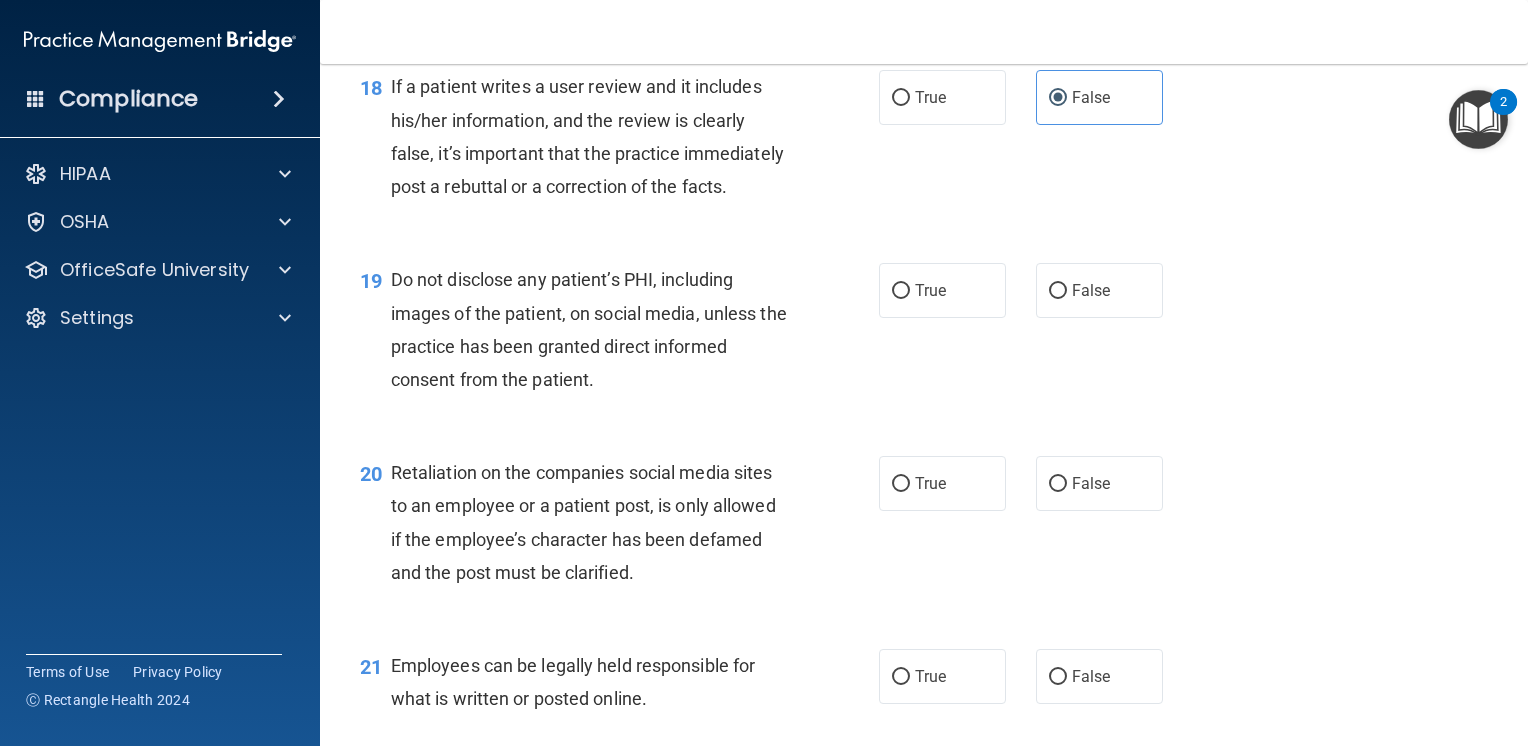 click on "18       If a patient writes a user review and it includes his/her information, and the review is clearly false, it’s important that the practice immediately post a rebuttal or a correction of the facts.                 True           False" at bounding box center (924, 141) 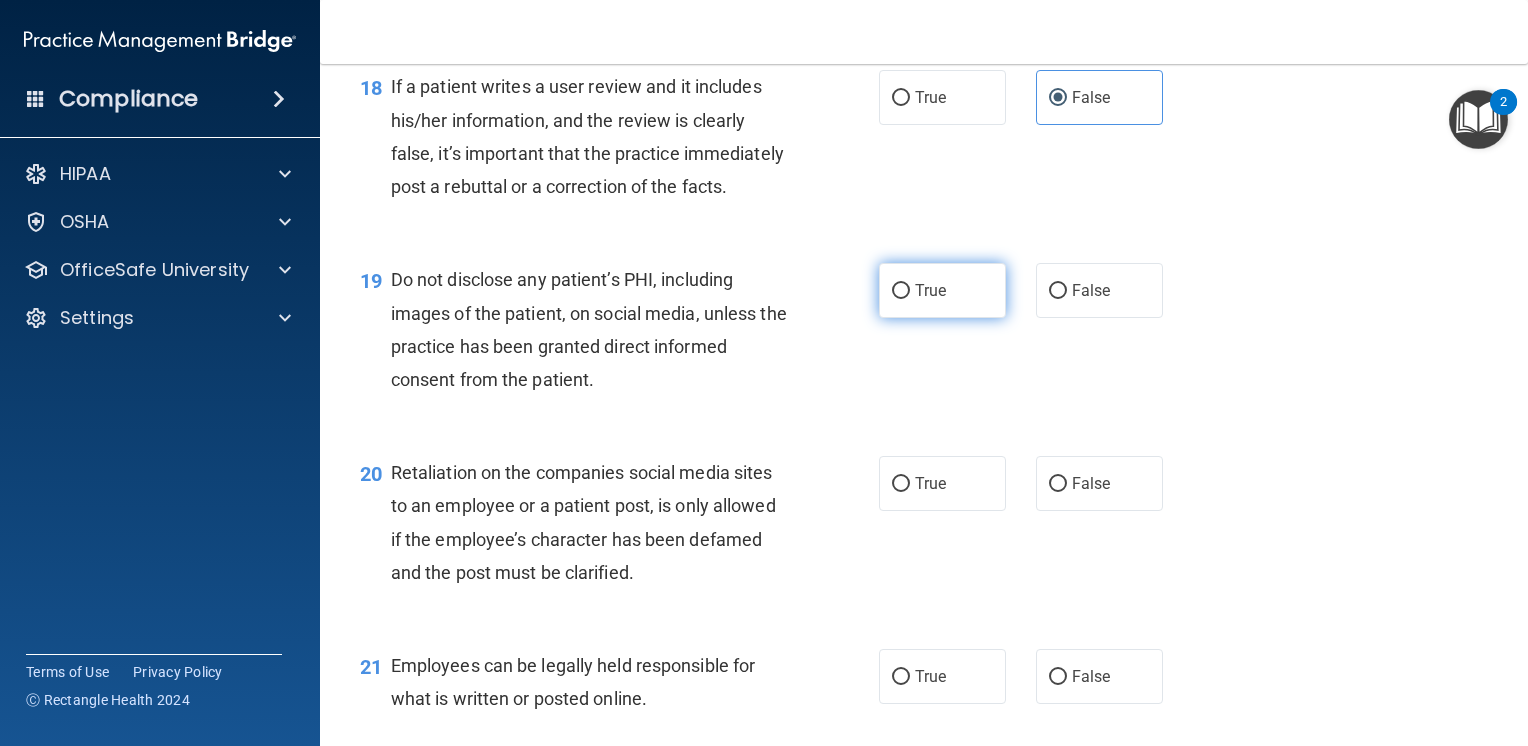 click on "True" at bounding box center [930, 290] 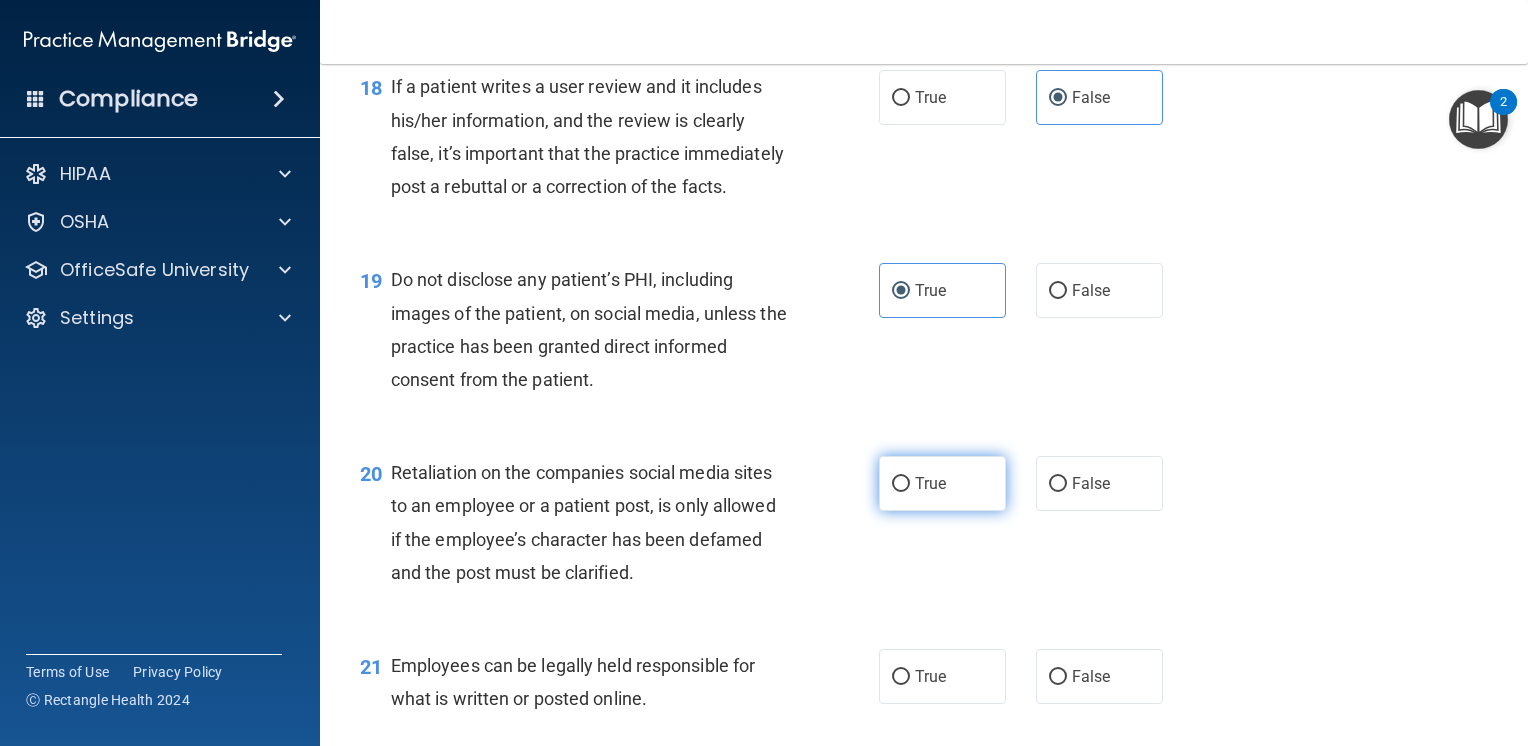 drag, startPoint x: 1065, startPoint y: 558, endPoint x: 968, endPoint y: 560, distance: 97.020615 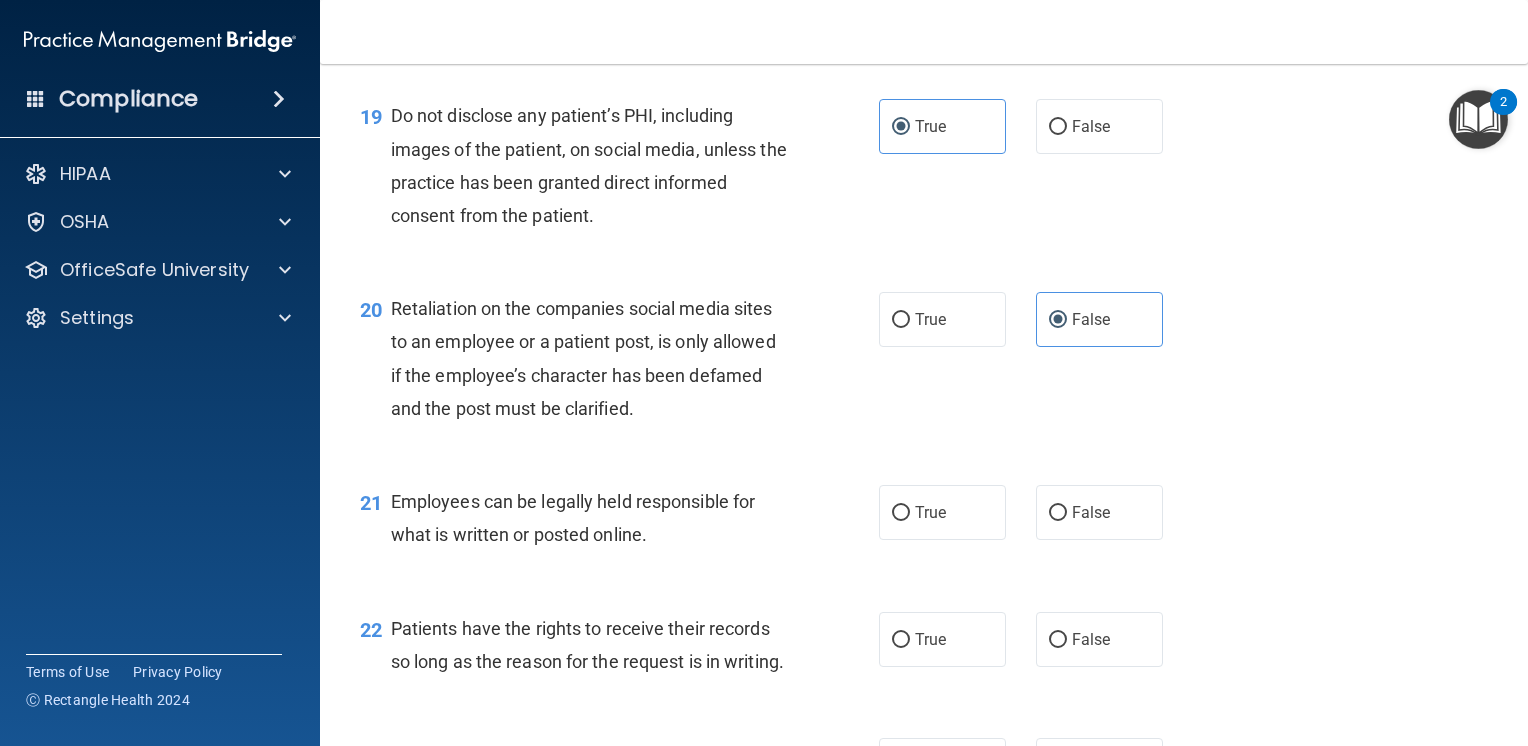 scroll, scrollTop: 3800, scrollLeft: 0, axis: vertical 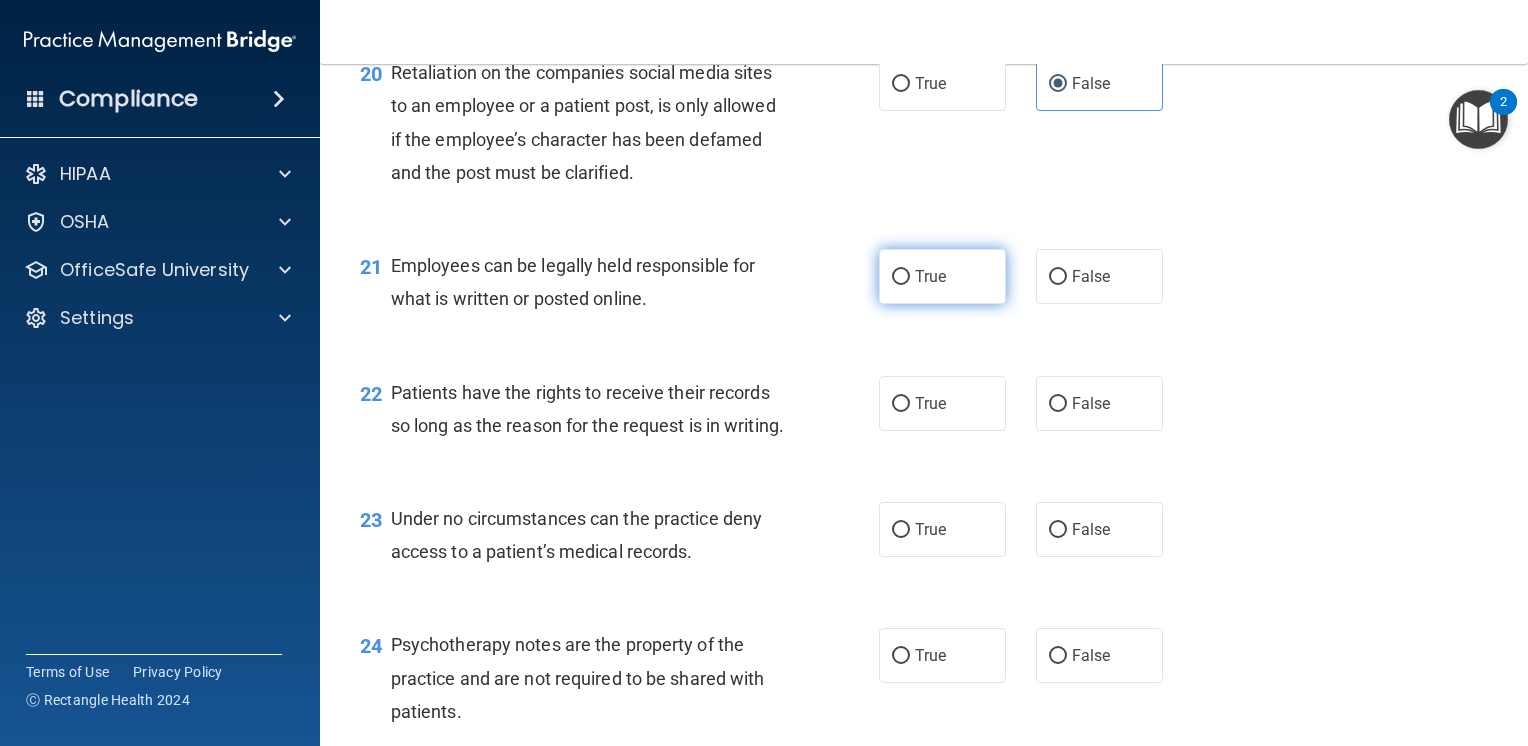 click on "True" at bounding box center (930, 276) 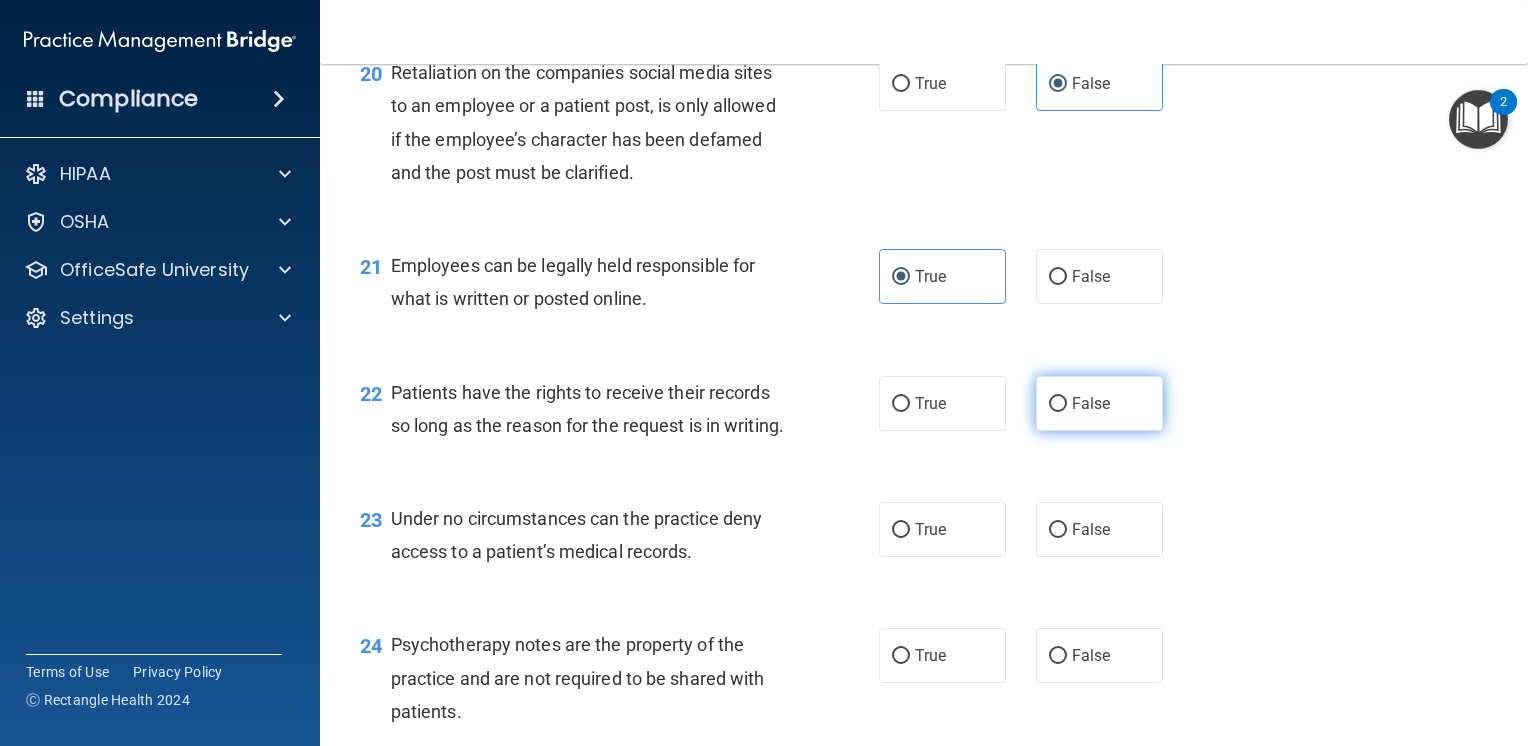 click on "False" at bounding box center (1058, 404) 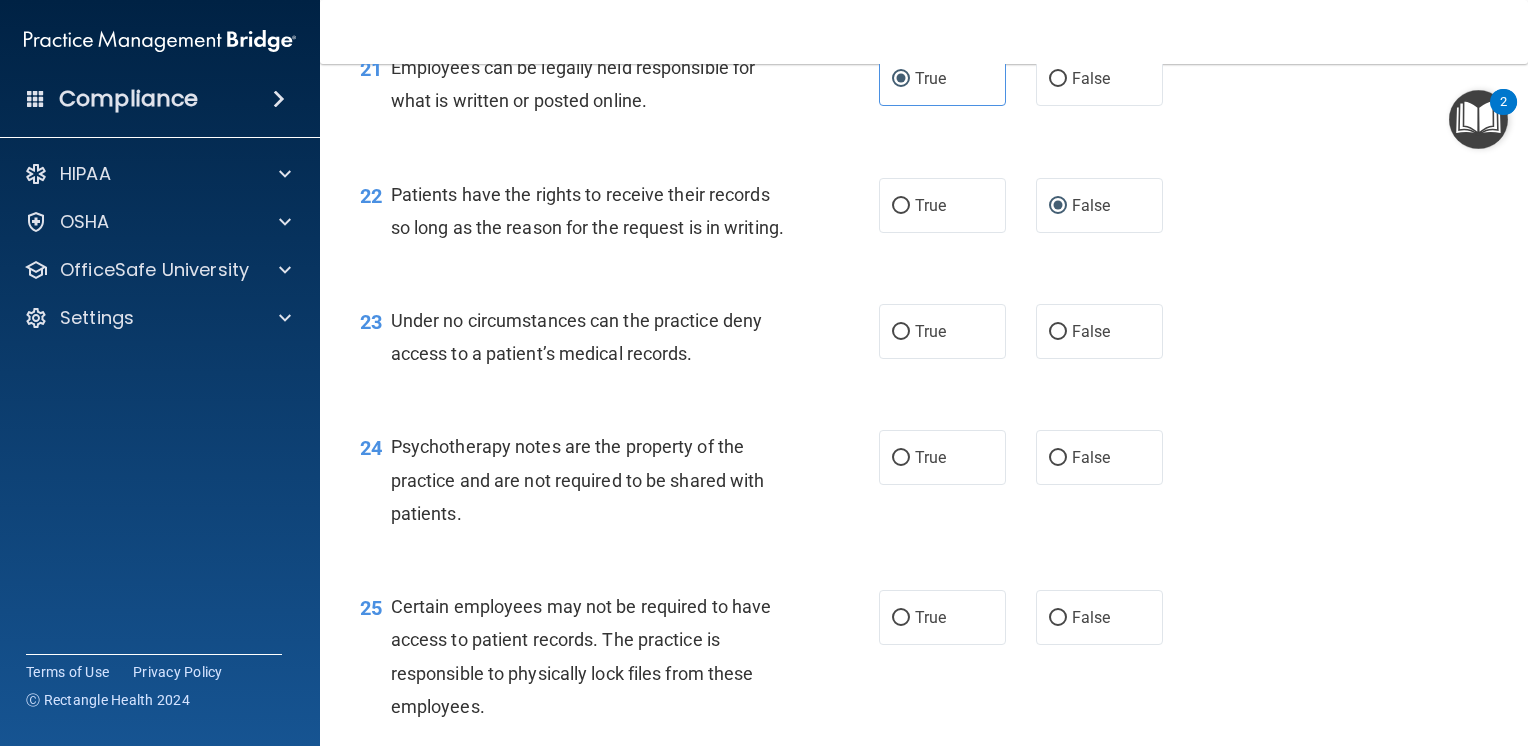 scroll, scrollTop: 4000, scrollLeft: 0, axis: vertical 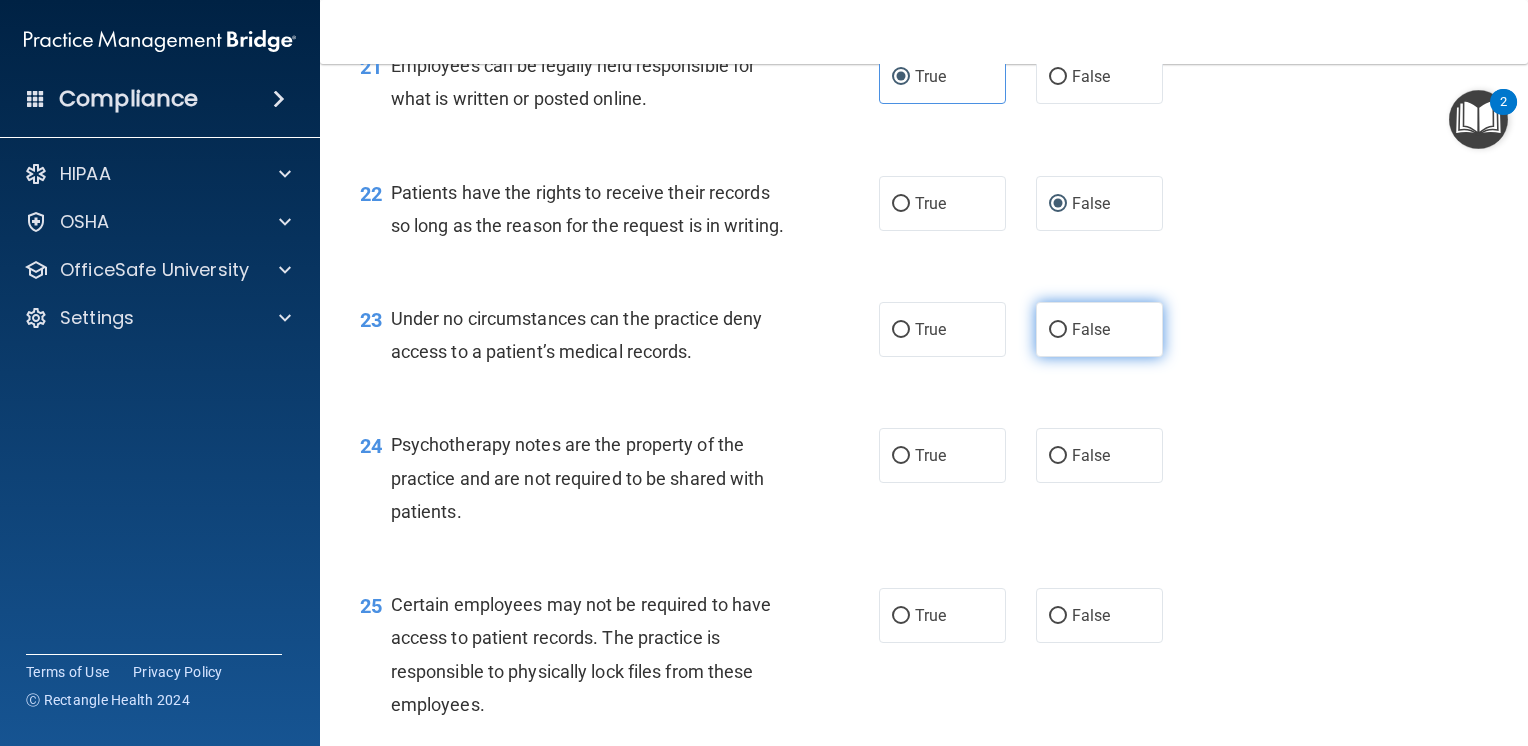 drag, startPoint x: 1077, startPoint y: 426, endPoint x: 1064, endPoint y: 426, distance: 13 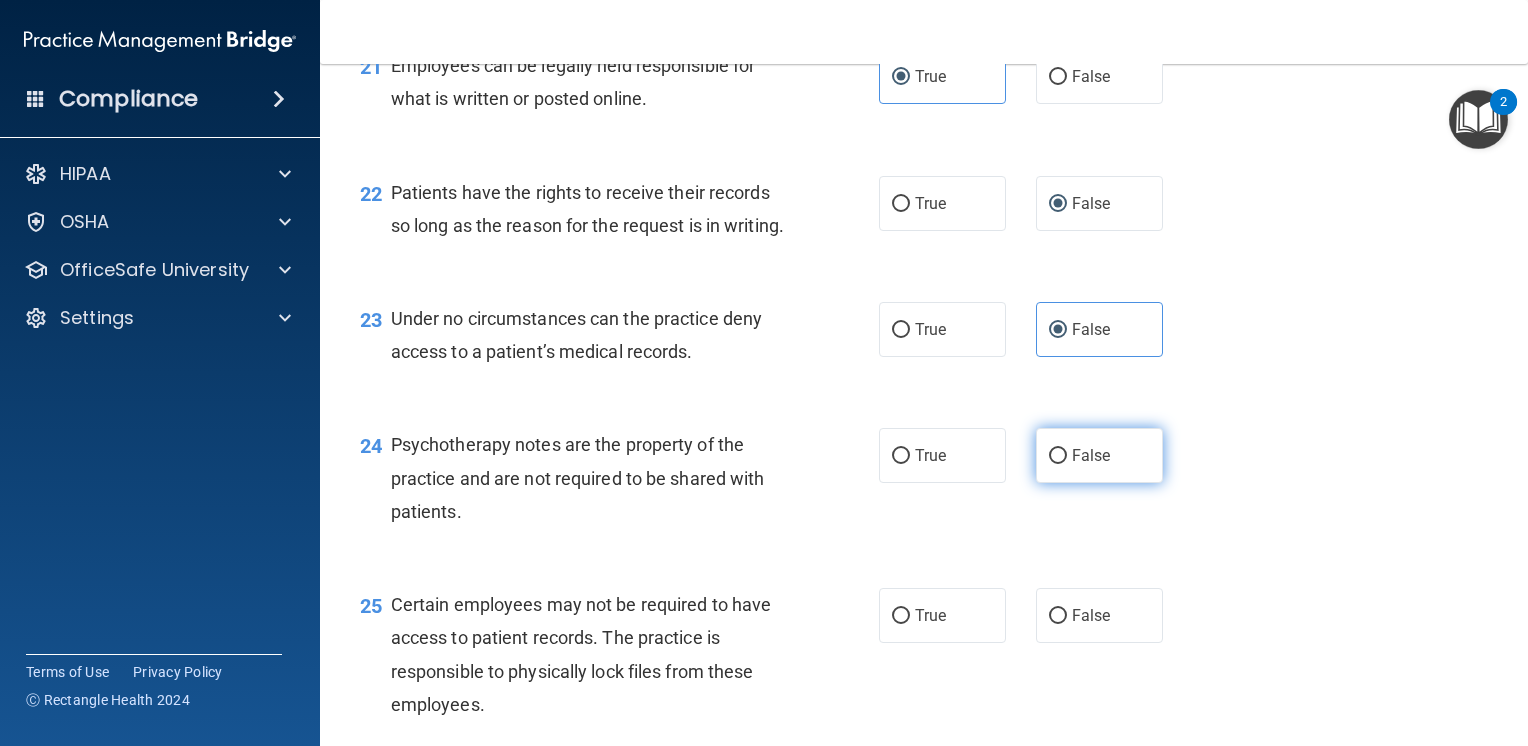 click on "False" at bounding box center (1099, 455) 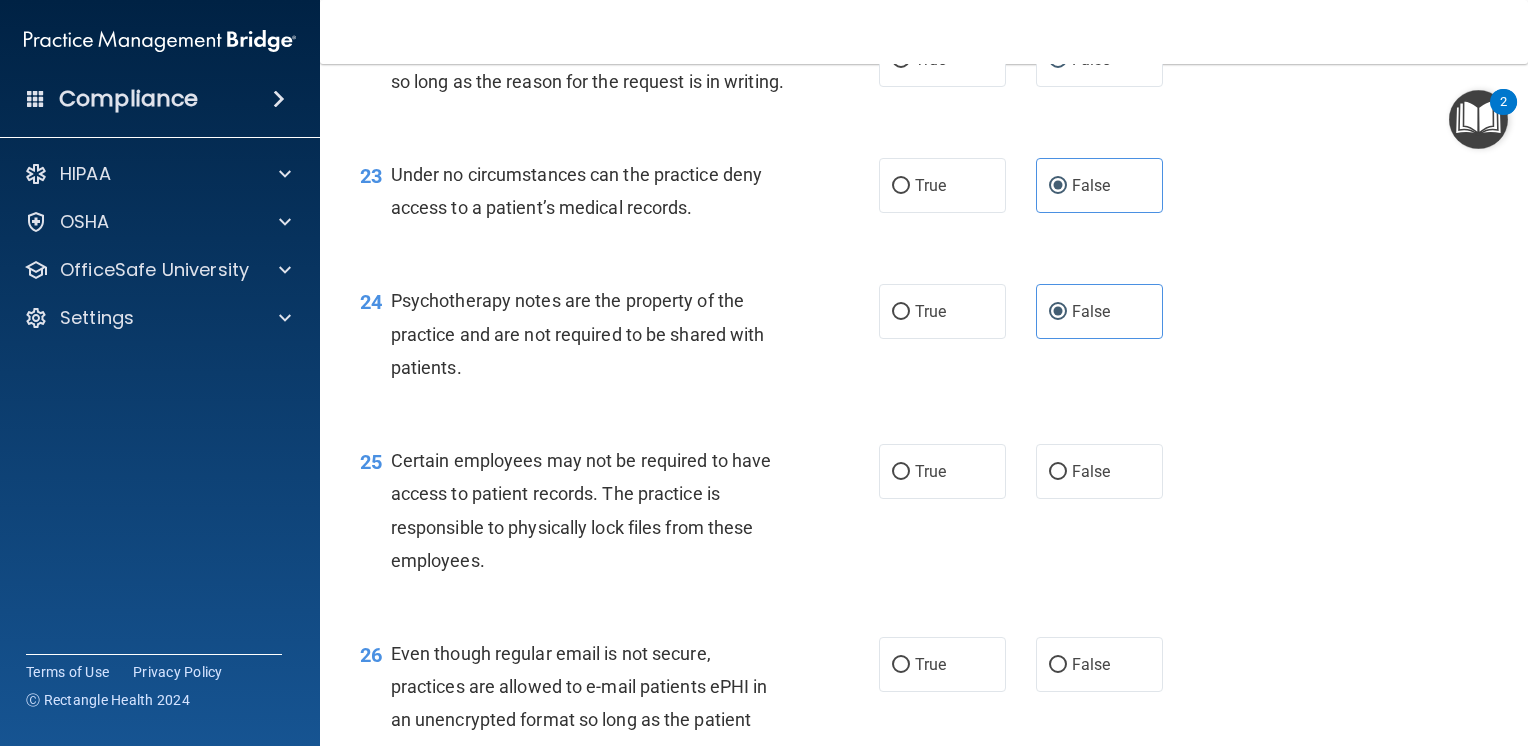 scroll, scrollTop: 4200, scrollLeft: 0, axis: vertical 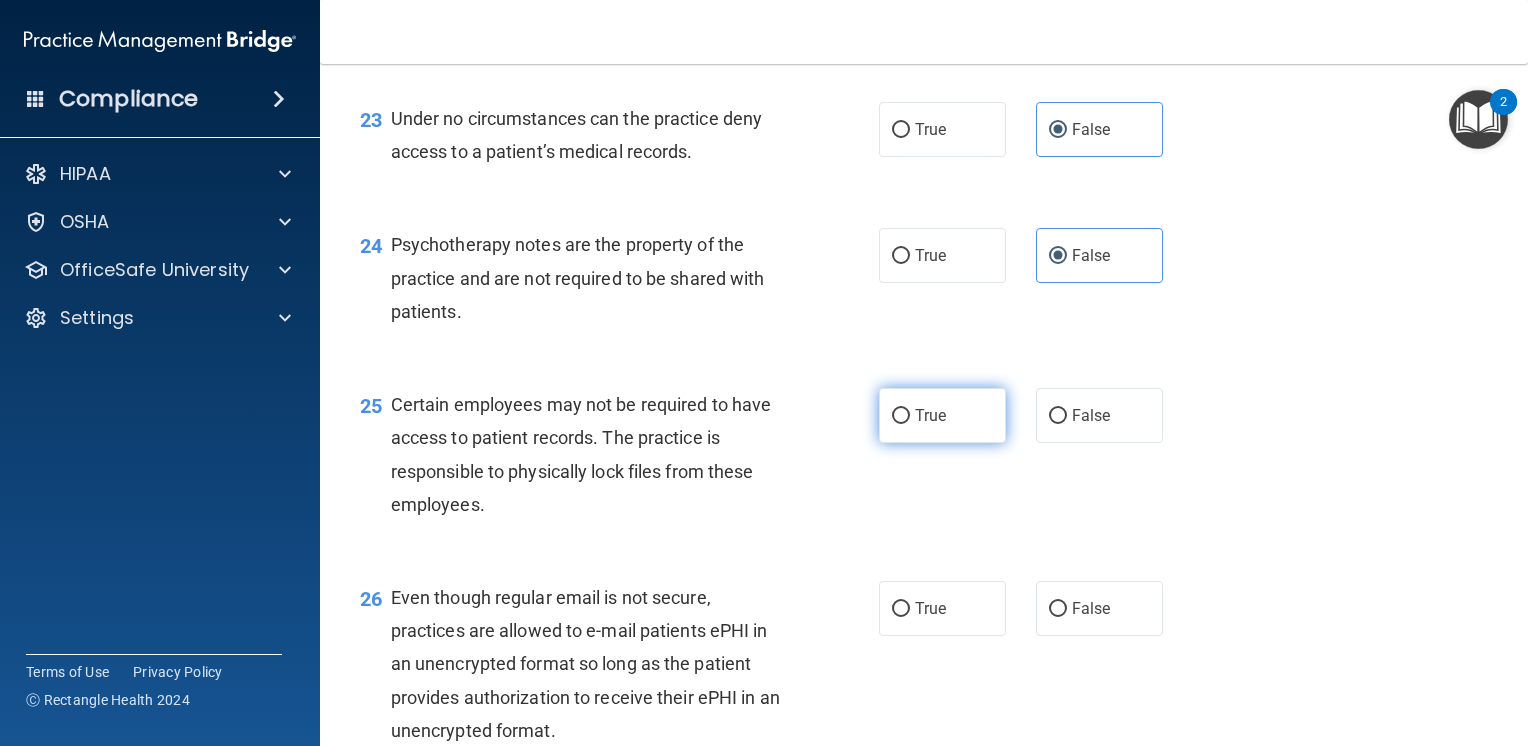 click on "True" at bounding box center [942, 415] 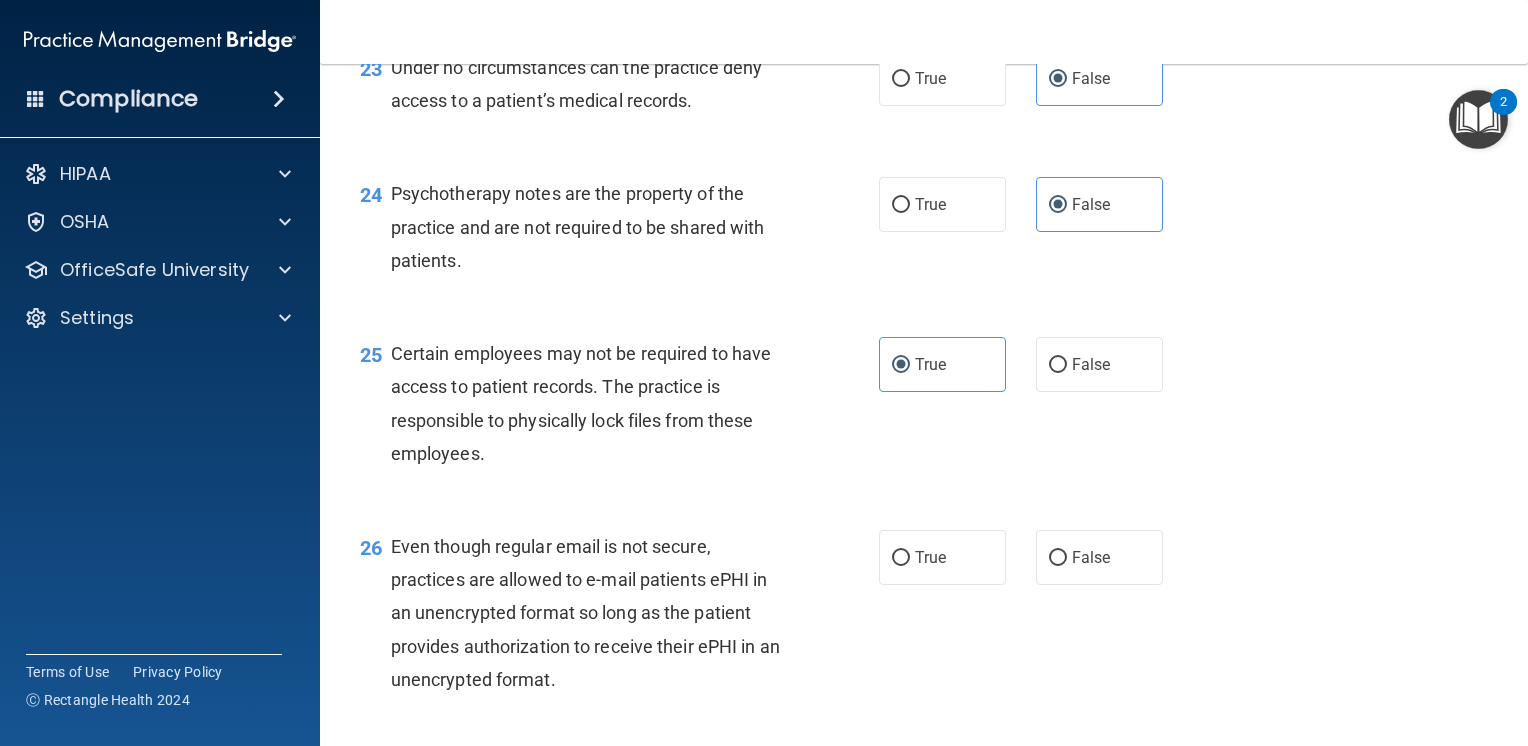 scroll, scrollTop: 4400, scrollLeft: 0, axis: vertical 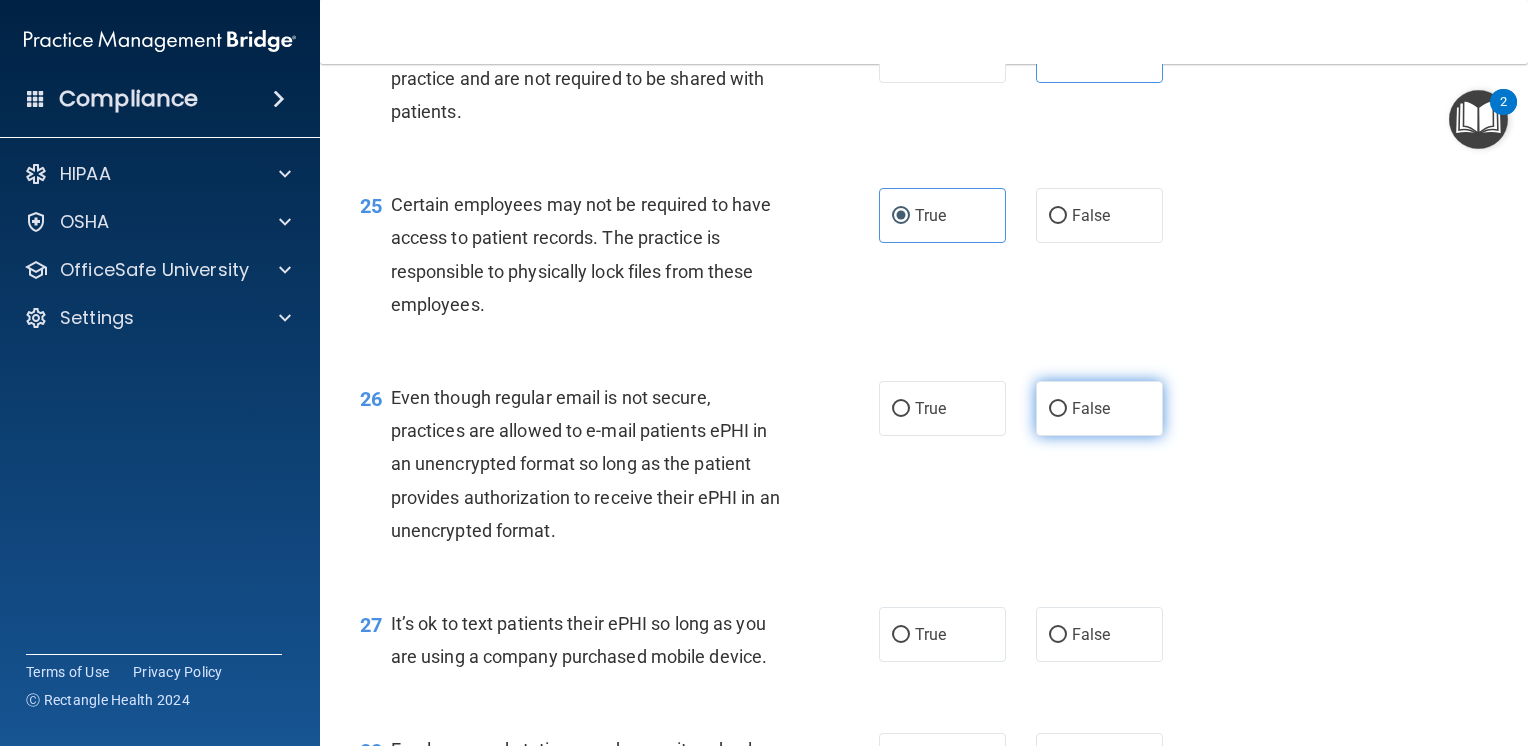click on "False" at bounding box center [1058, 409] 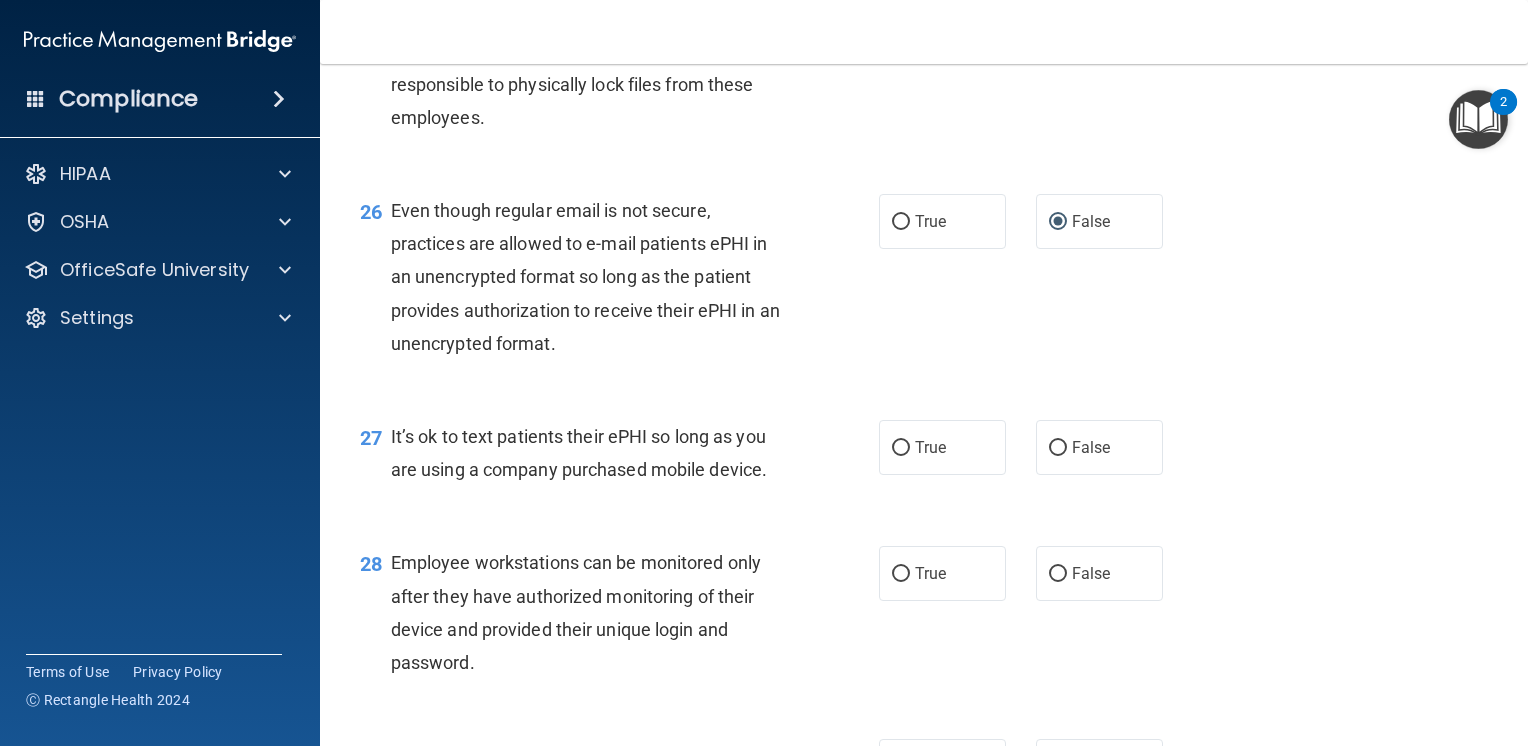 scroll, scrollTop: 4600, scrollLeft: 0, axis: vertical 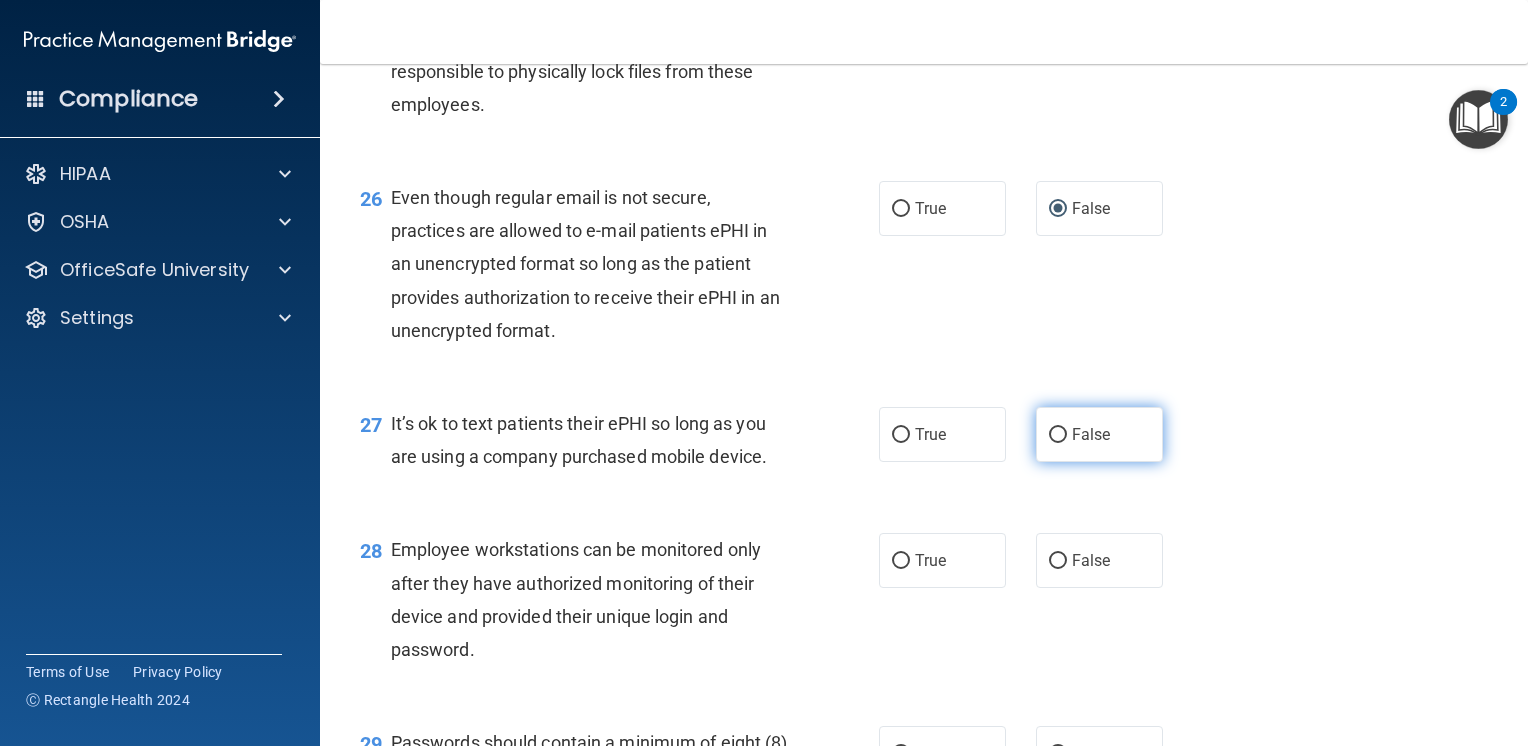 click on "False" at bounding box center [1091, 434] 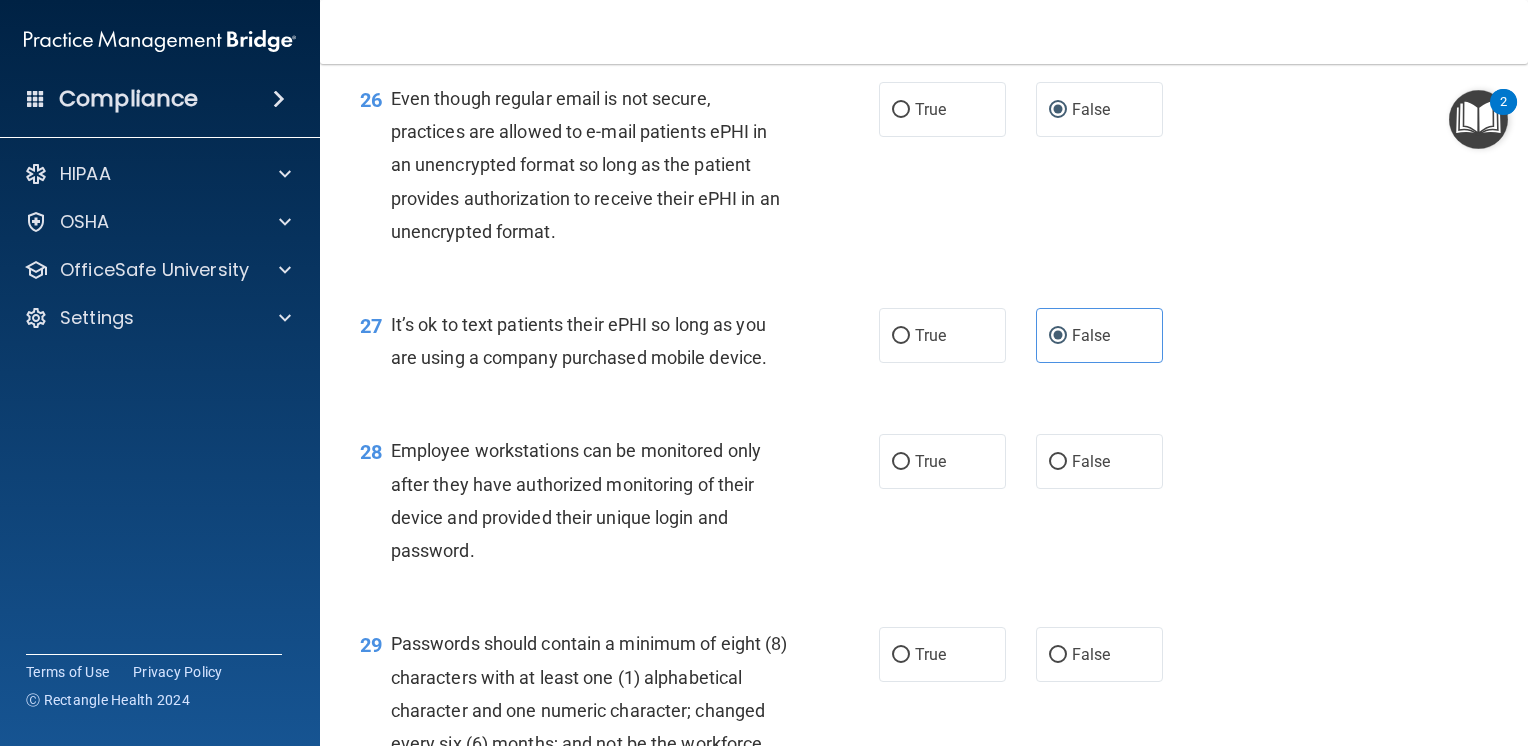 scroll, scrollTop: 4900, scrollLeft: 0, axis: vertical 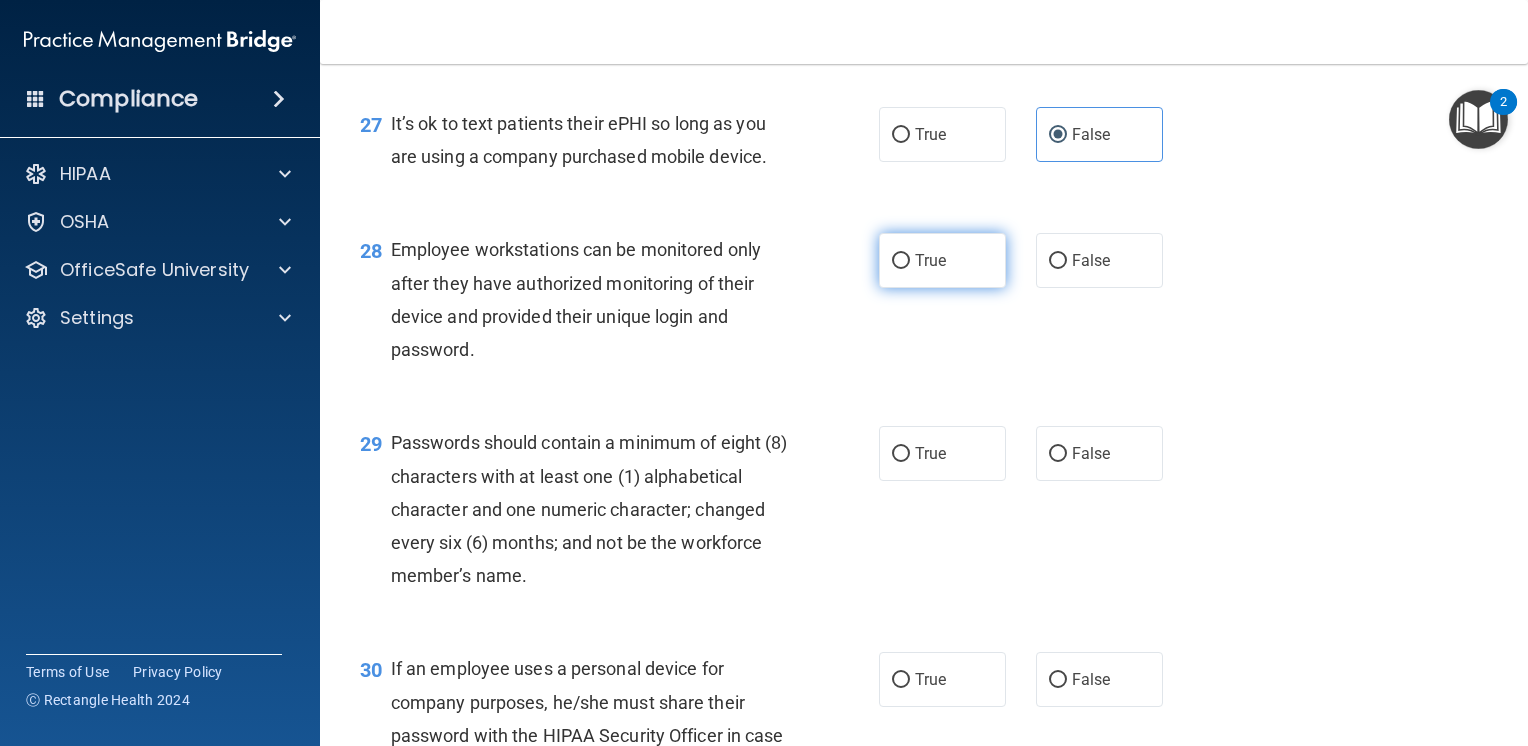 click on "True" at bounding box center [942, 260] 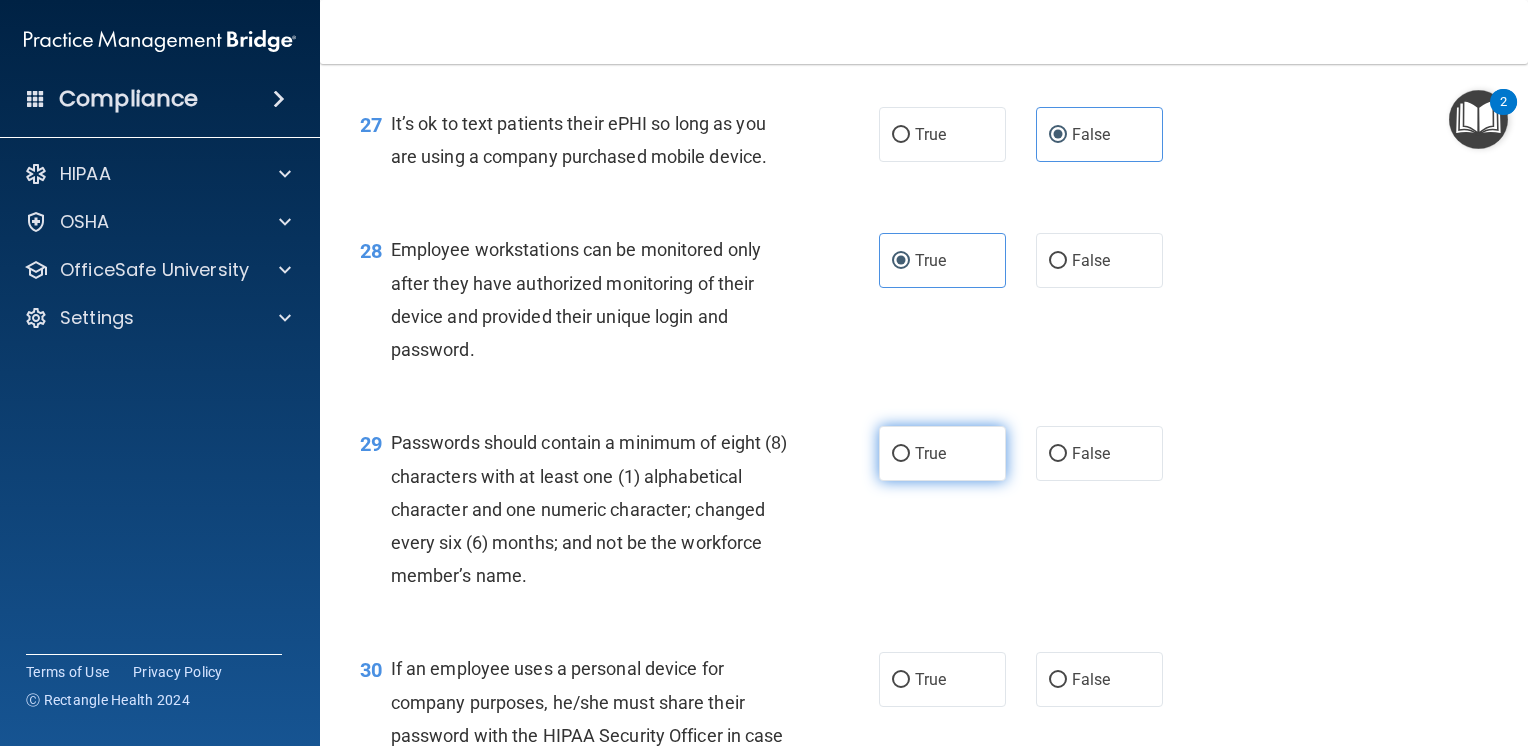 click on "True" at bounding box center [930, 453] 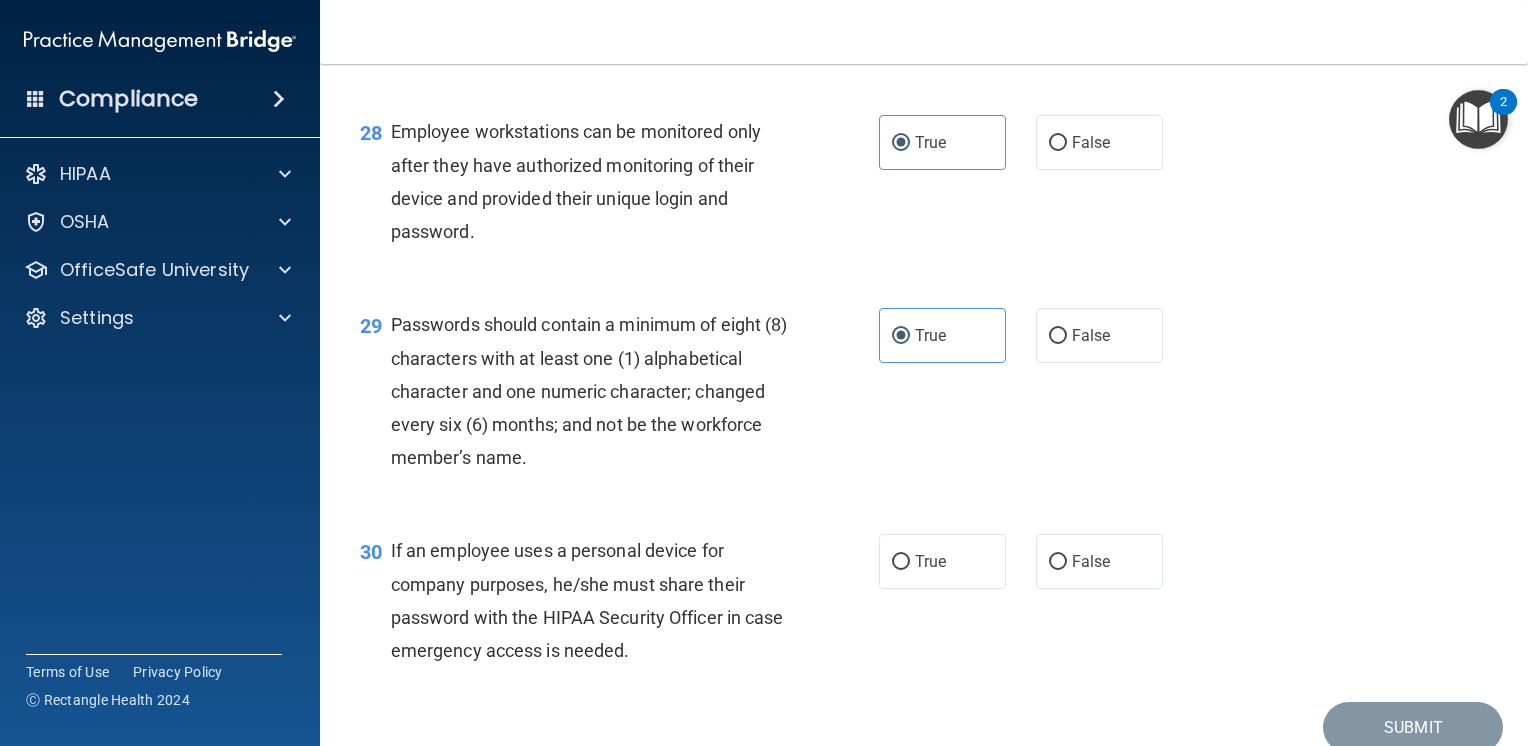 scroll, scrollTop: 5200, scrollLeft: 0, axis: vertical 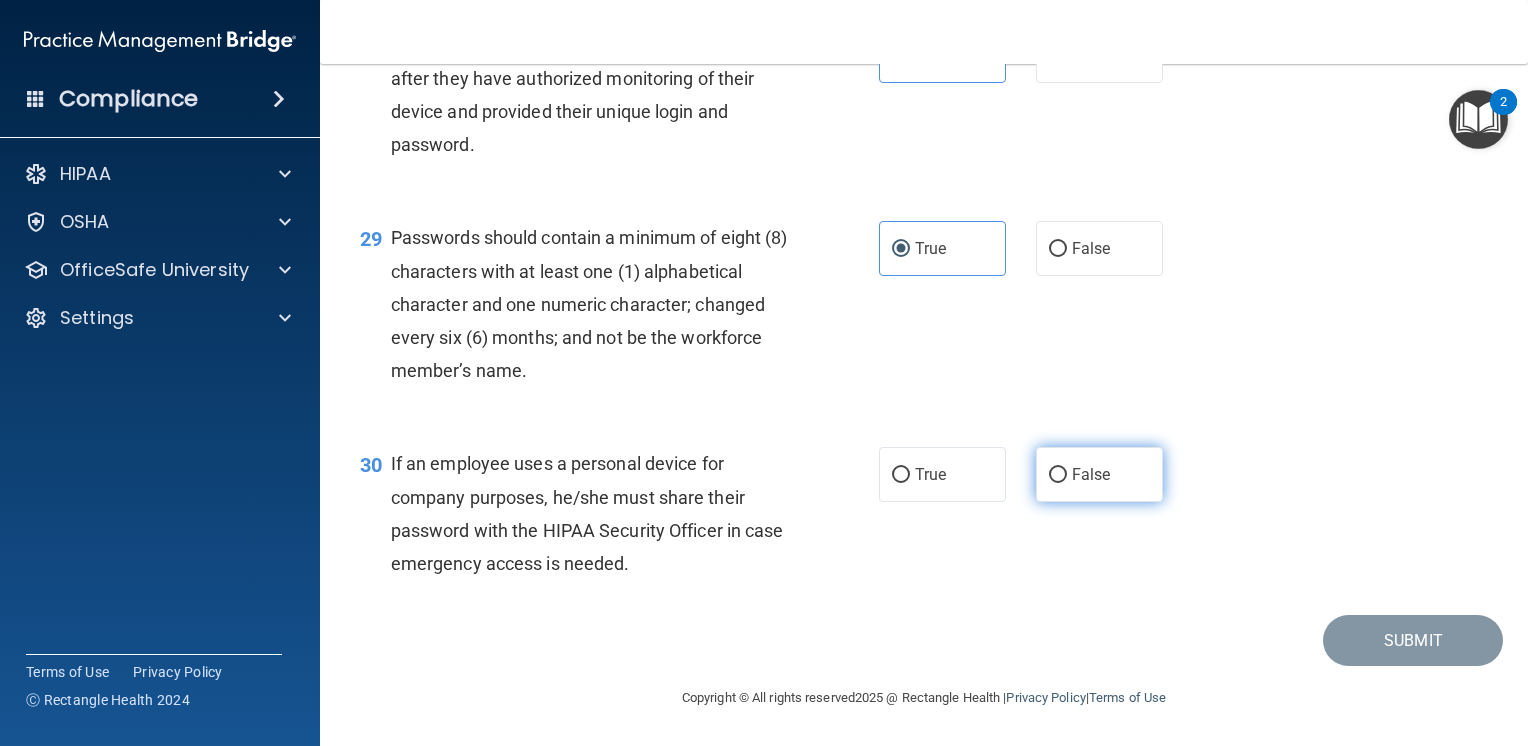 click on "False" at bounding box center [1091, 474] 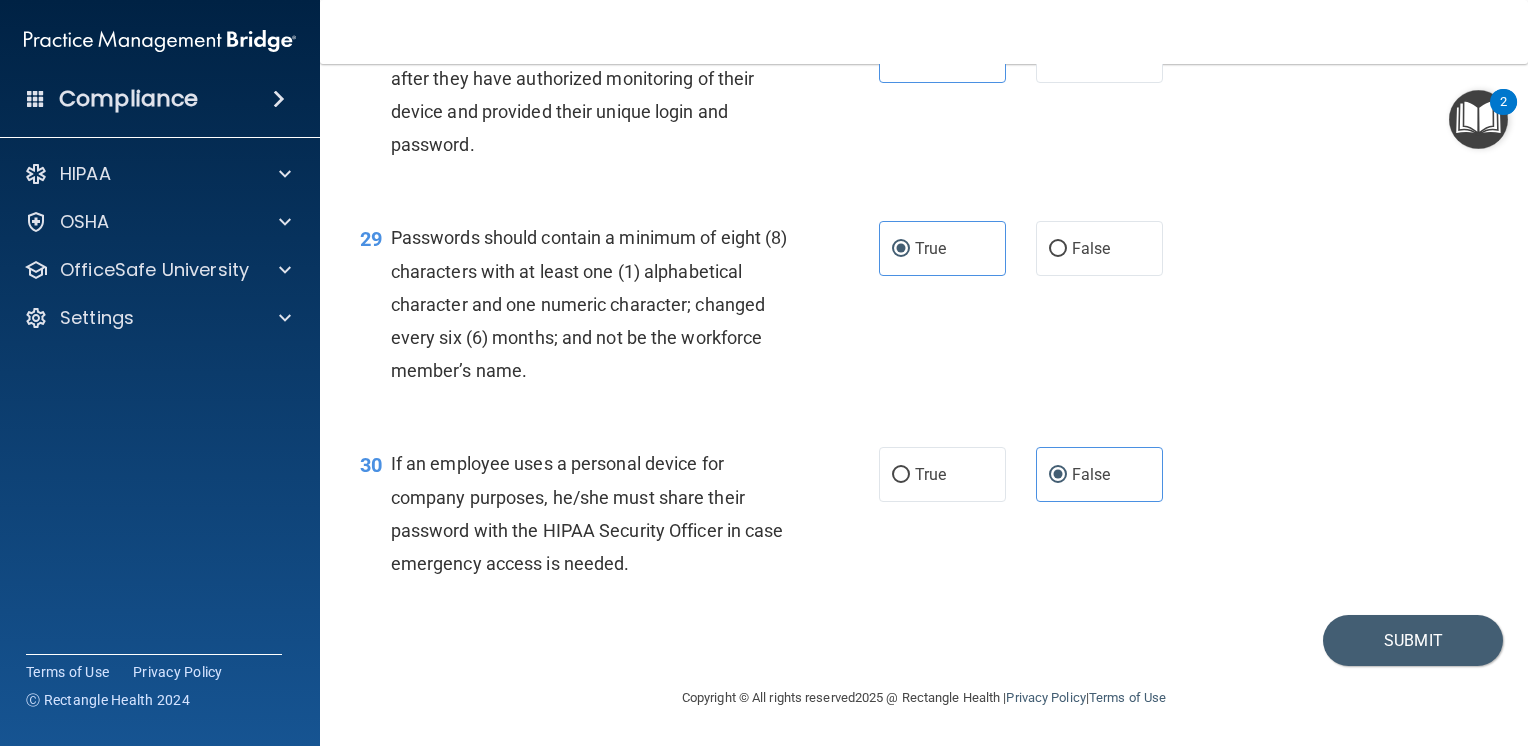scroll, scrollTop: 5204, scrollLeft: 0, axis: vertical 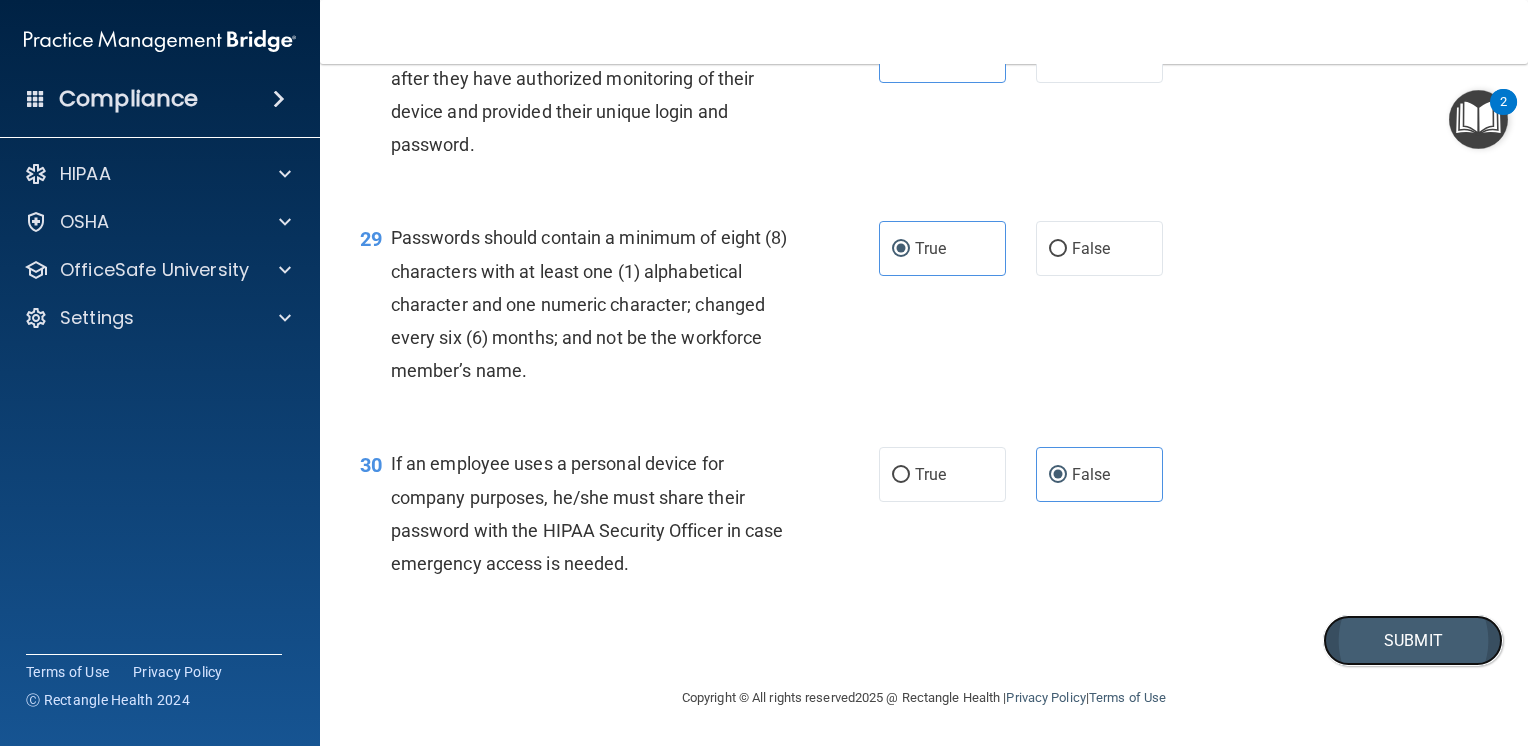 click on "Submit" at bounding box center (1413, 640) 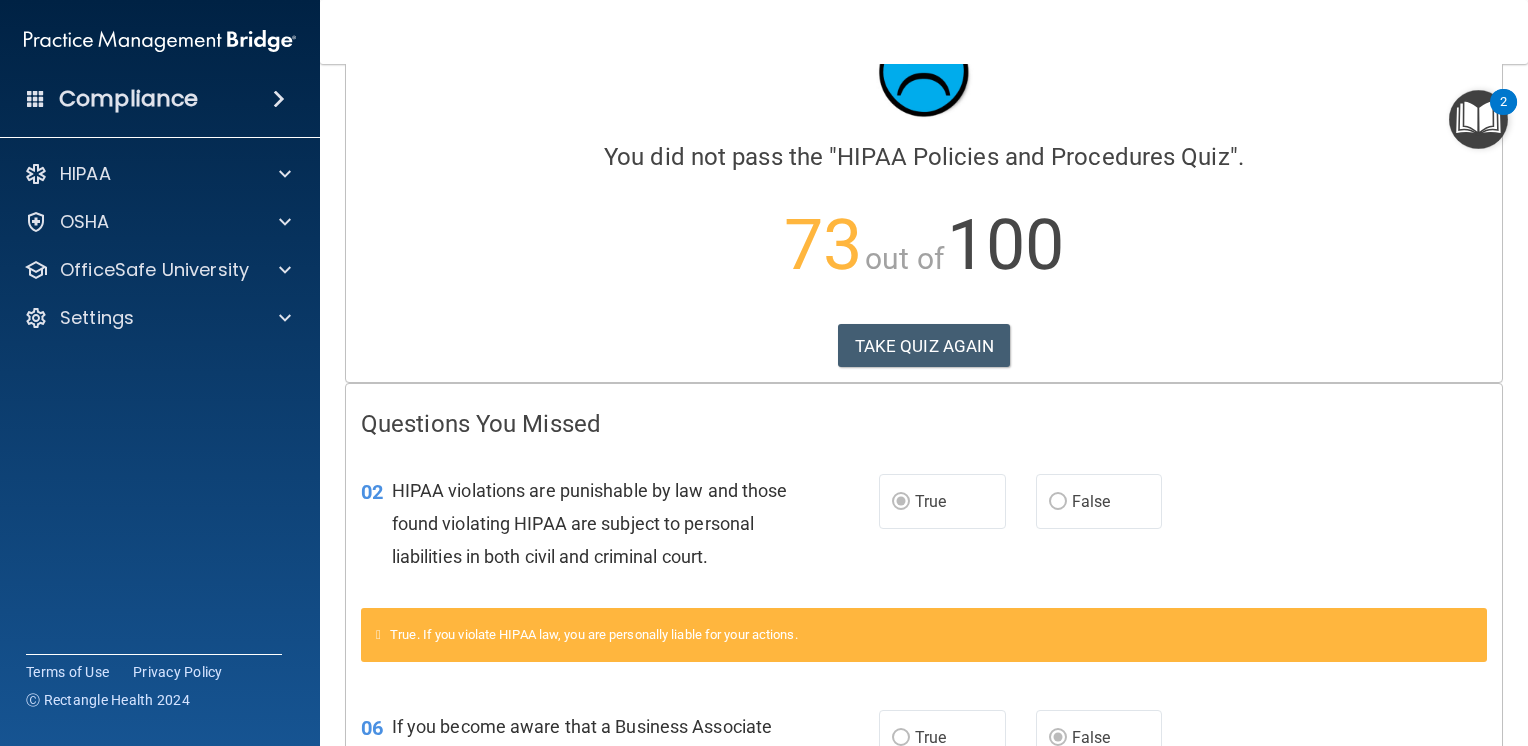 scroll, scrollTop: 0, scrollLeft: 0, axis: both 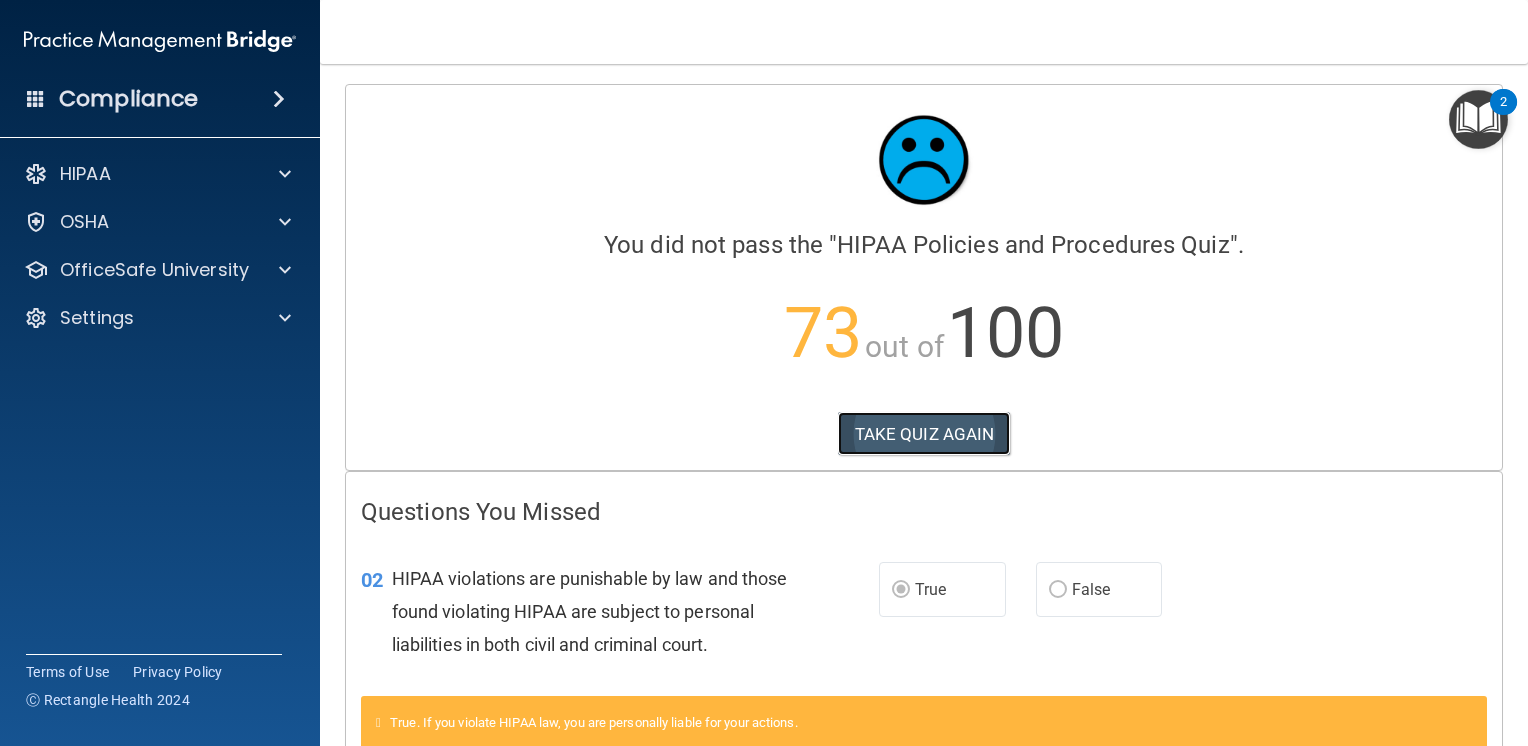 click on "TAKE QUIZ AGAIN" at bounding box center [924, 434] 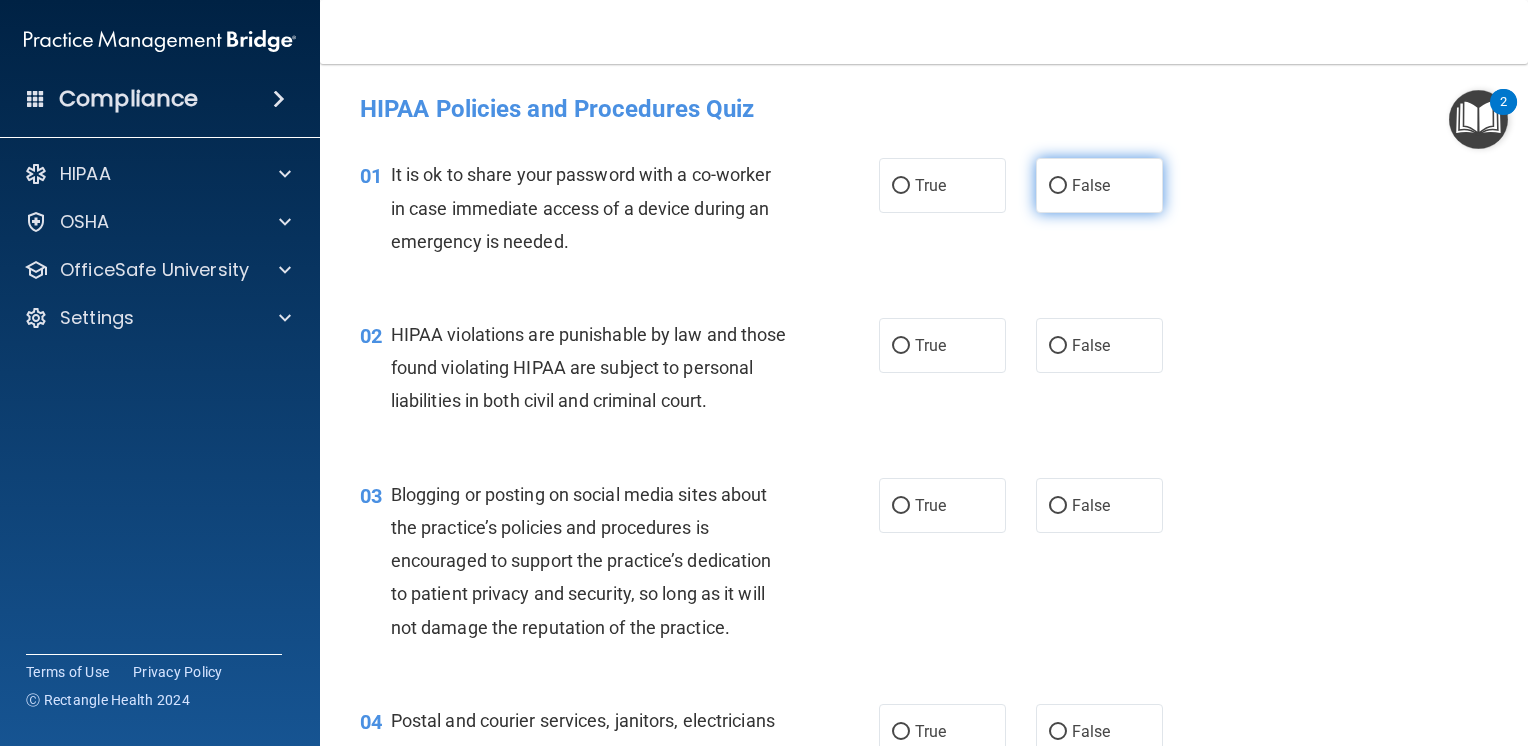 click on "False" at bounding box center (1091, 185) 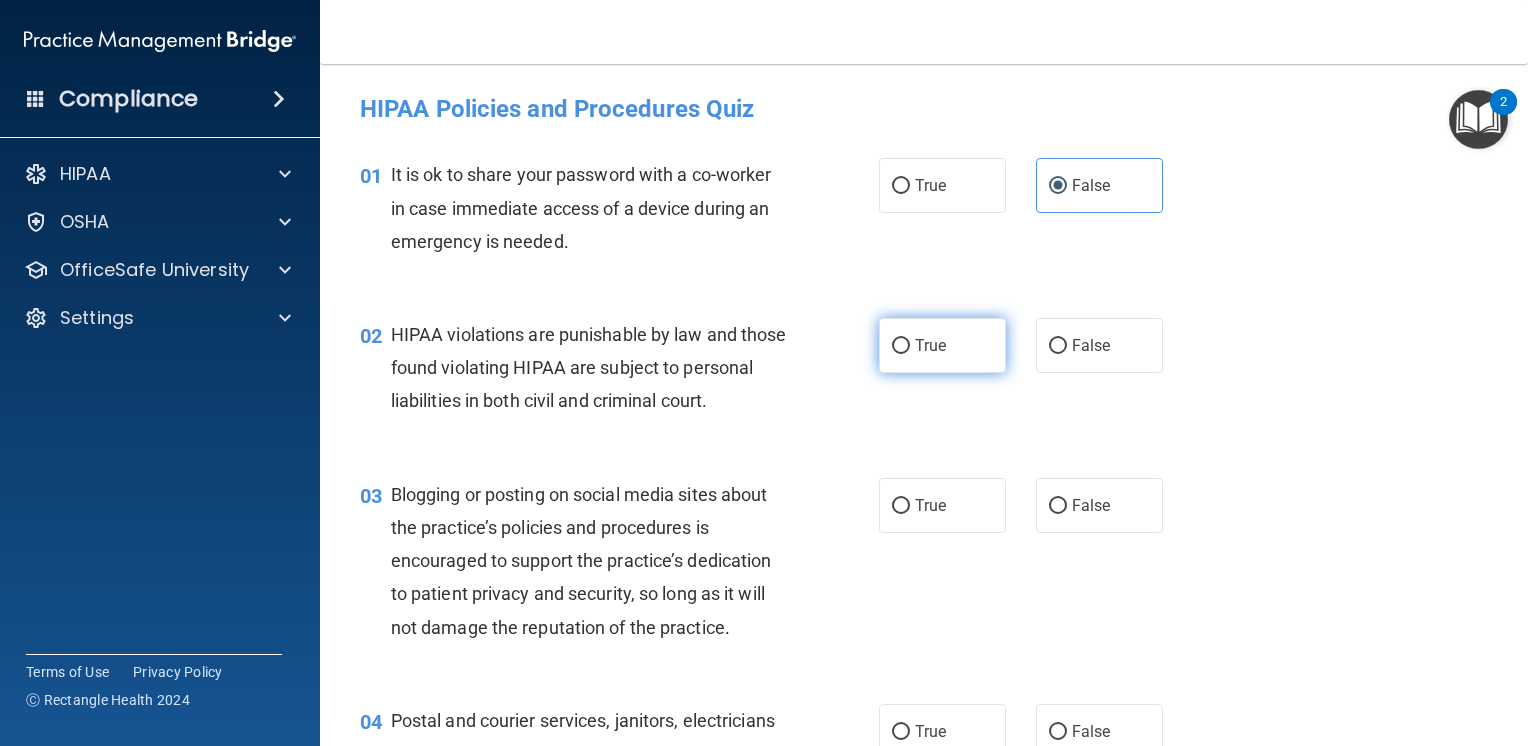 drag, startPoint x: 949, startPoint y: 350, endPoint x: 938, endPoint y: 355, distance: 12.083046 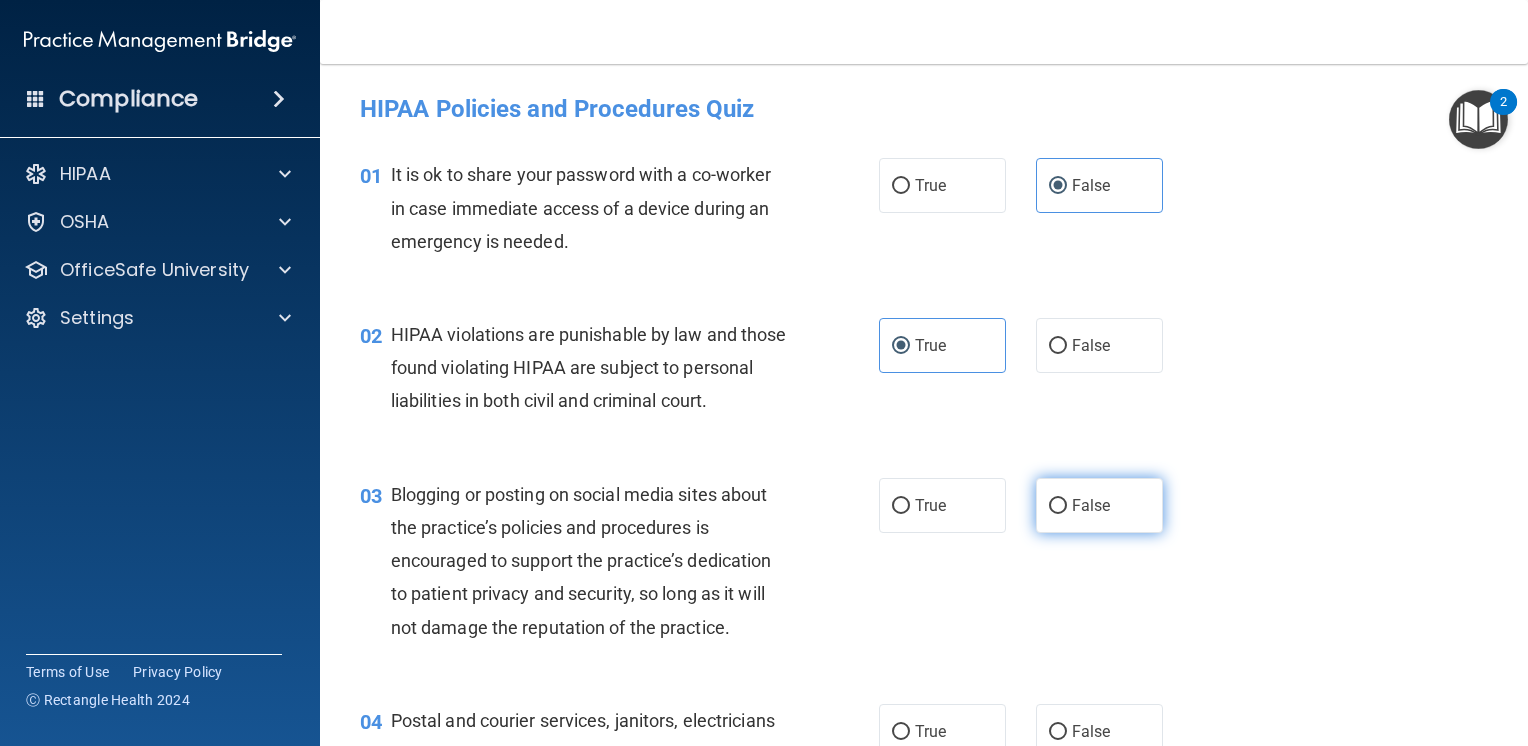 click on "False" at bounding box center [1058, 506] 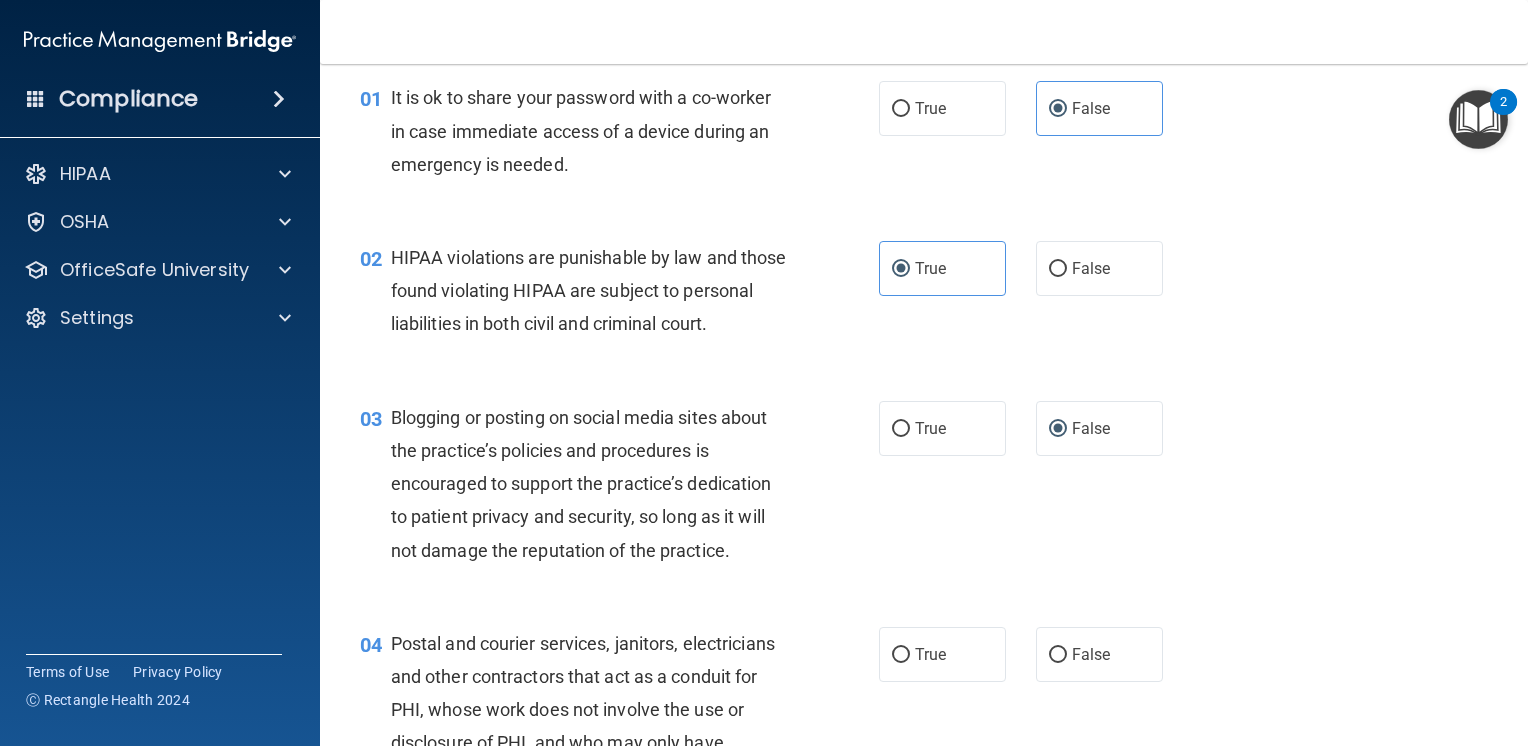 scroll, scrollTop: 300, scrollLeft: 0, axis: vertical 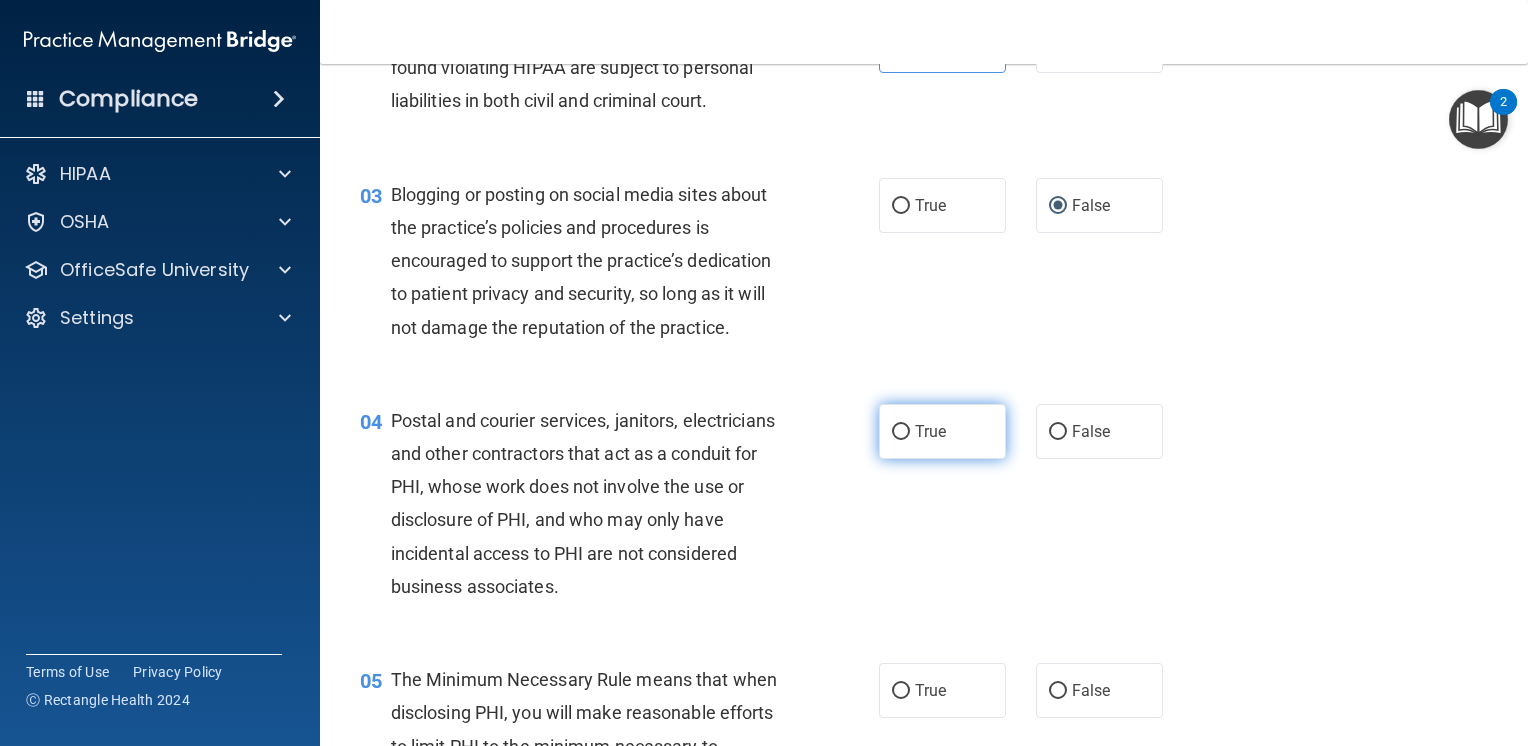 click on "True" at bounding box center (930, 431) 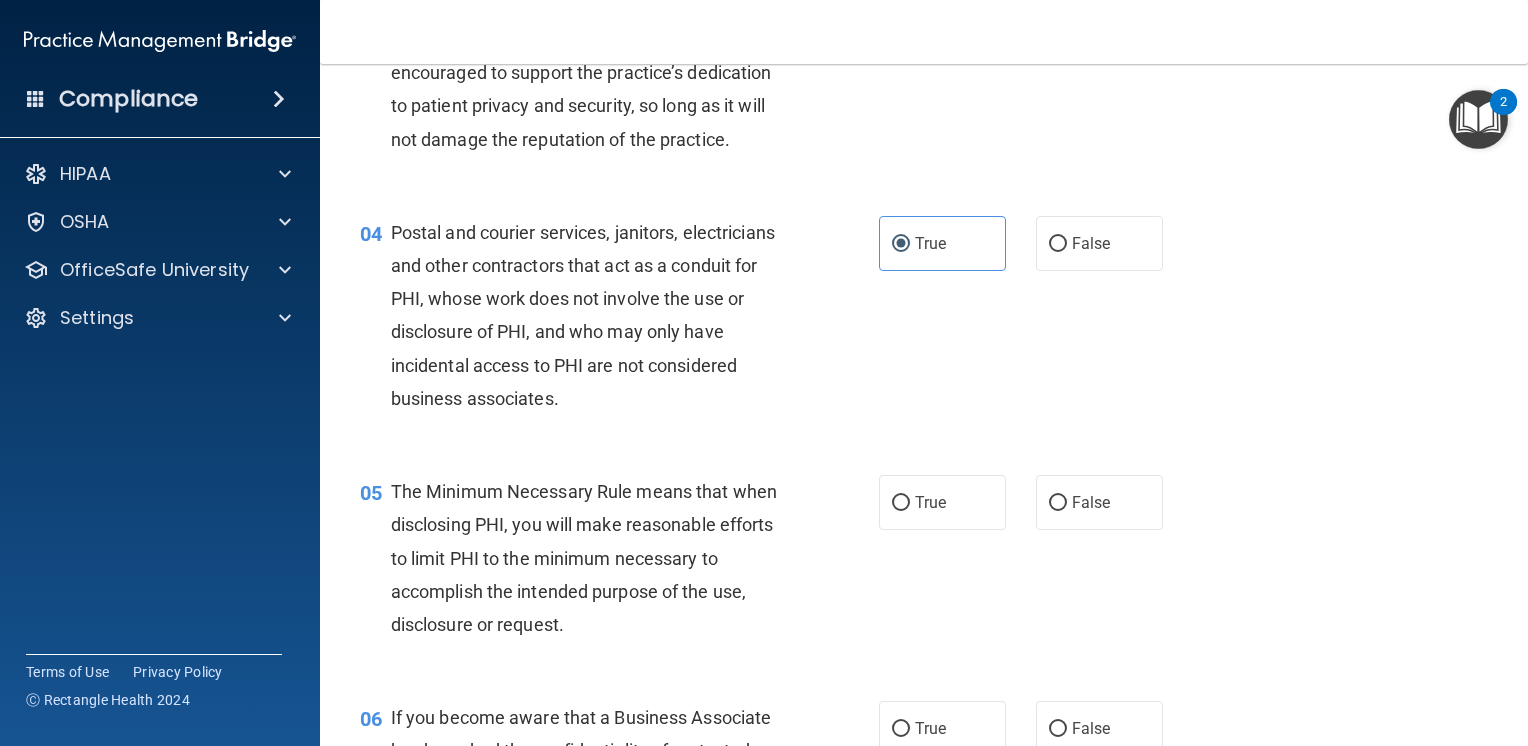 scroll, scrollTop: 500, scrollLeft: 0, axis: vertical 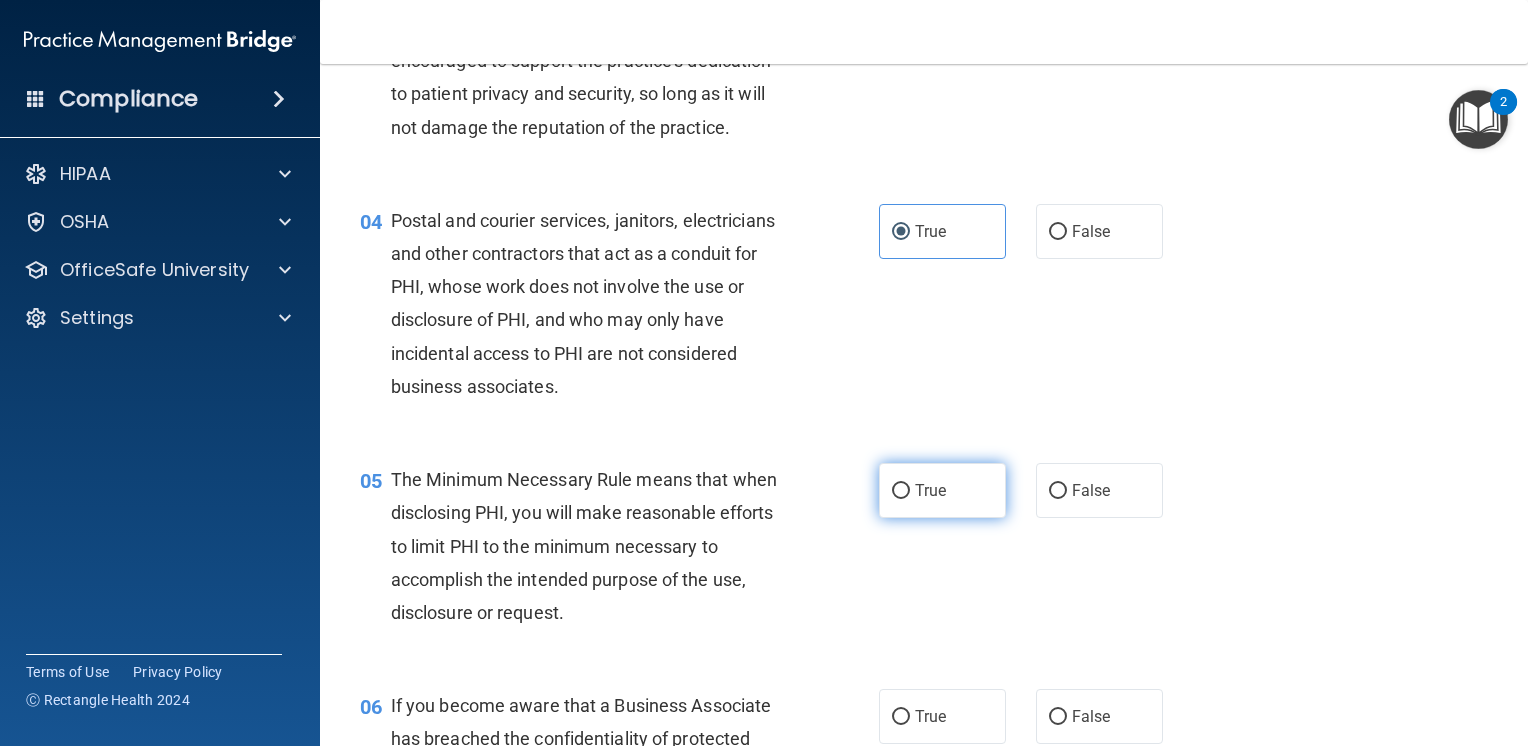 click on "True" at bounding box center (901, 491) 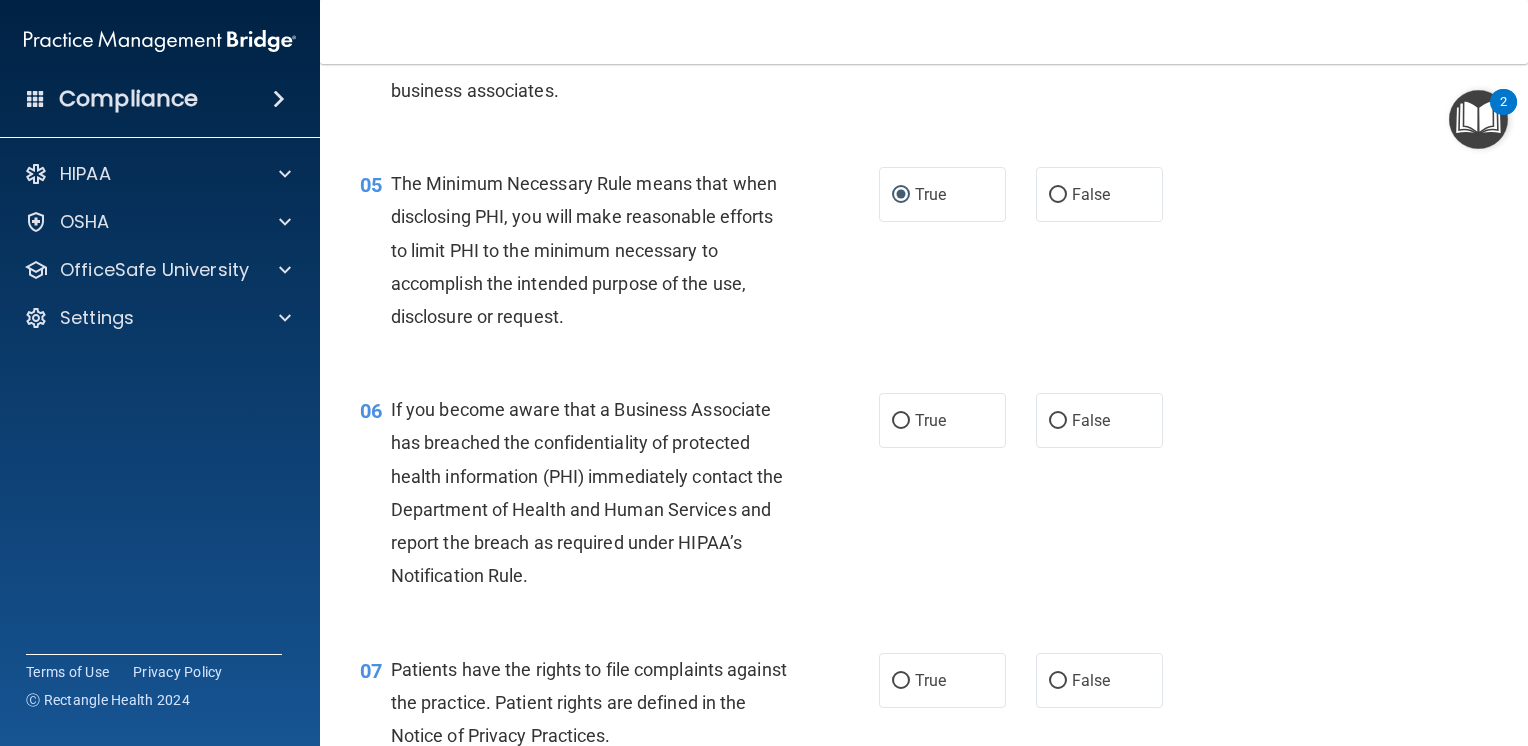scroll, scrollTop: 800, scrollLeft: 0, axis: vertical 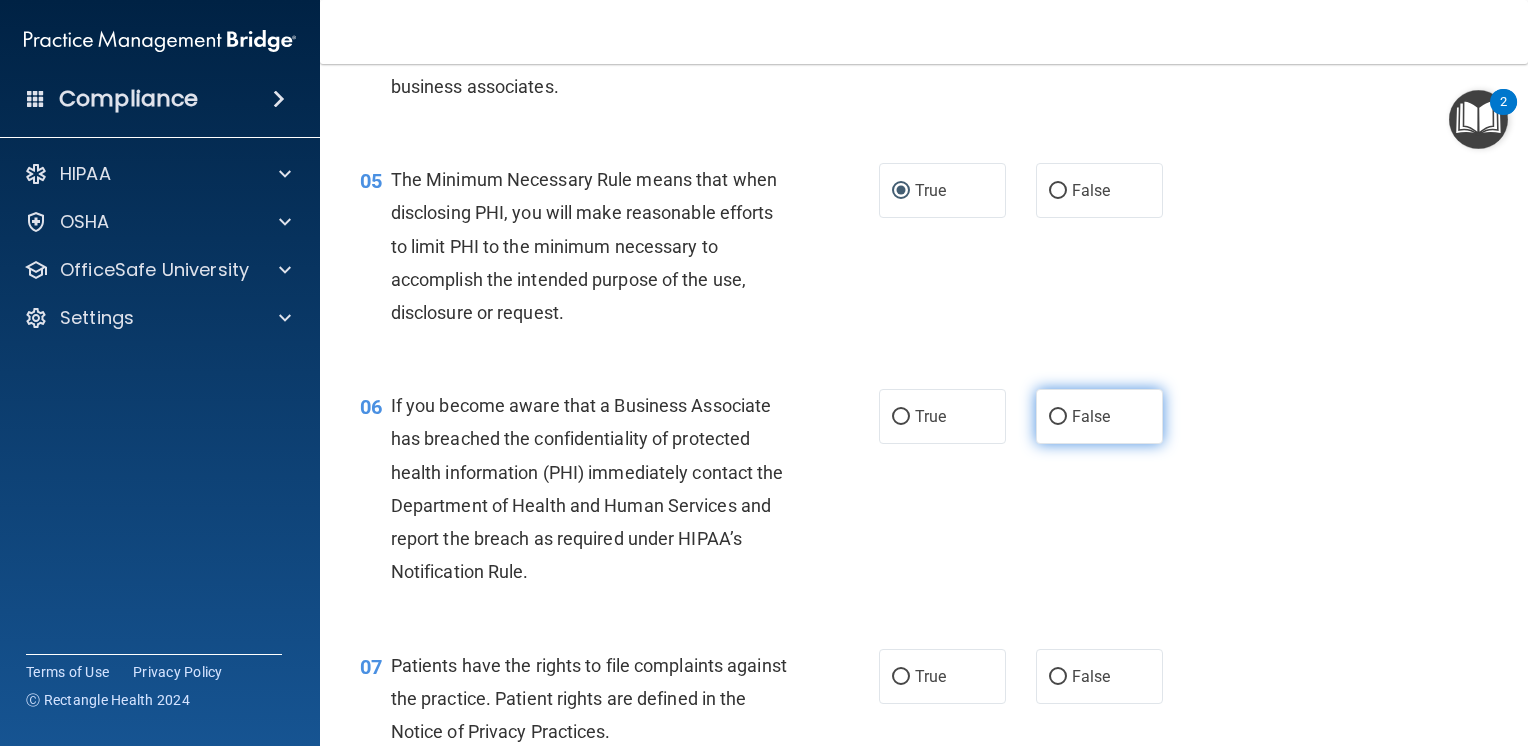 drag, startPoint x: 1047, startPoint y: 455, endPoint x: 1036, endPoint y: 456, distance: 11.045361 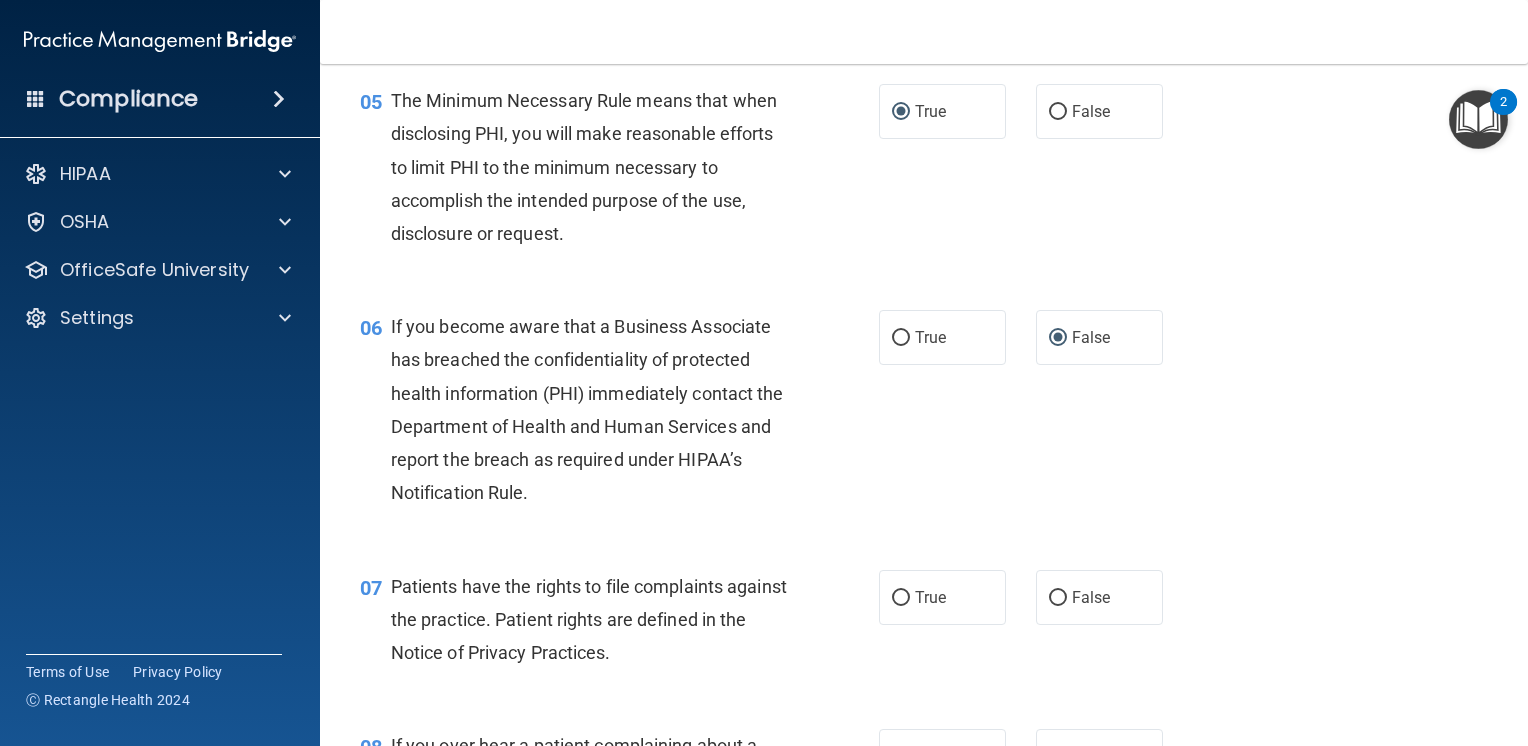 scroll, scrollTop: 1000, scrollLeft: 0, axis: vertical 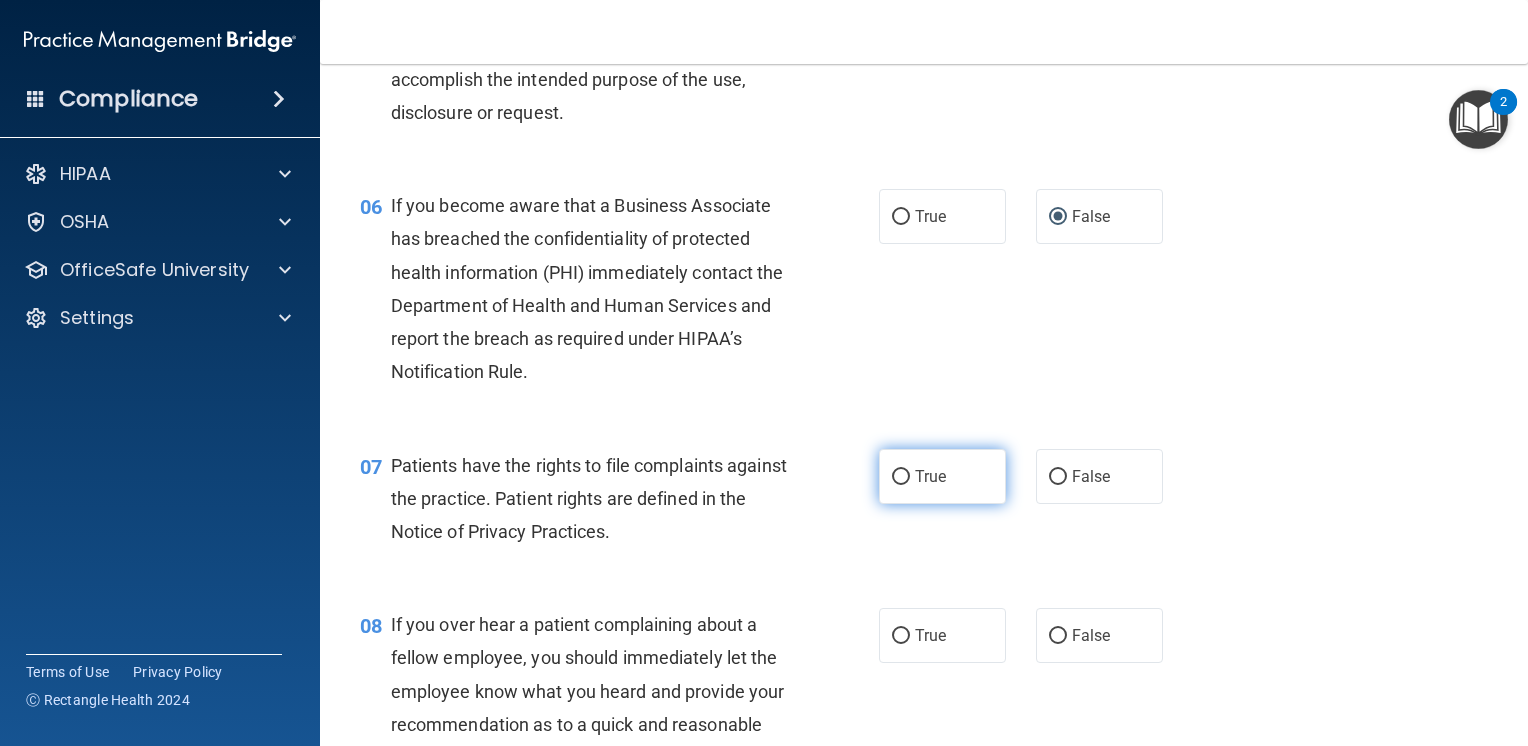 click on "True" at bounding box center (942, 476) 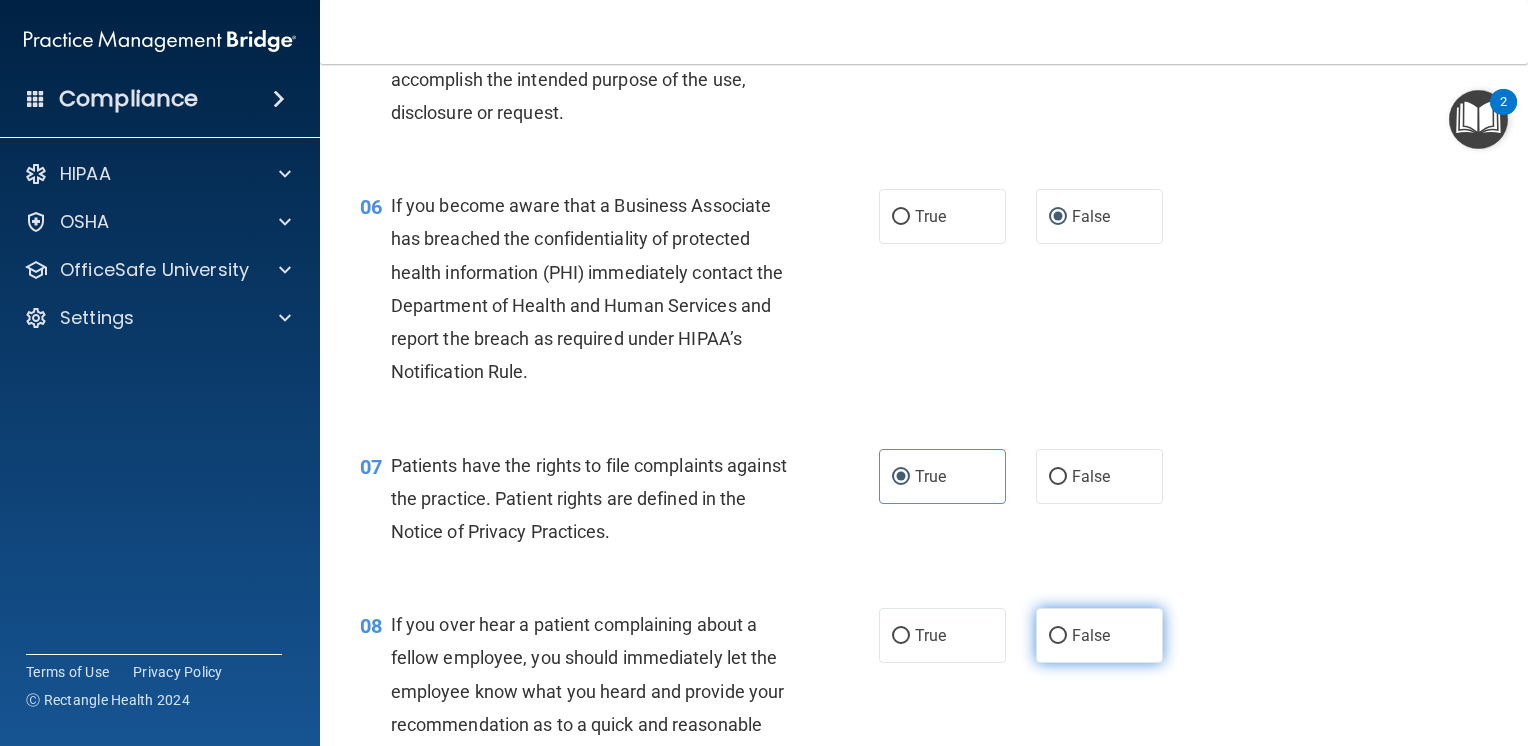 click on "False" at bounding box center (1058, 636) 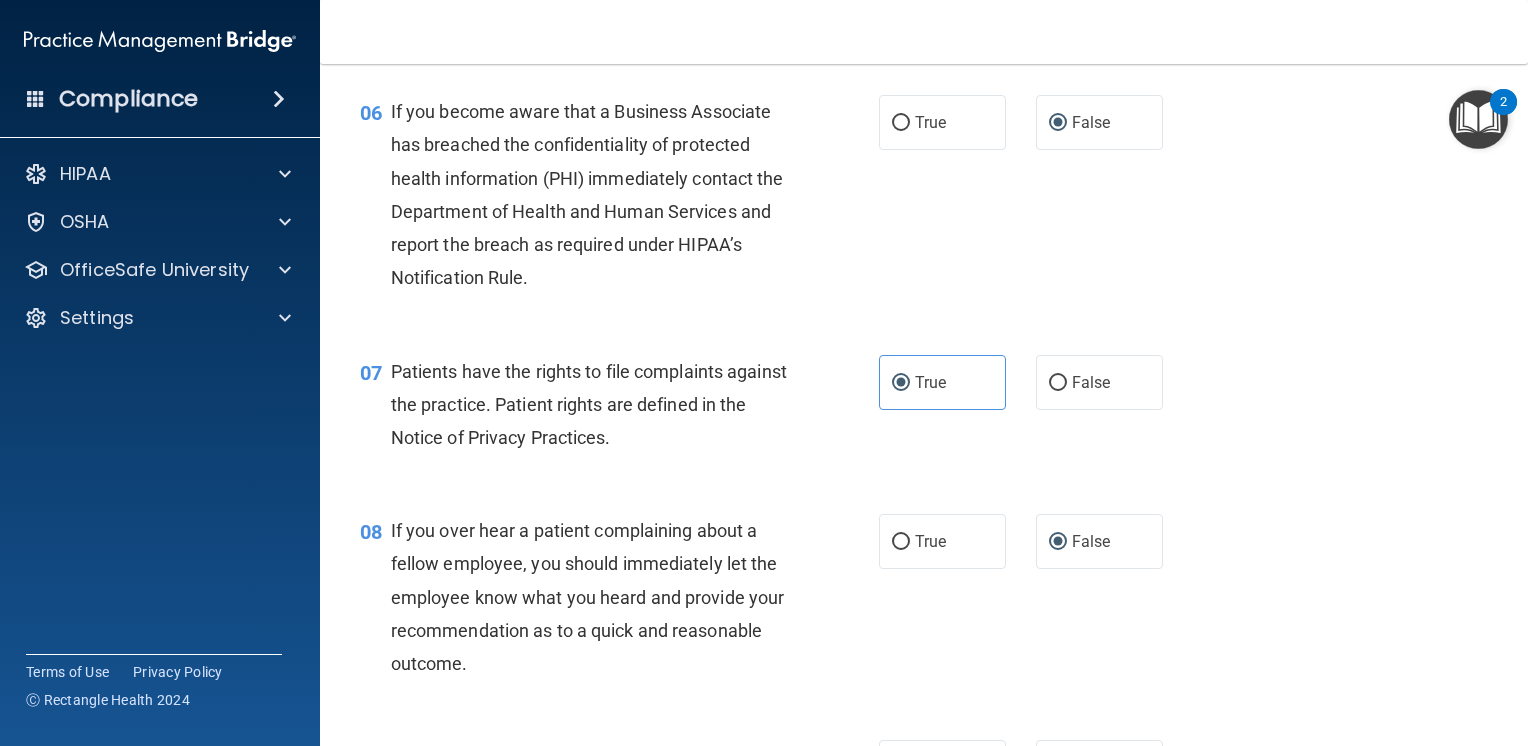 scroll, scrollTop: 1200, scrollLeft: 0, axis: vertical 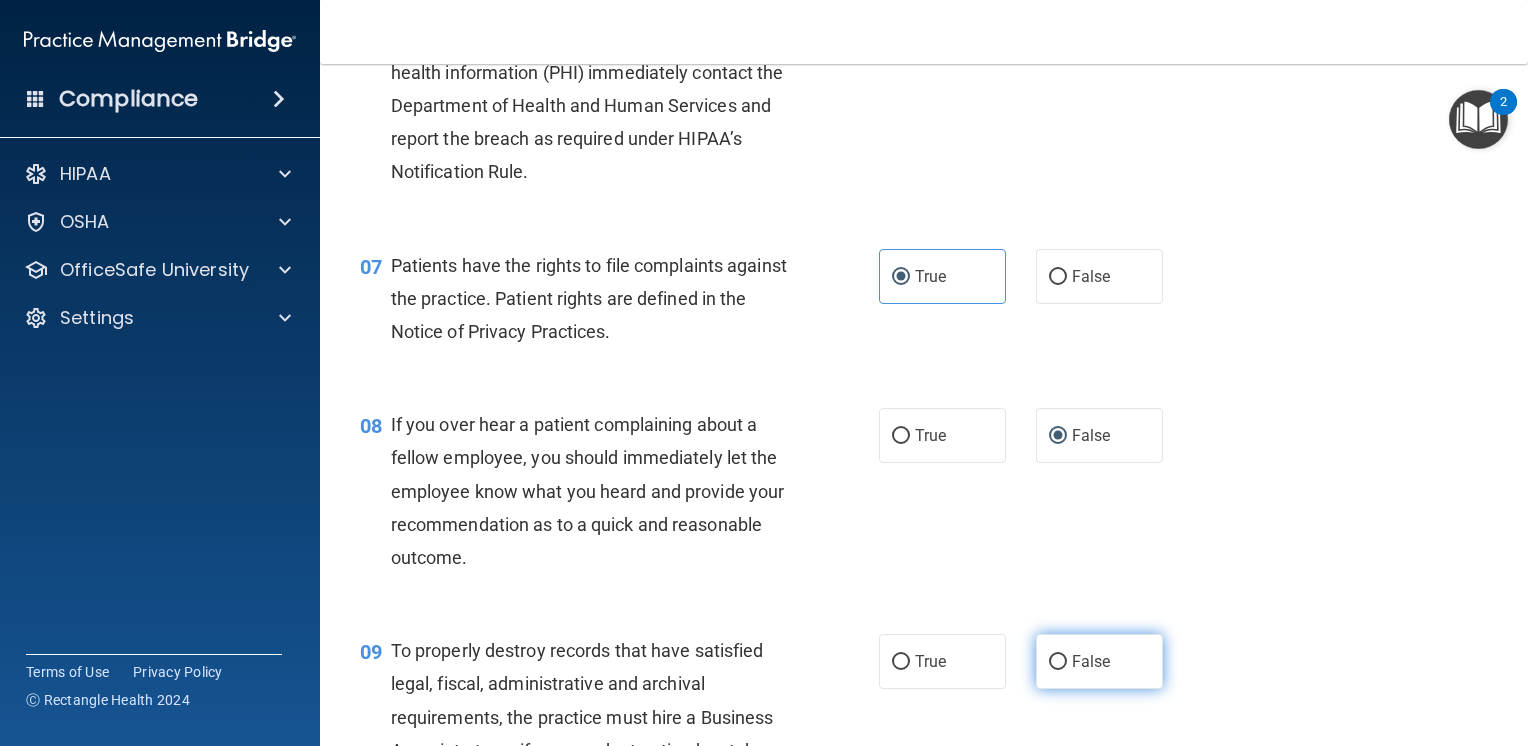 drag, startPoint x: 1051, startPoint y: 695, endPoint x: 1039, endPoint y: 682, distance: 17.691807 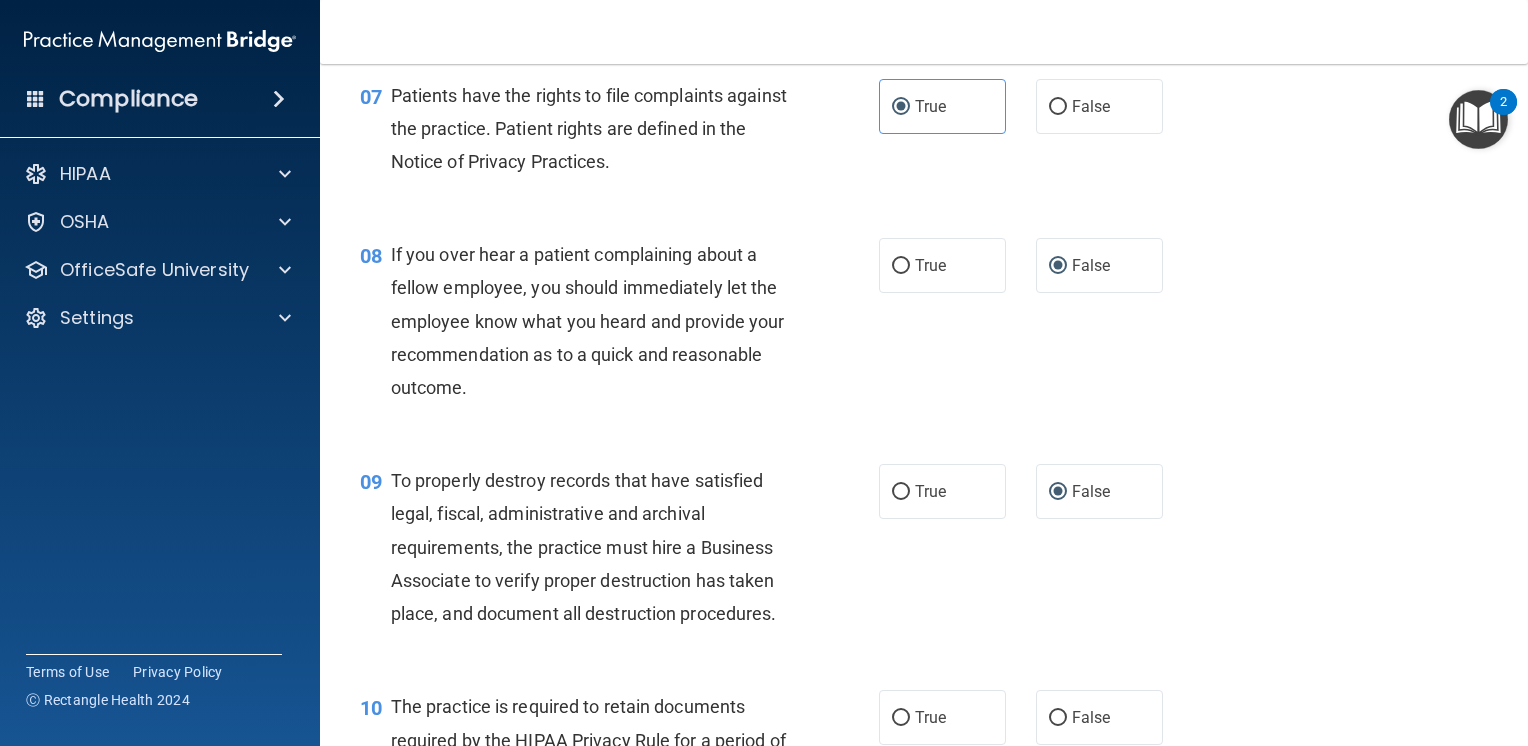 scroll, scrollTop: 1600, scrollLeft: 0, axis: vertical 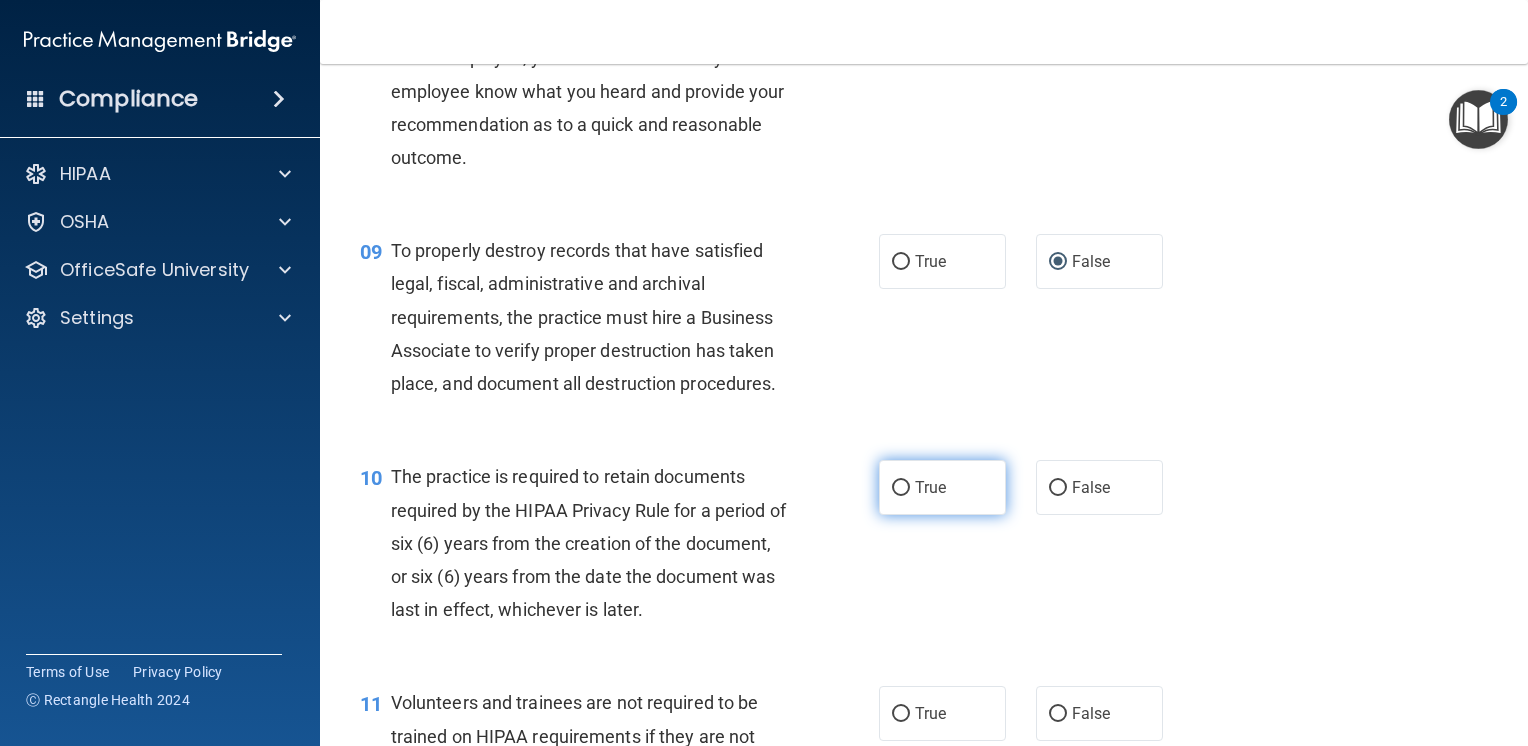 click on "True" at bounding box center [930, 487] 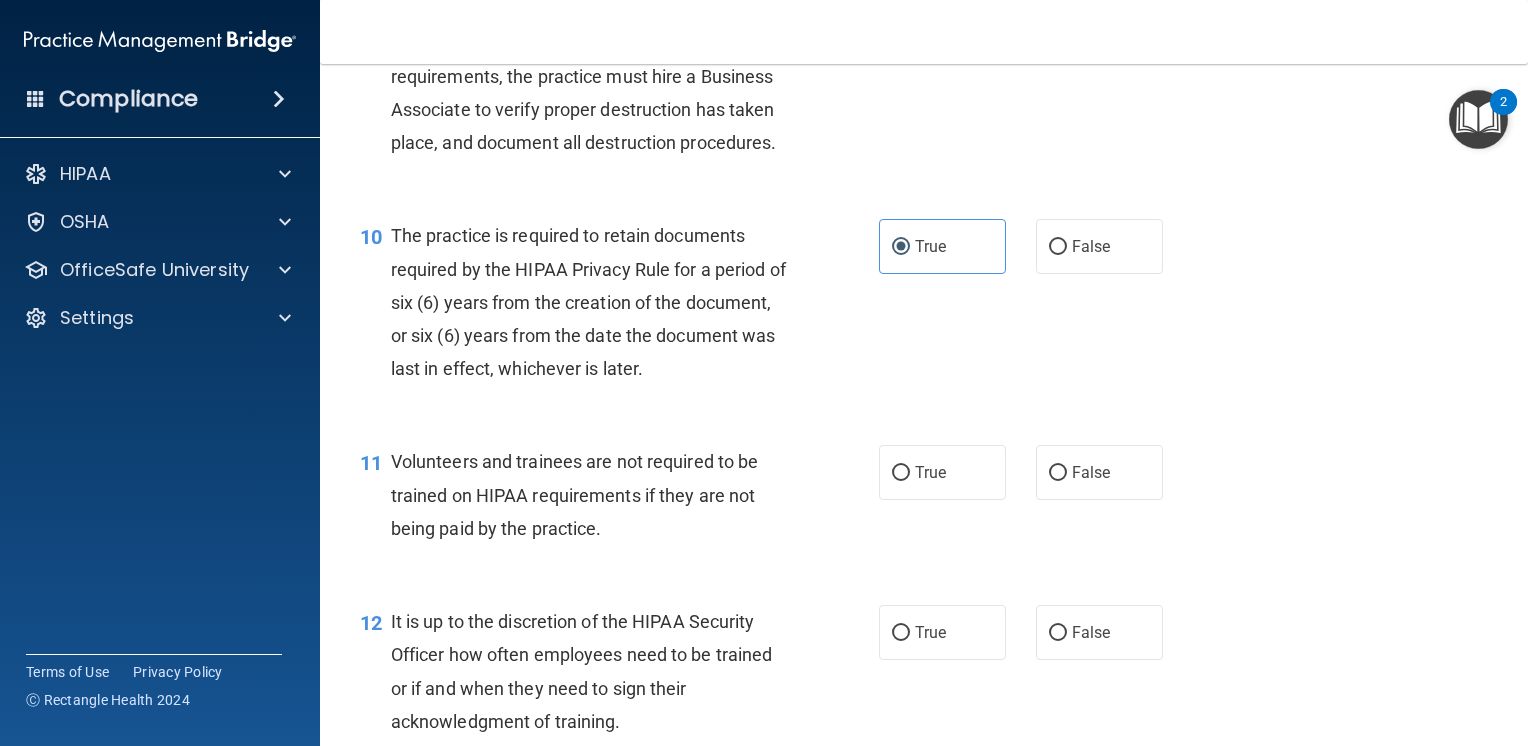 scroll, scrollTop: 1900, scrollLeft: 0, axis: vertical 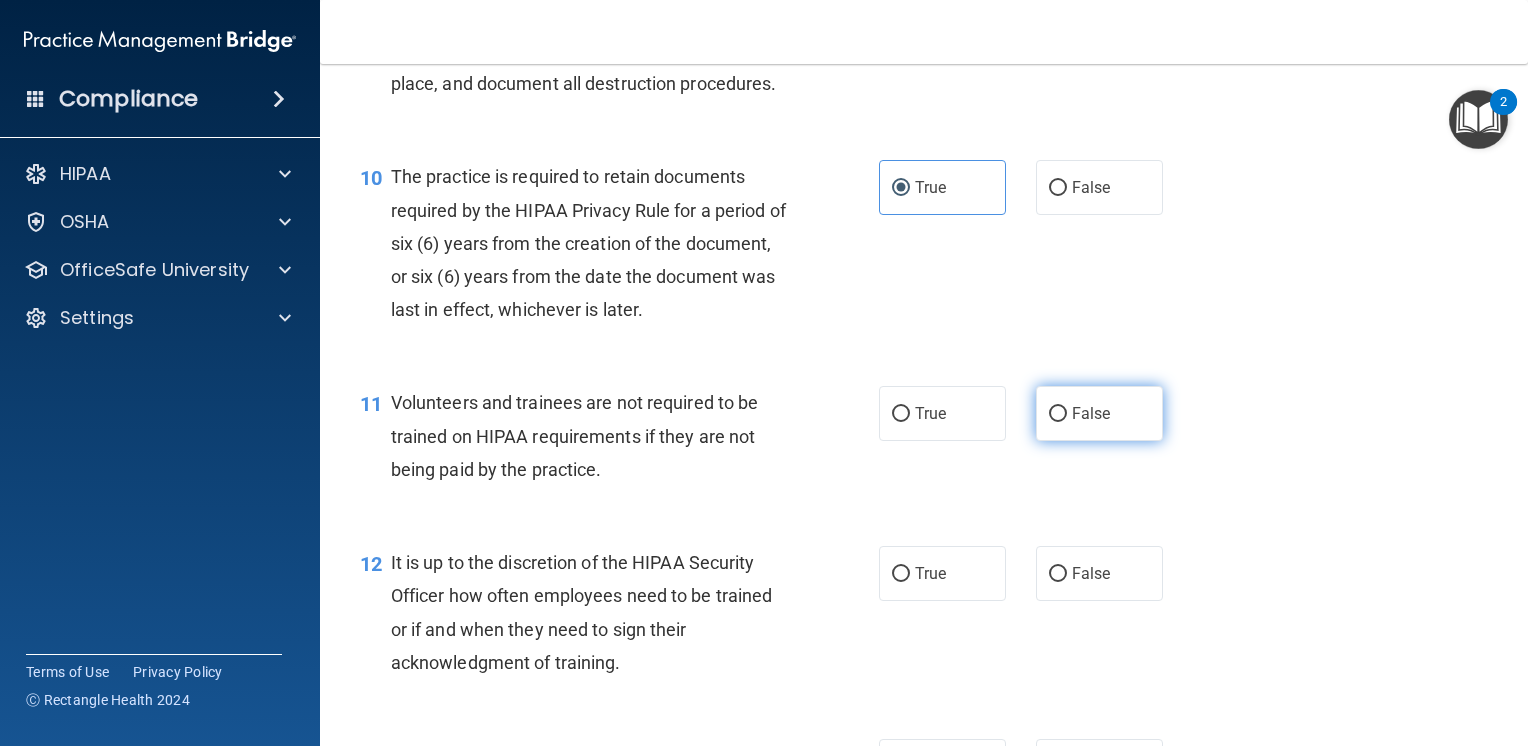 click on "False" at bounding box center (1058, 414) 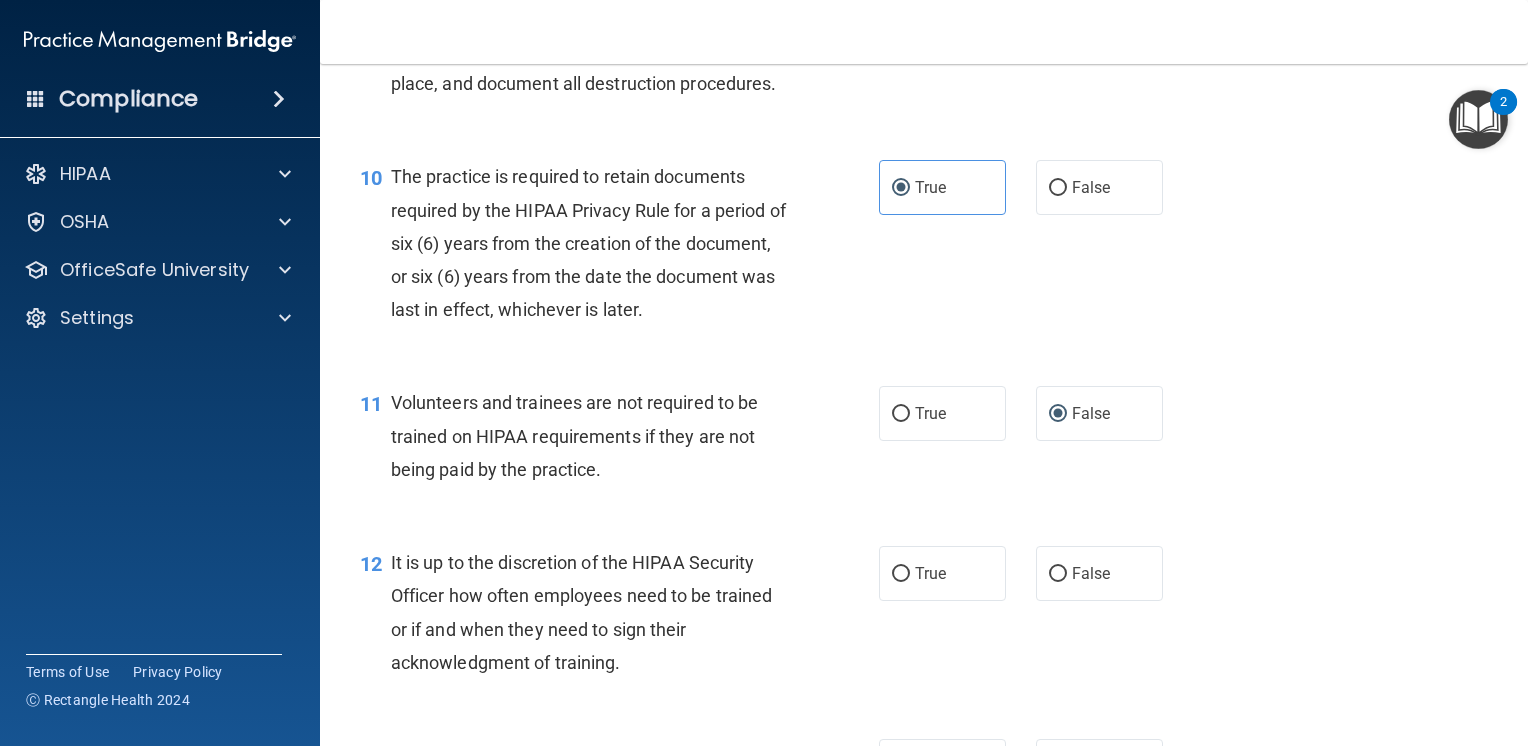 drag, startPoint x: 1055, startPoint y: 619, endPoint x: 1024, endPoint y: 645, distance: 40.459858 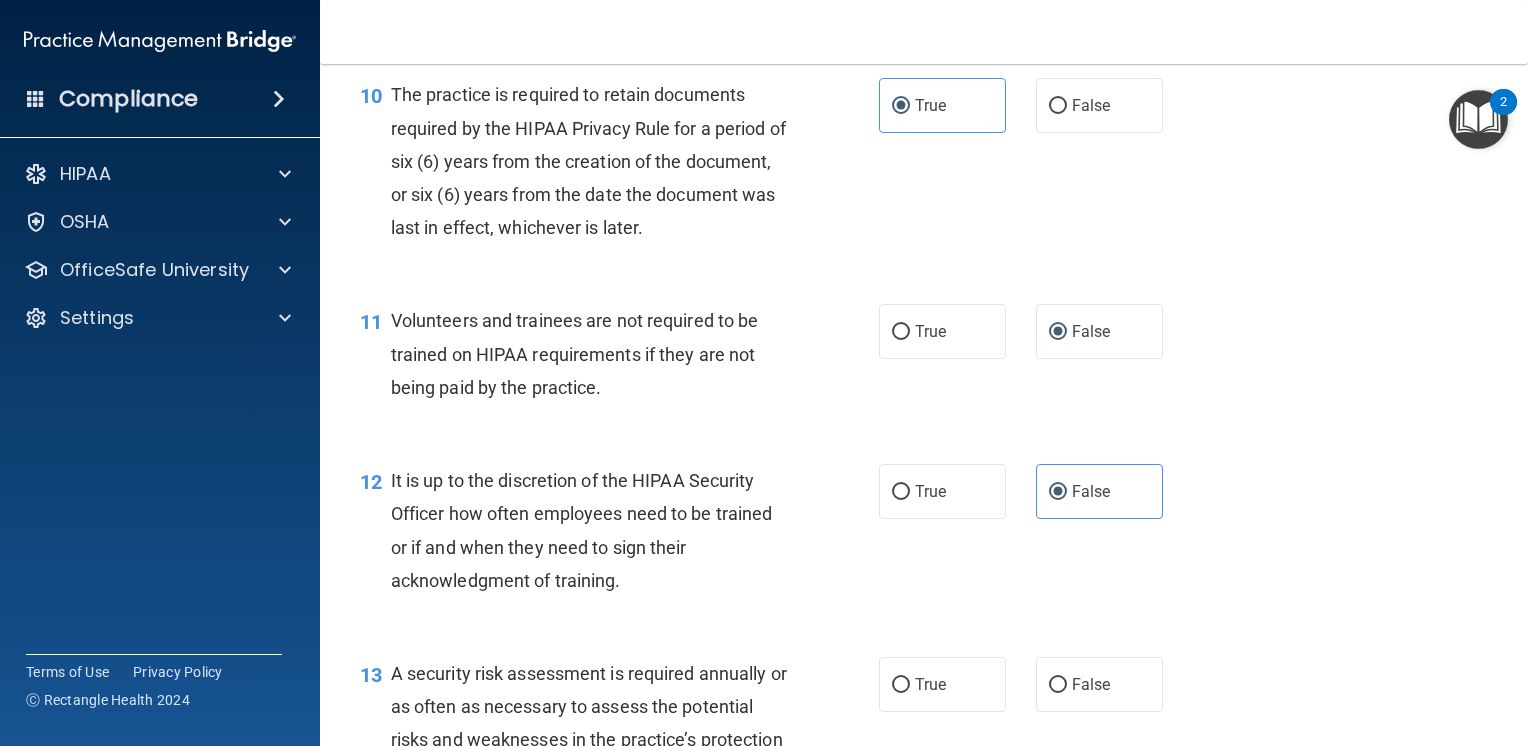 scroll, scrollTop: 2100, scrollLeft: 0, axis: vertical 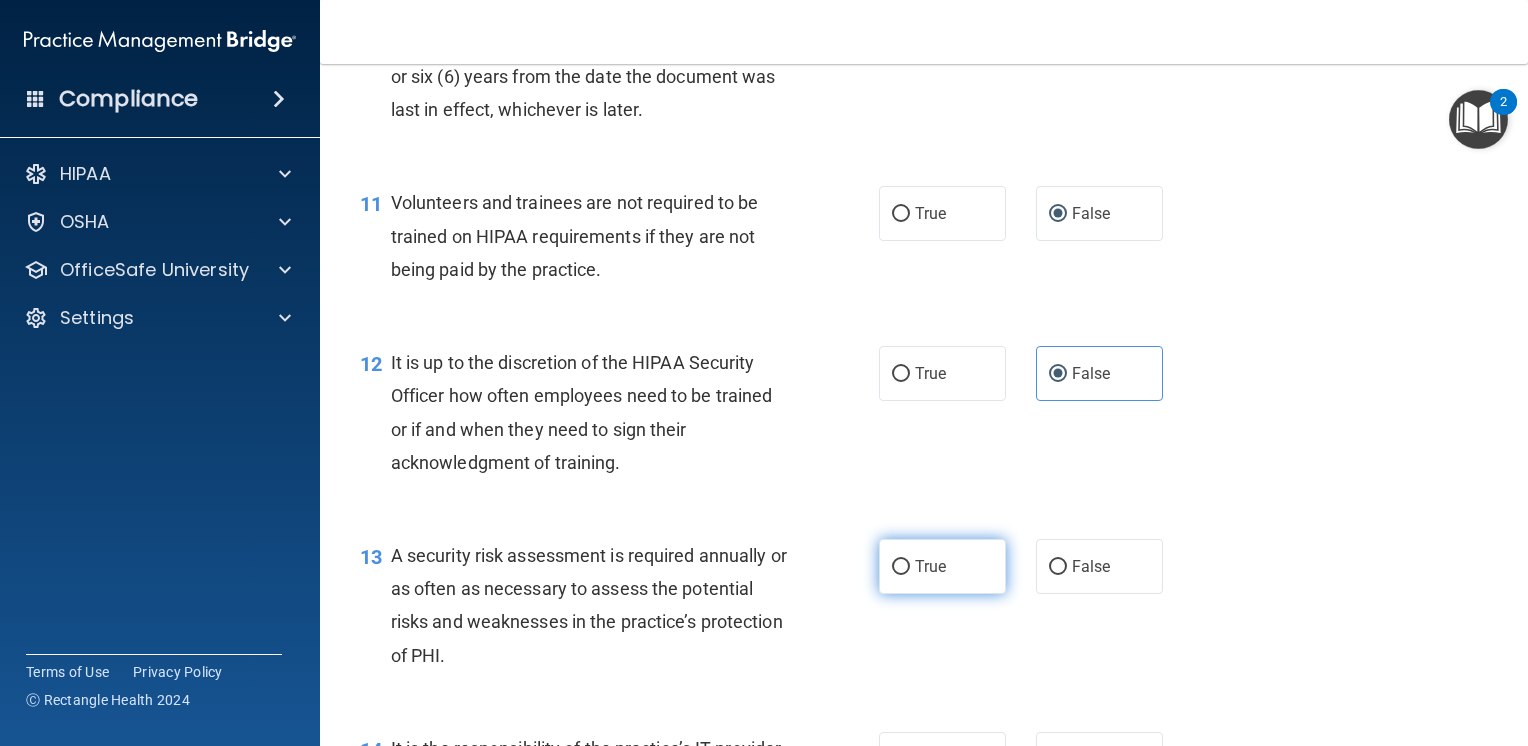 click on "True" at bounding box center [930, 566] 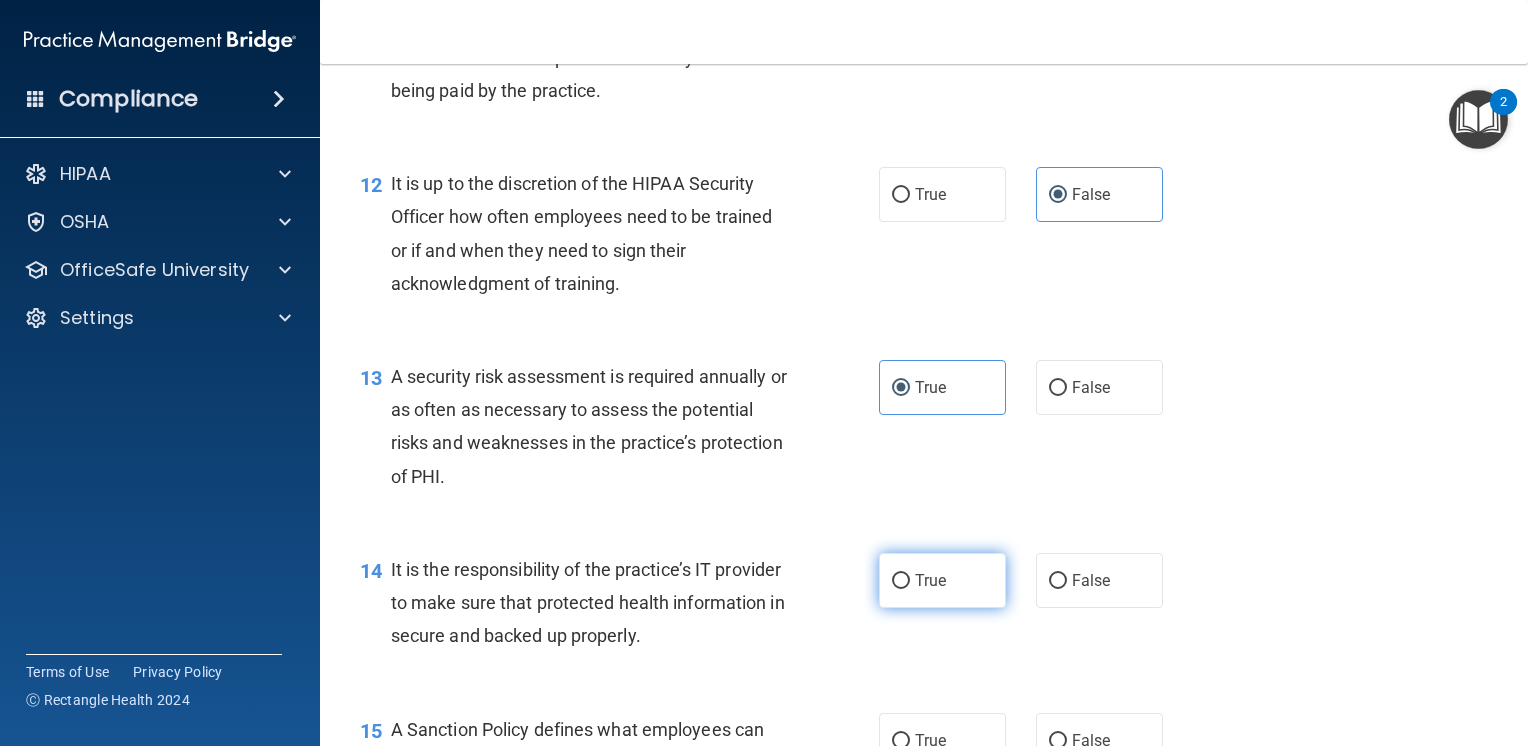 scroll, scrollTop: 2300, scrollLeft: 0, axis: vertical 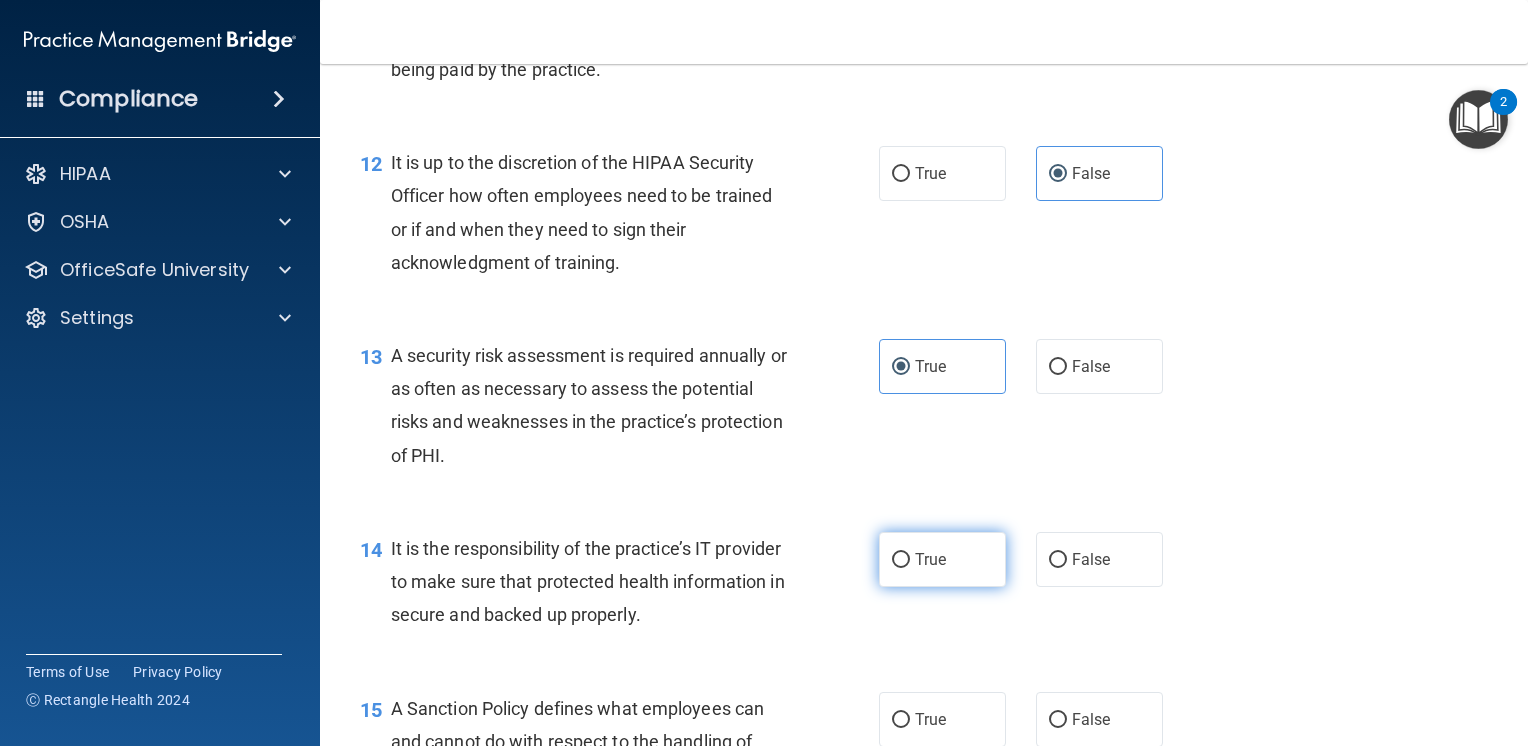 click on "True" at bounding box center [930, 559] 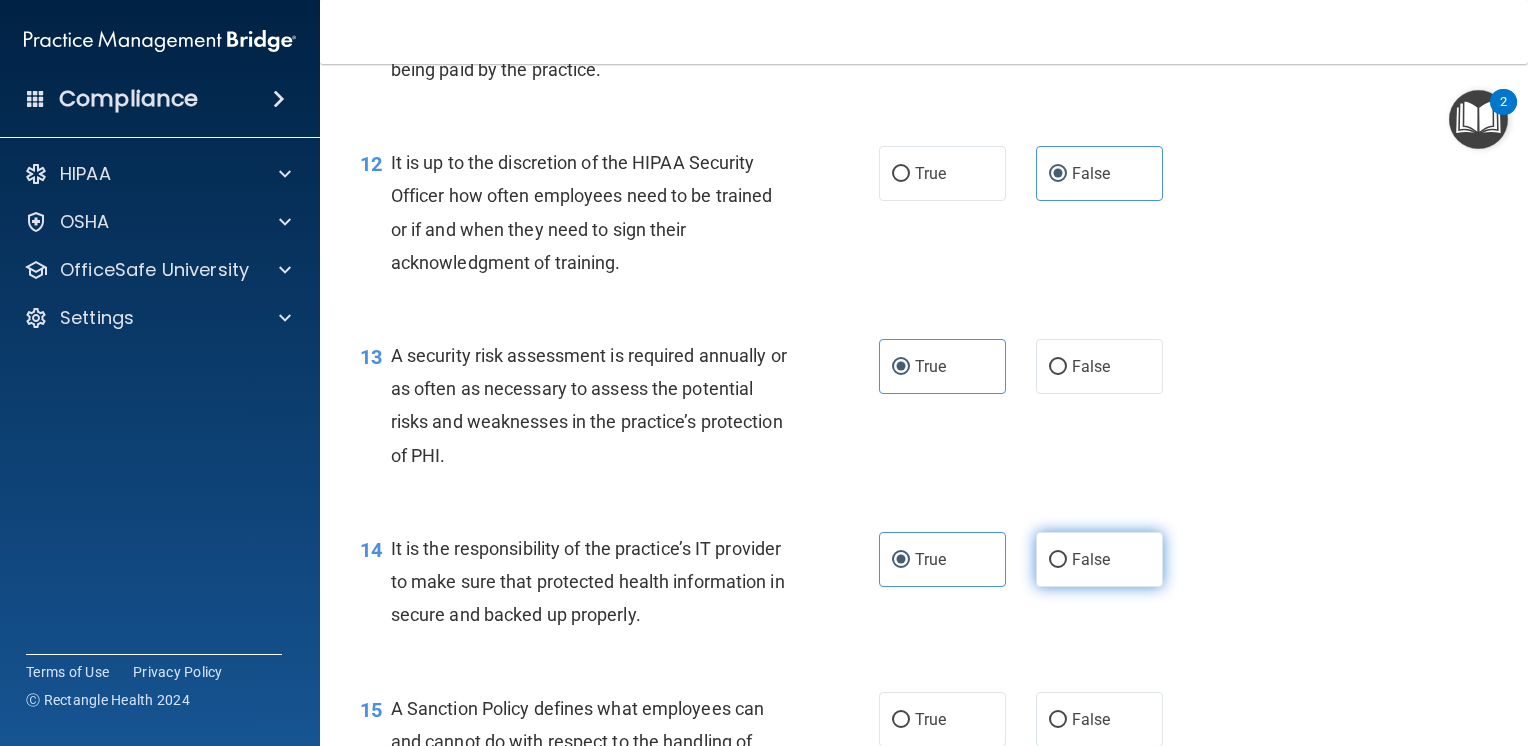 click on "False" at bounding box center [1058, 560] 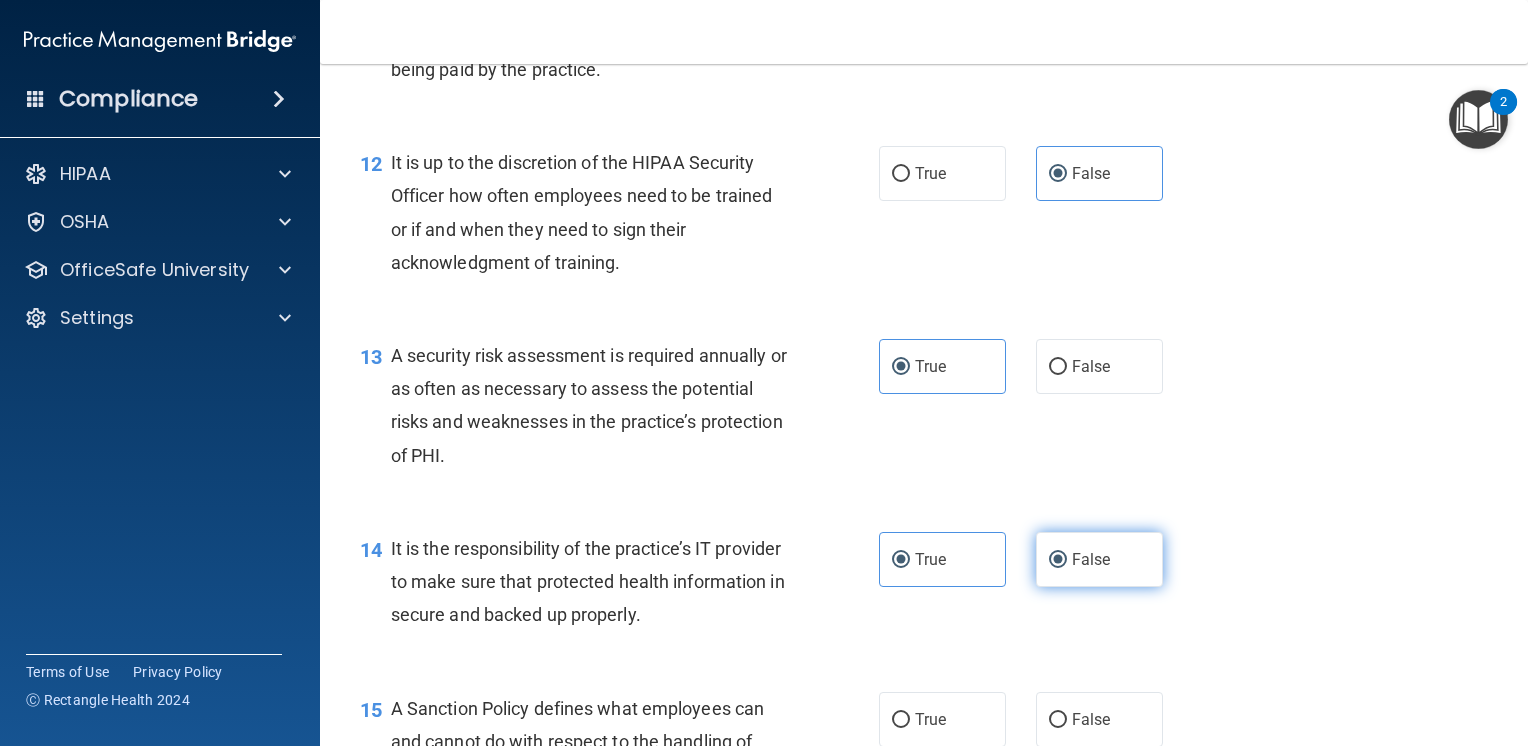 radio on "false" 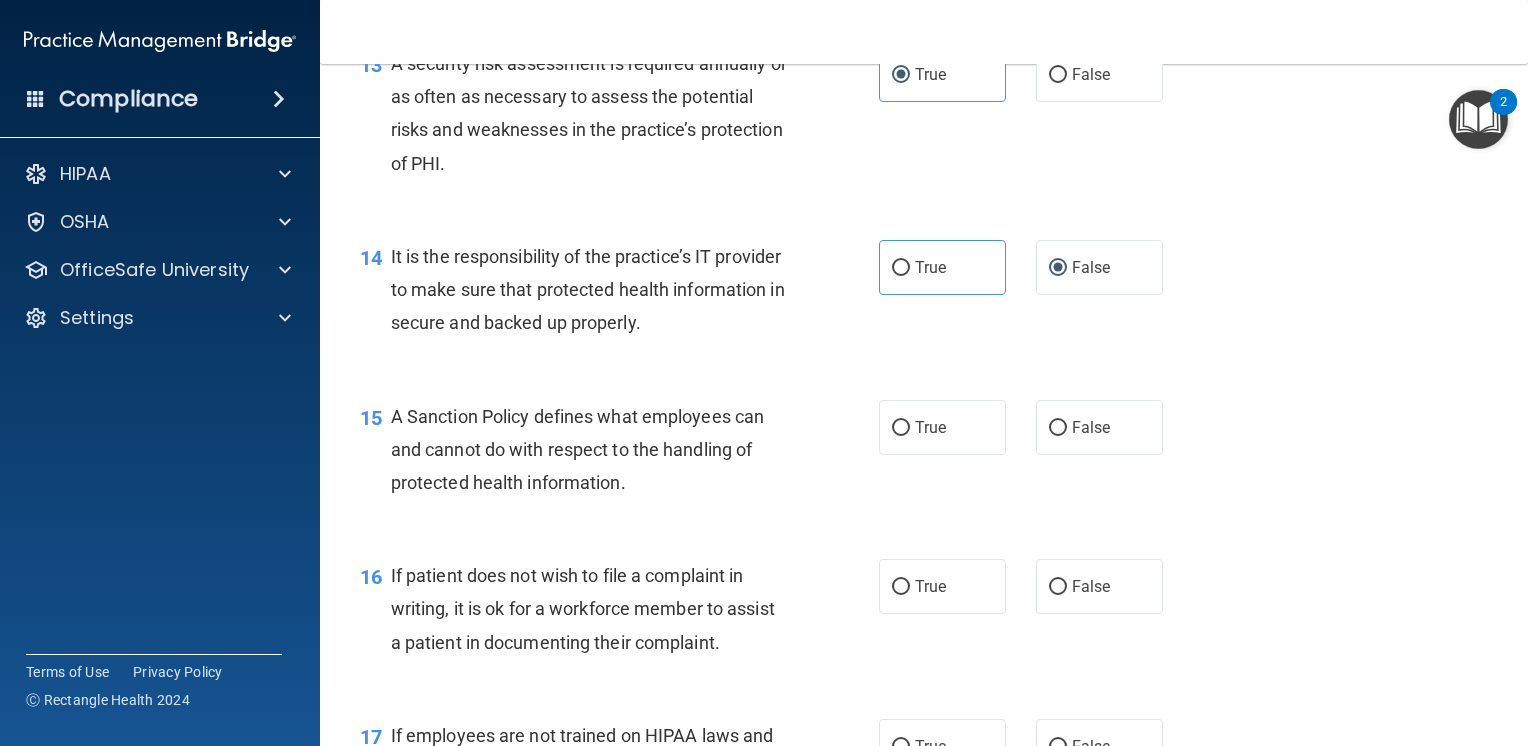 scroll, scrollTop: 2600, scrollLeft: 0, axis: vertical 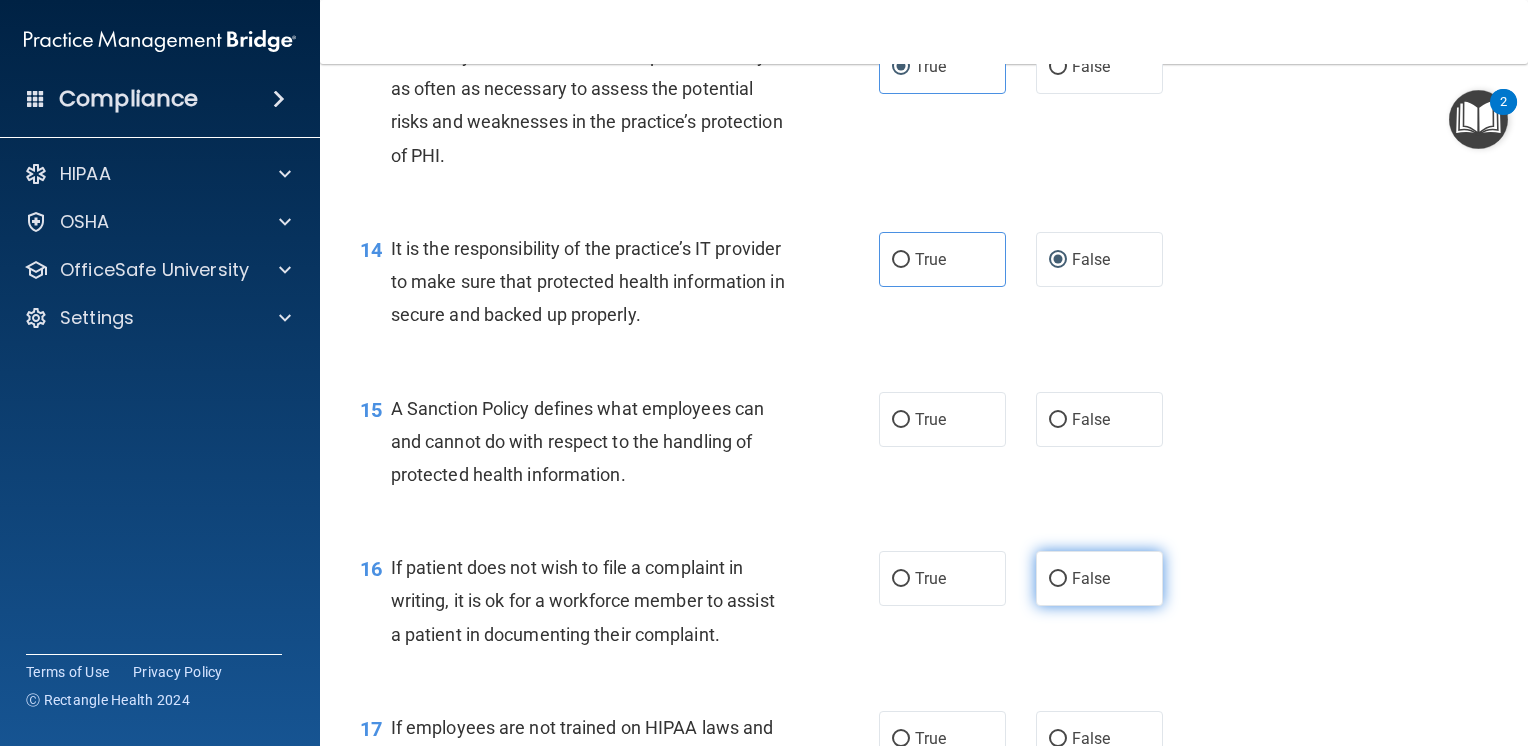 click on "False" at bounding box center [1099, 578] 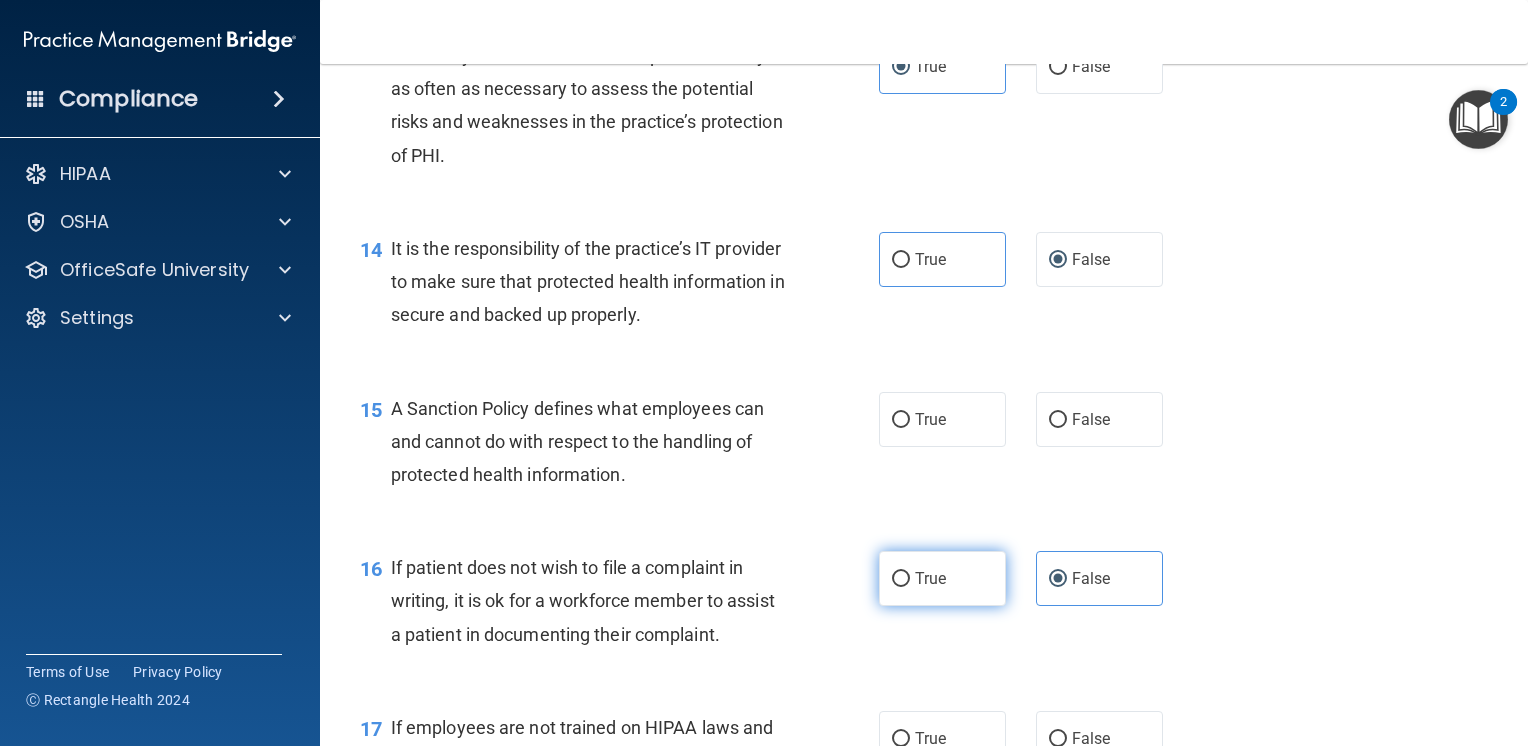 click on "True" at bounding box center [942, 578] 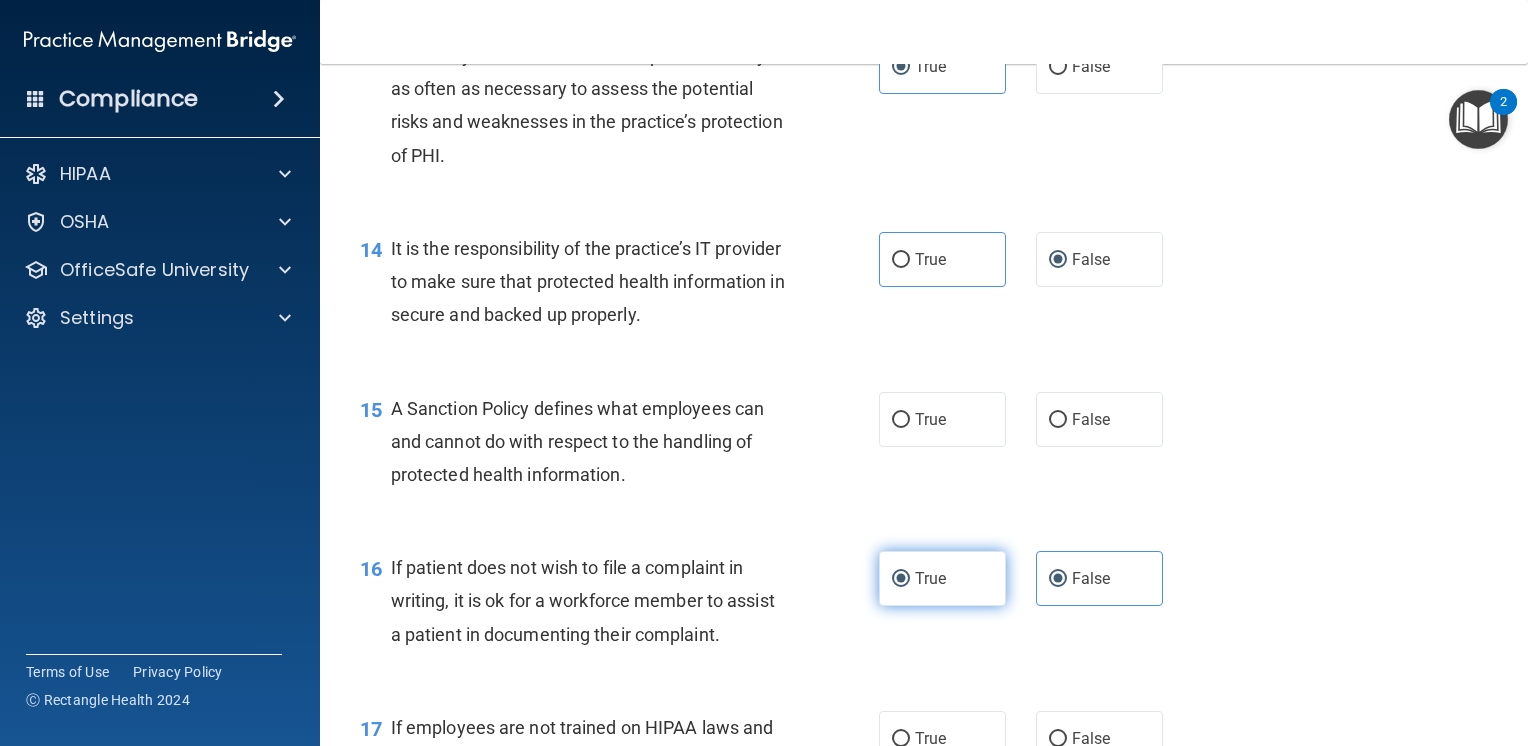 radio on "false" 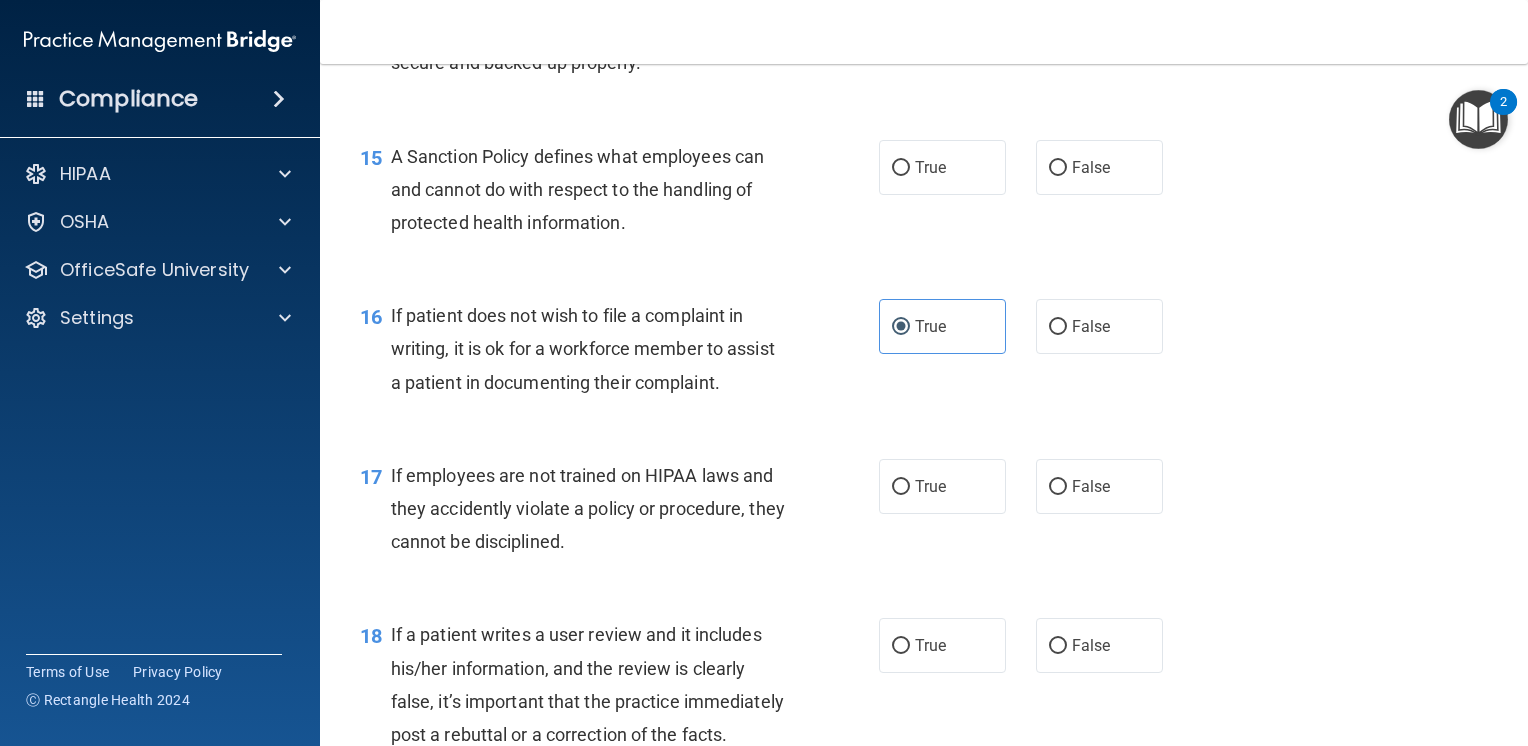 scroll, scrollTop: 2900, scrollLeft: 0, axis: vertical 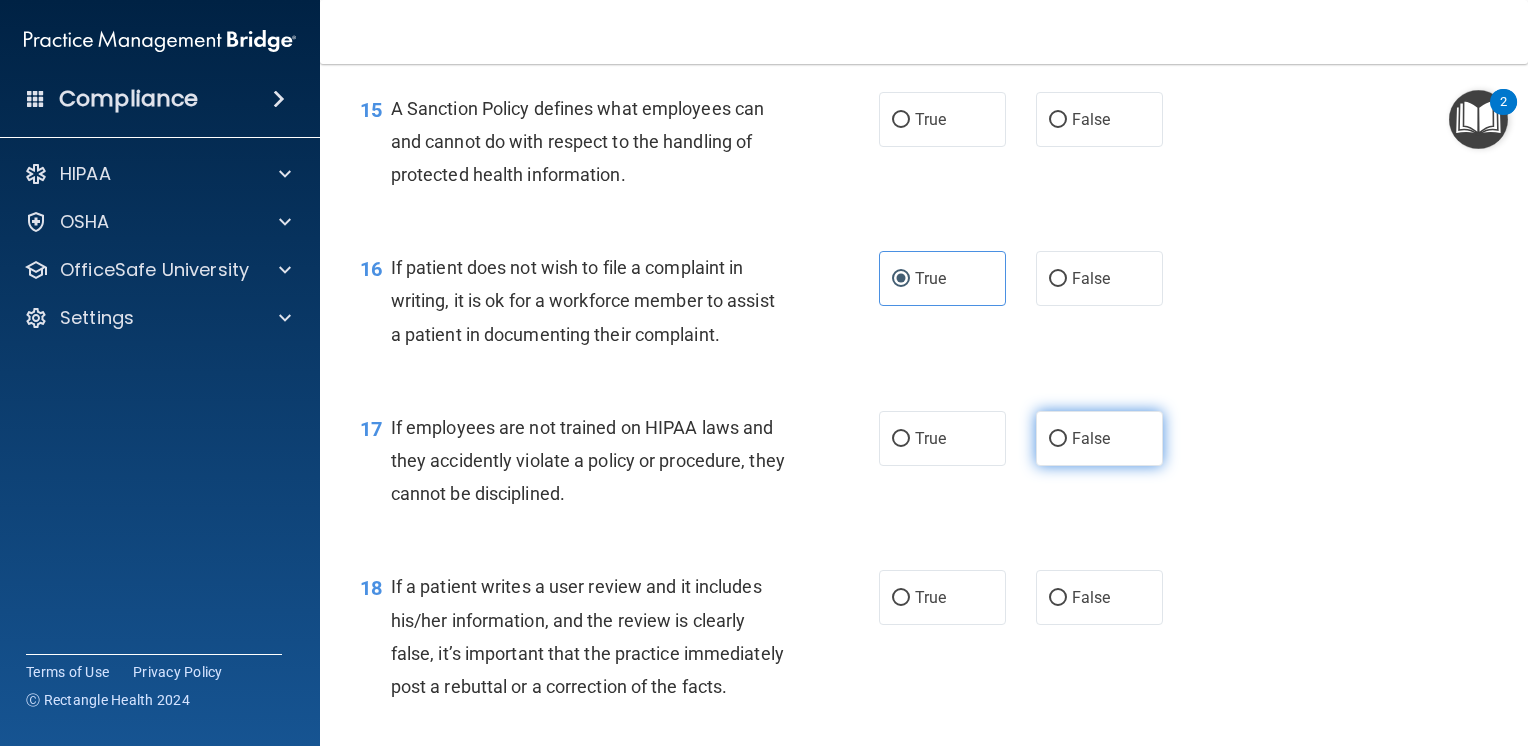 click on "False" at bounding box center (1058, 439) 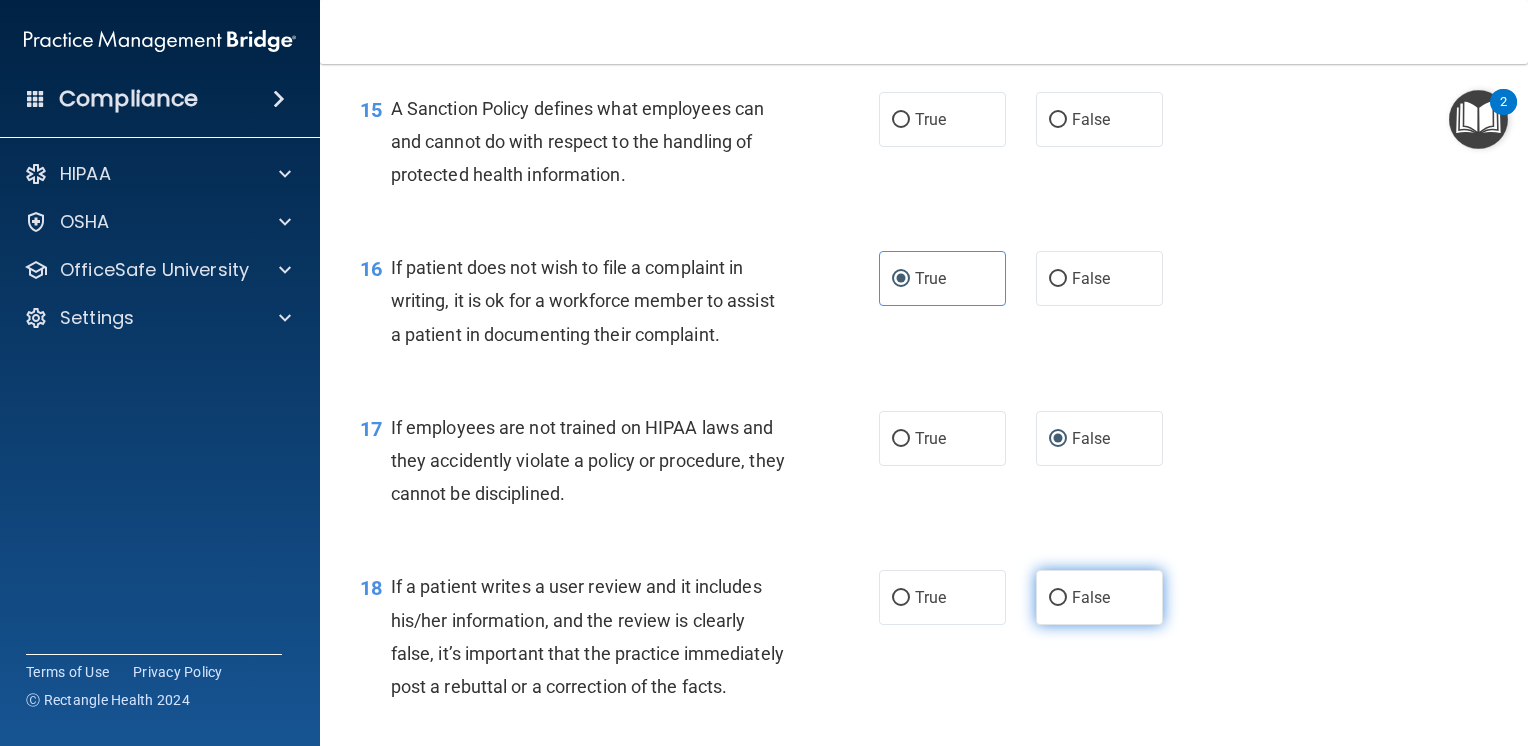click on "False" at bounding box center [1091, 597] 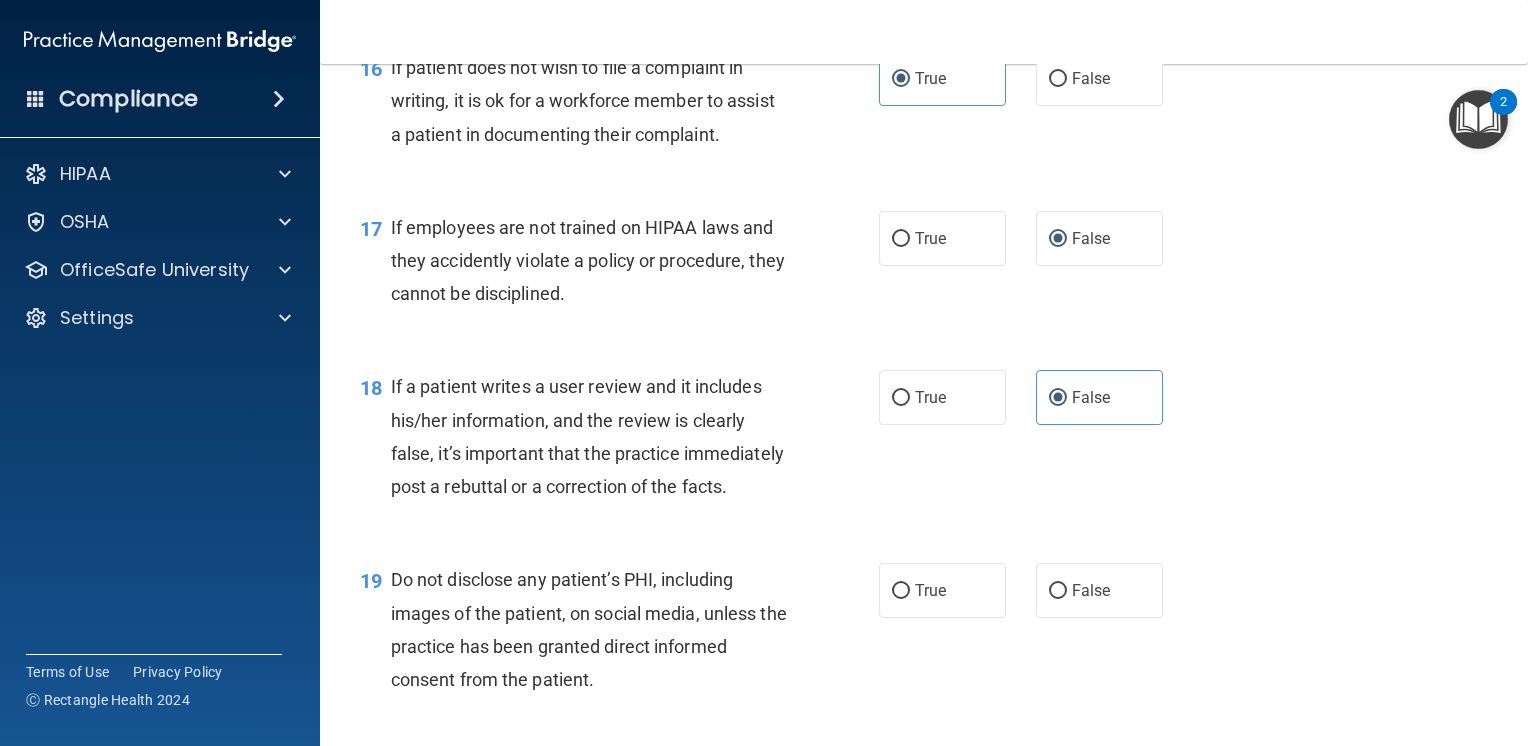 scroll, scrollTop: 3200, scrollLeft: 0, axis: vertical 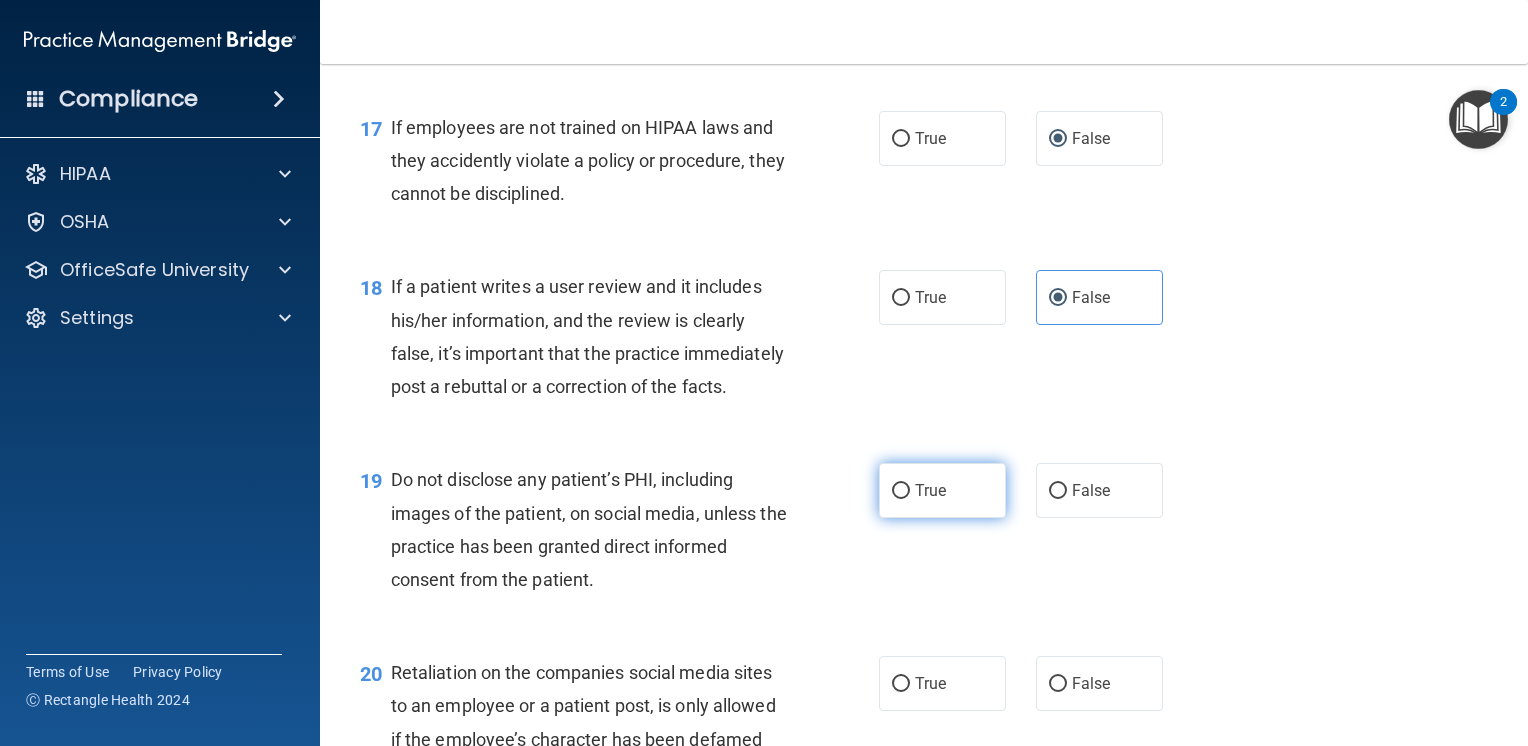 click on "True" at bounding box center [930, 490] 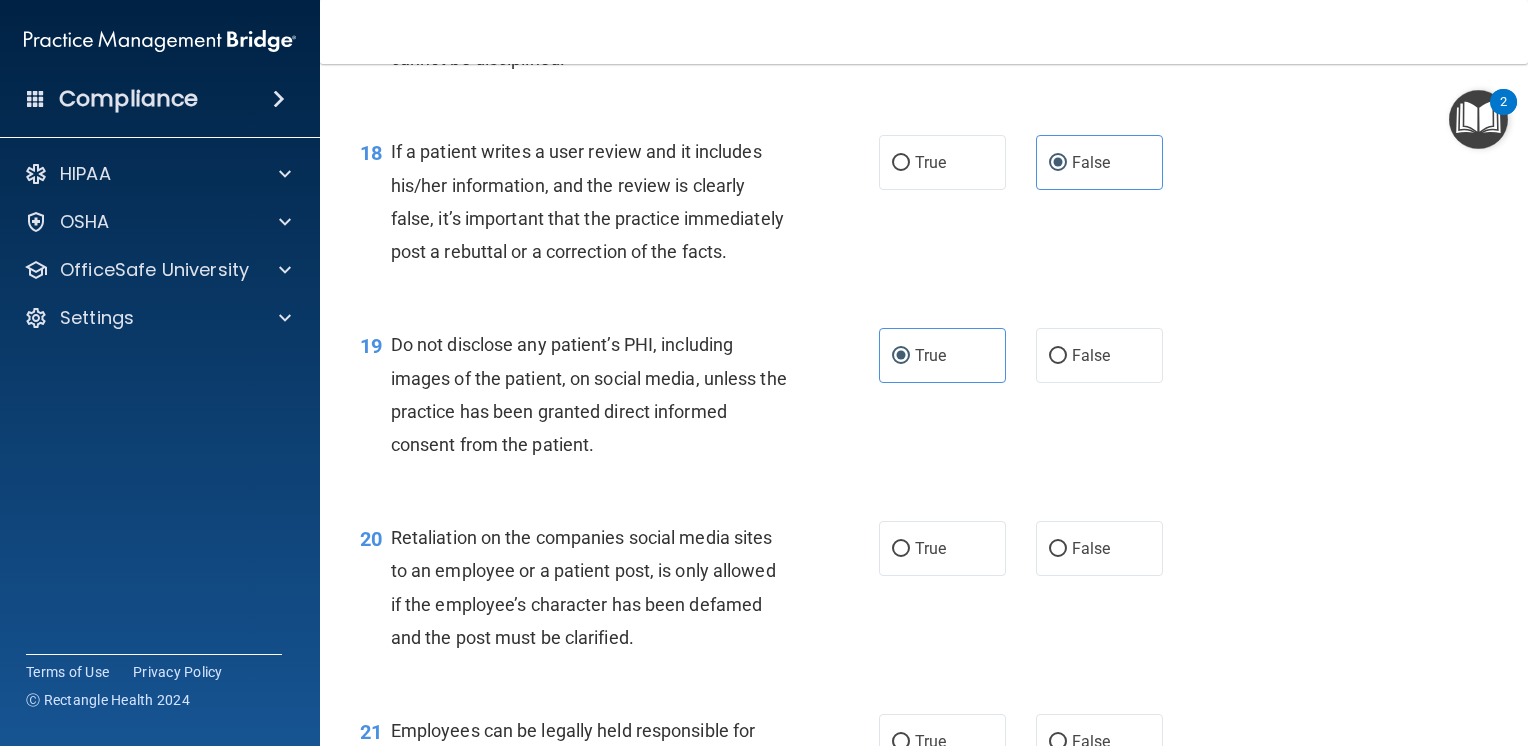 scroll, scrollTop: 3500, scrollLeft: 0, axis: vertical 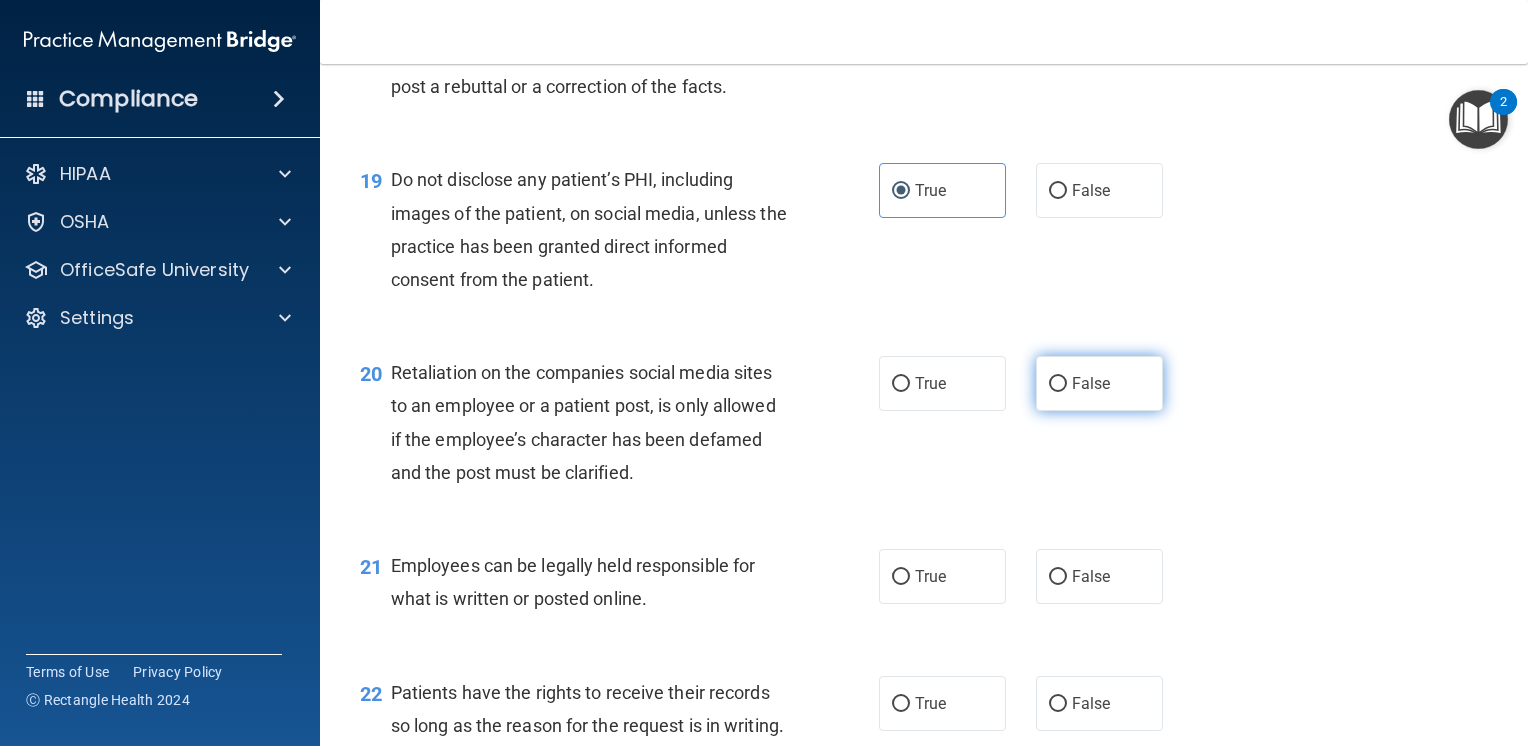 click on "False" at bounding box center [1099, 383] 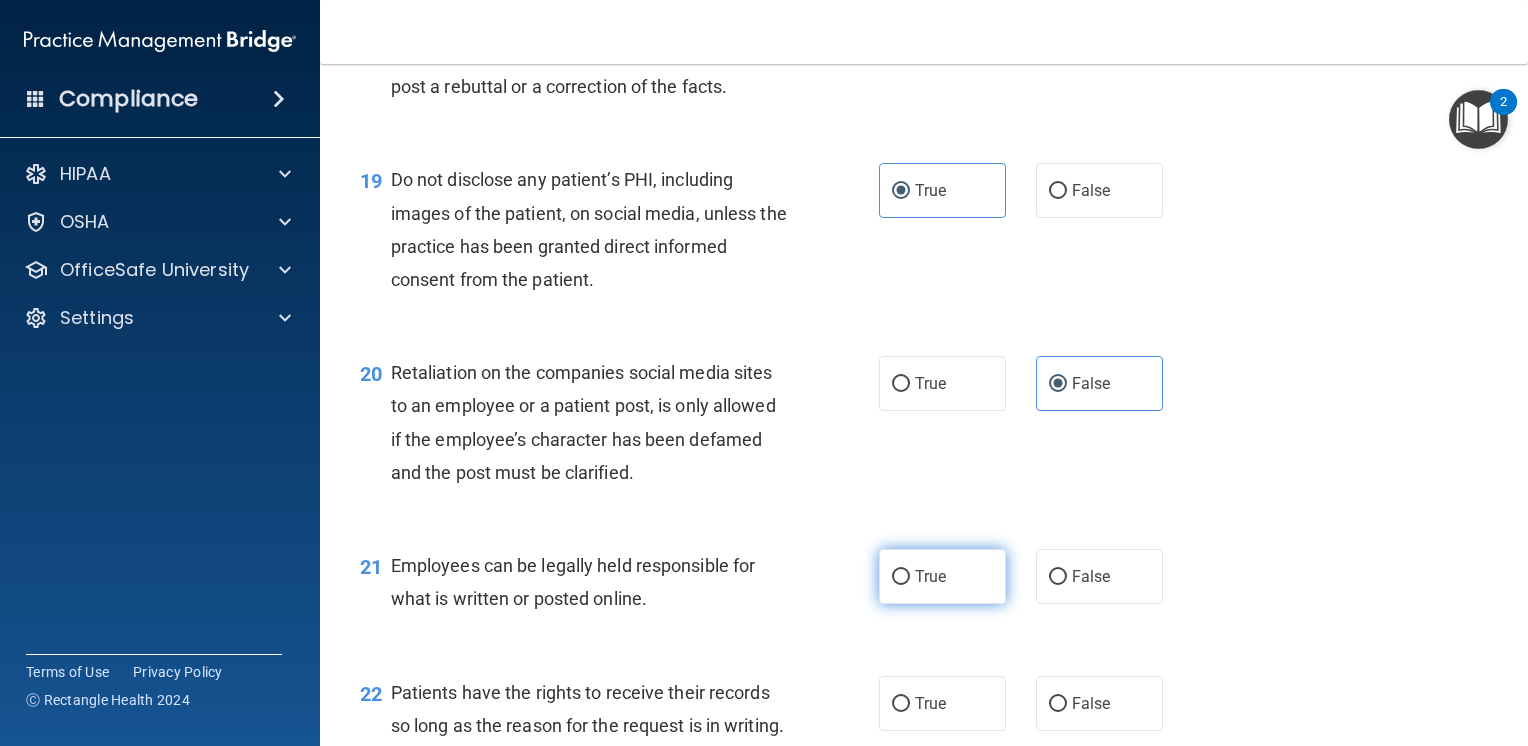 click on "True" at bounding box center [901, 577] 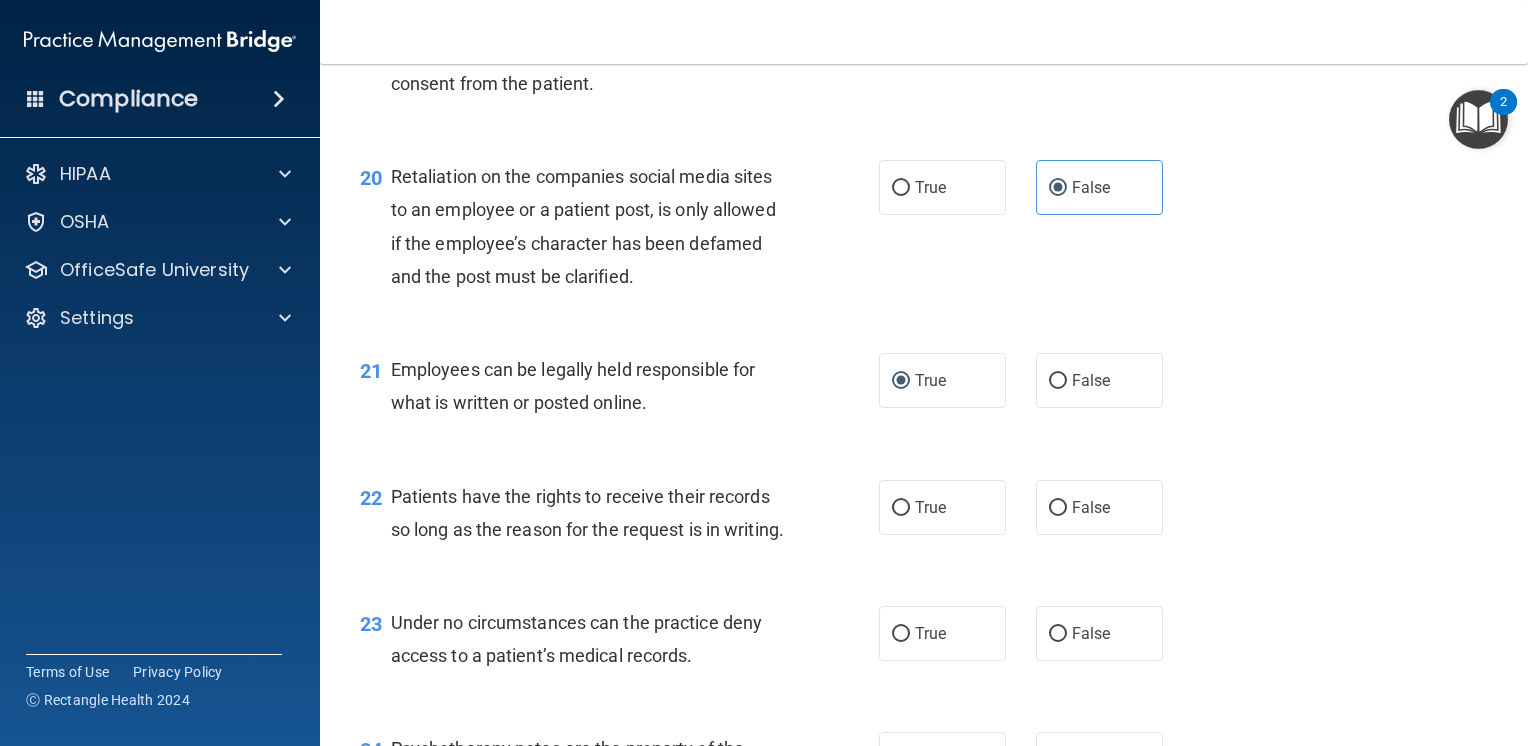 scroll, scrollTop: 3700, scrollLeft: 0, axis: vertical 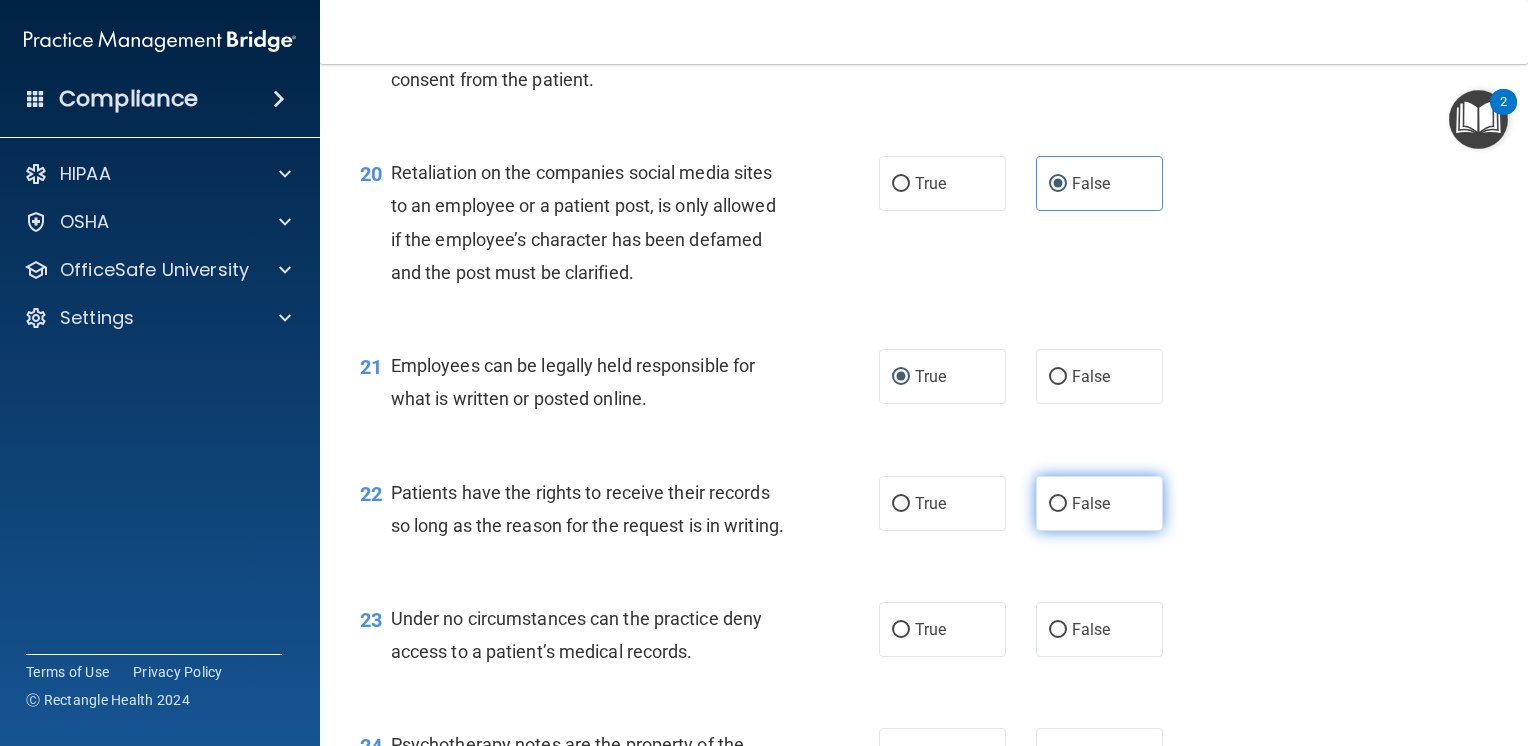 click on "False" at bounding box center [1099, 503] 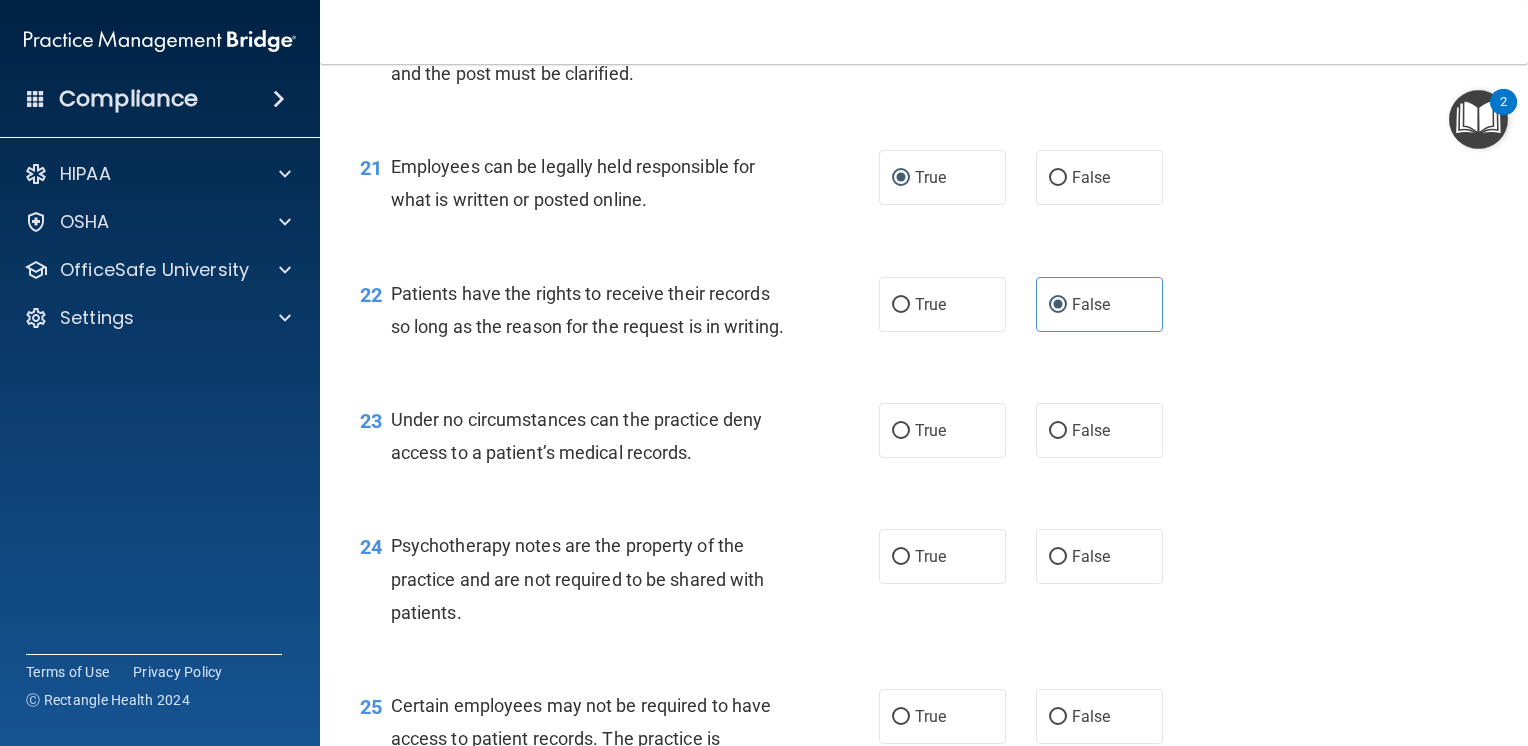 scroll, scrollTop: 3900, scrollLeft: 0, axis: vertical 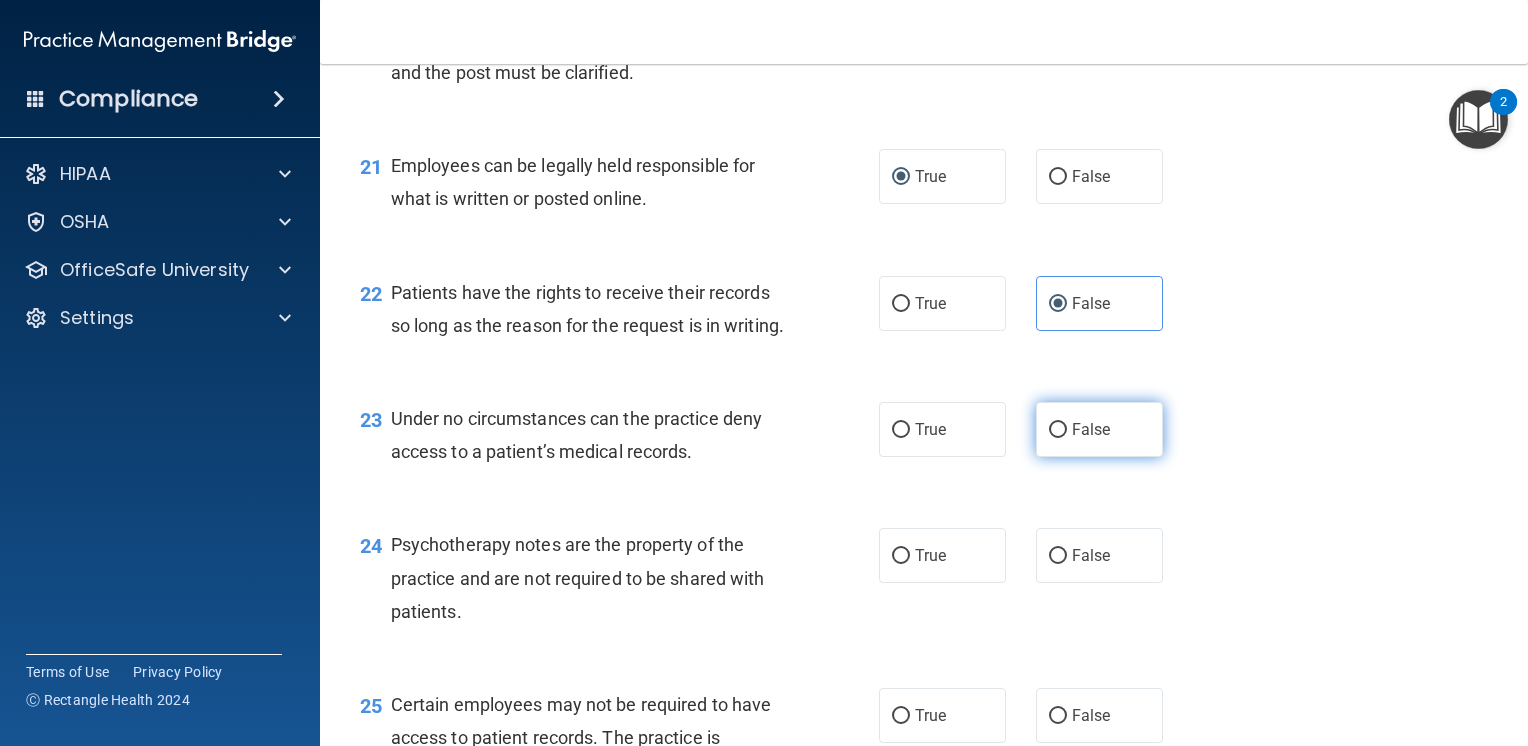 click on "False" at bounding box center [1058, 430] 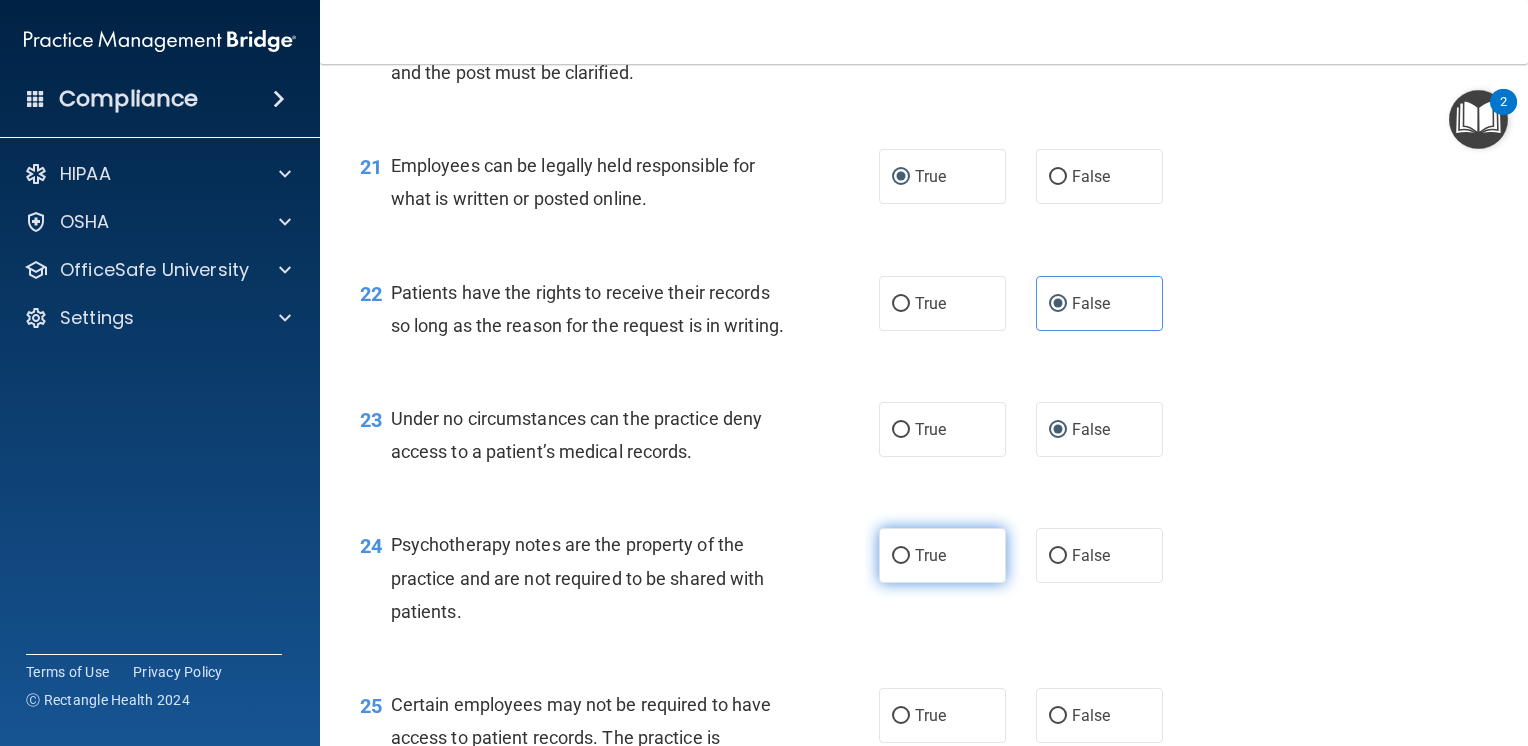 click on "True" at bounding box center [930, 555] 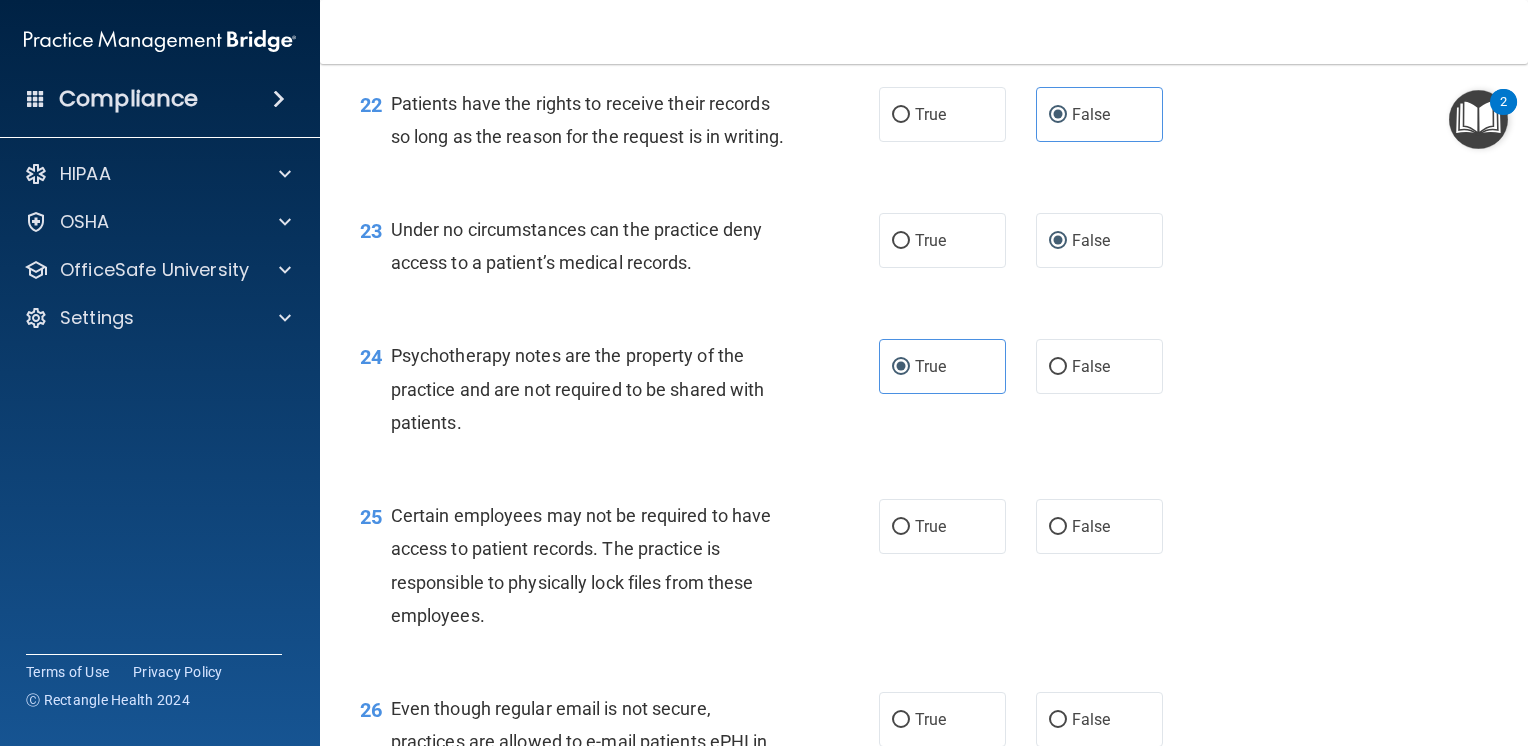 scroll, scrollTop: 4100, scrollLeft: 0, axis: vertical 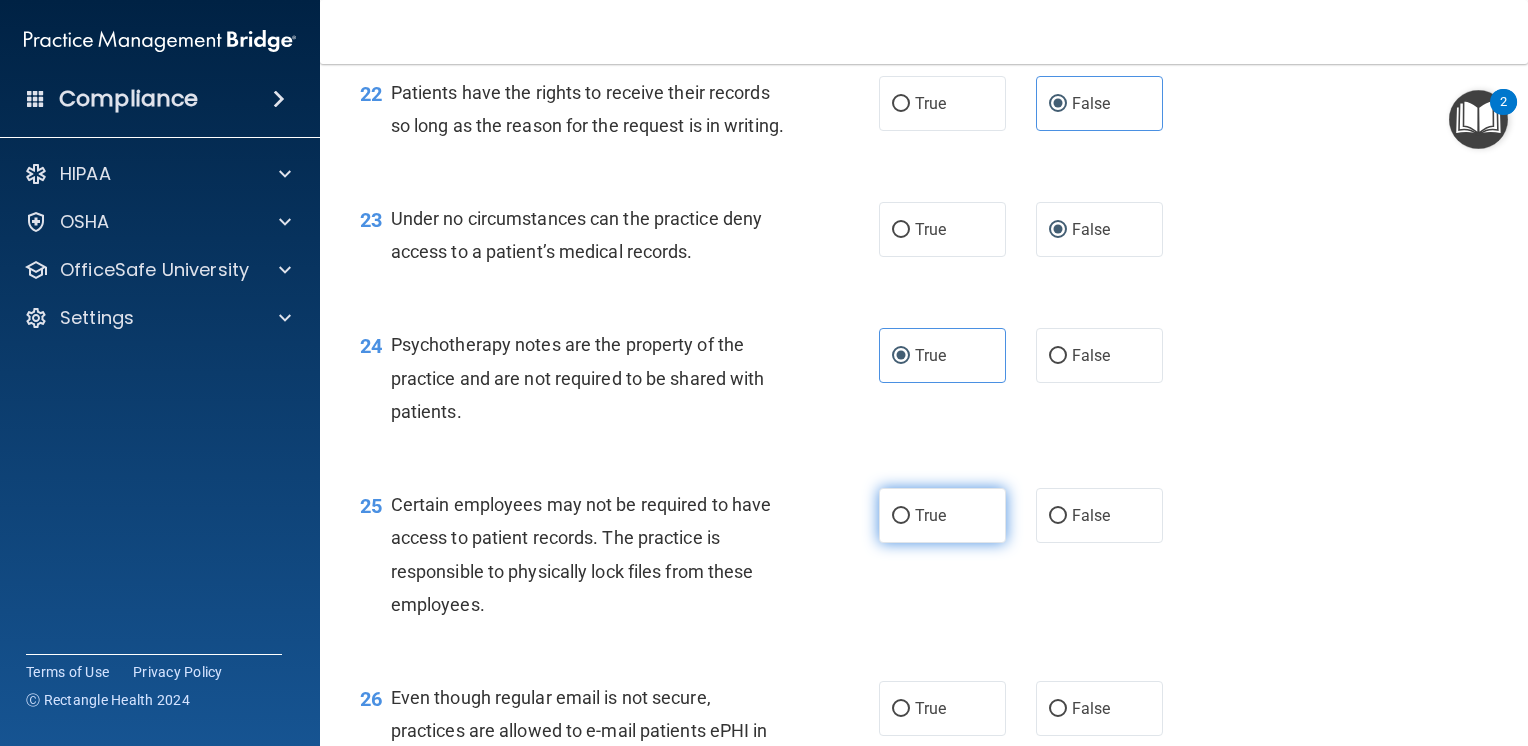 click on "True" at bounding box center [930, 515] 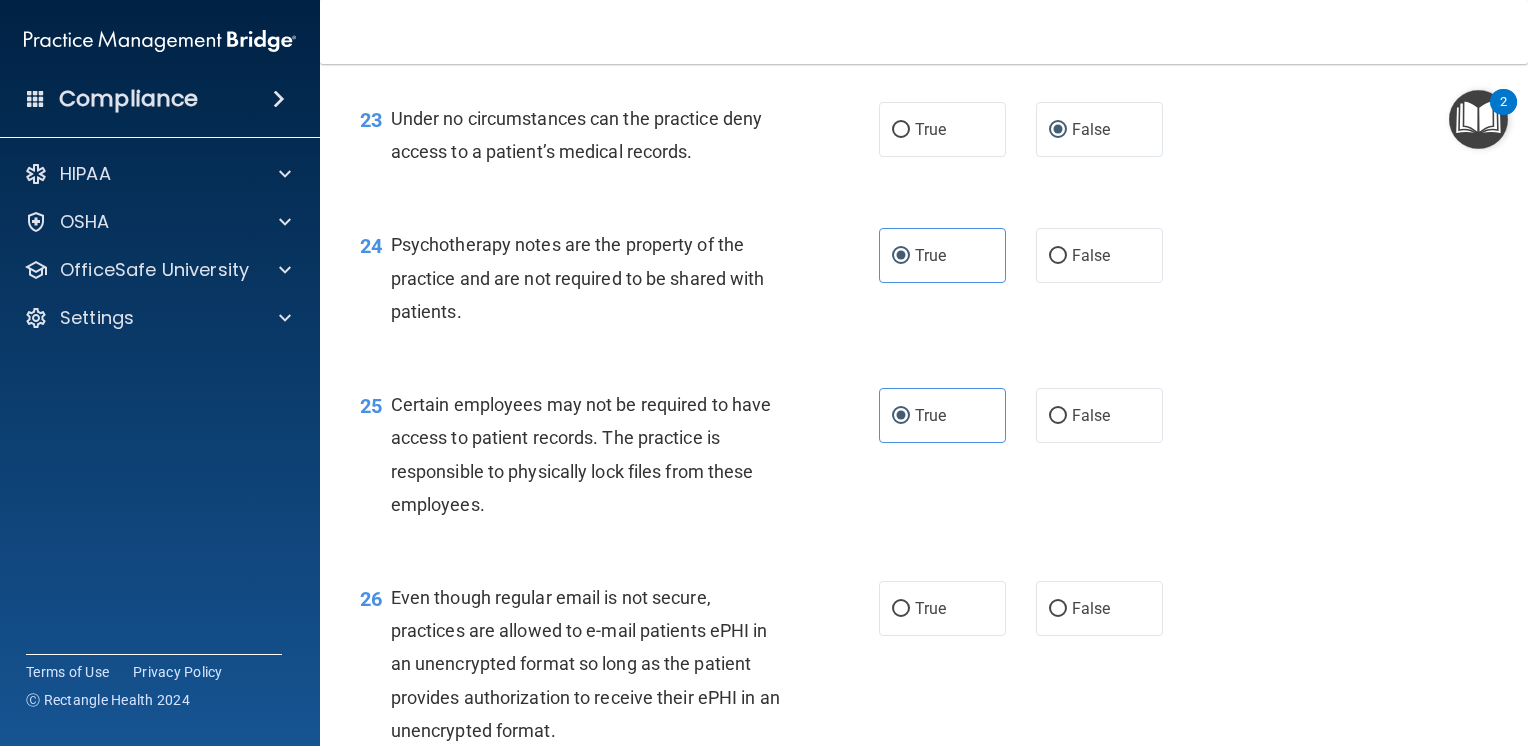 scroll, scrollTop: 4300, scrollLeft: 0, axis: vertical 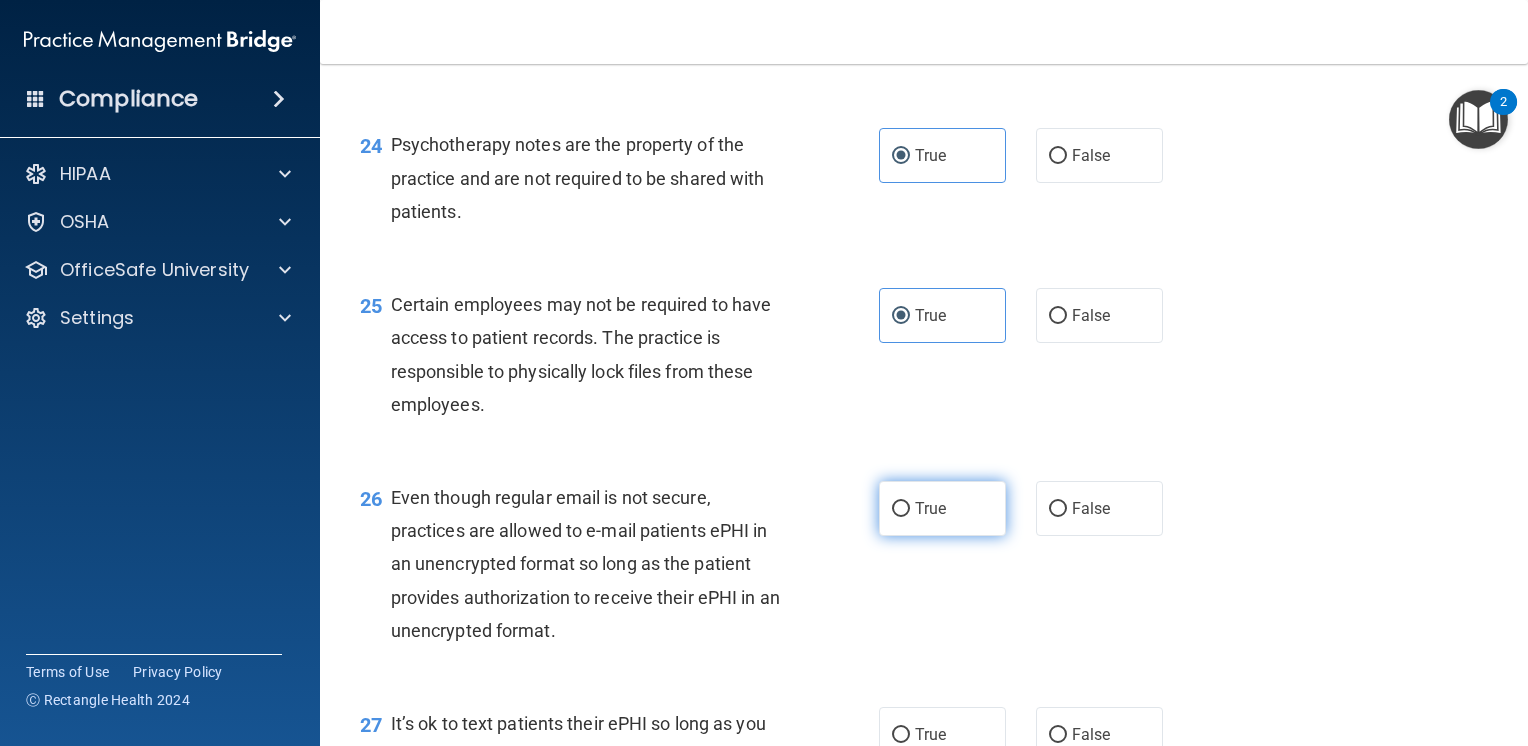click on "True" at bounding box center (901, 509) 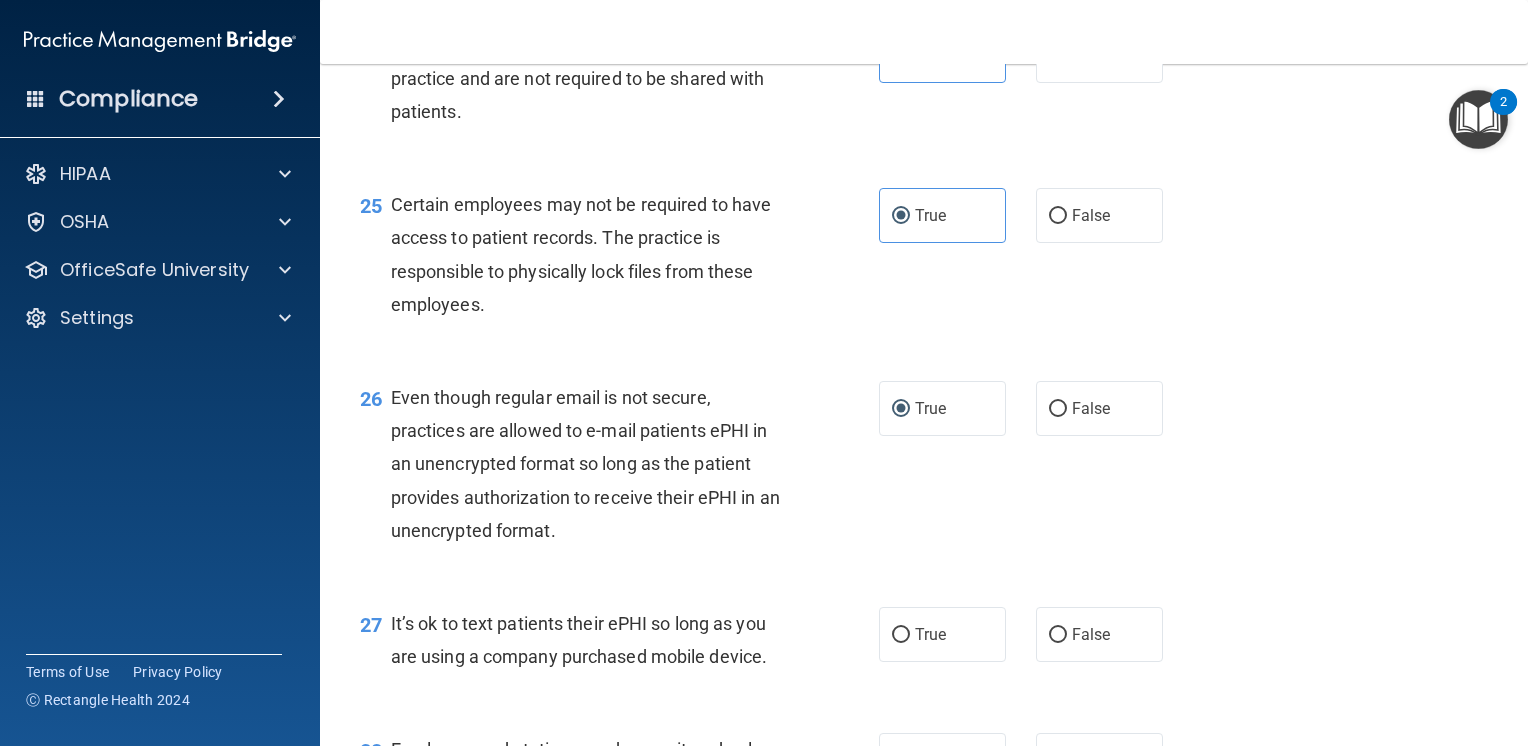 scroll, scrollTop: 4500, scrollLeft: 0, axis: vertical 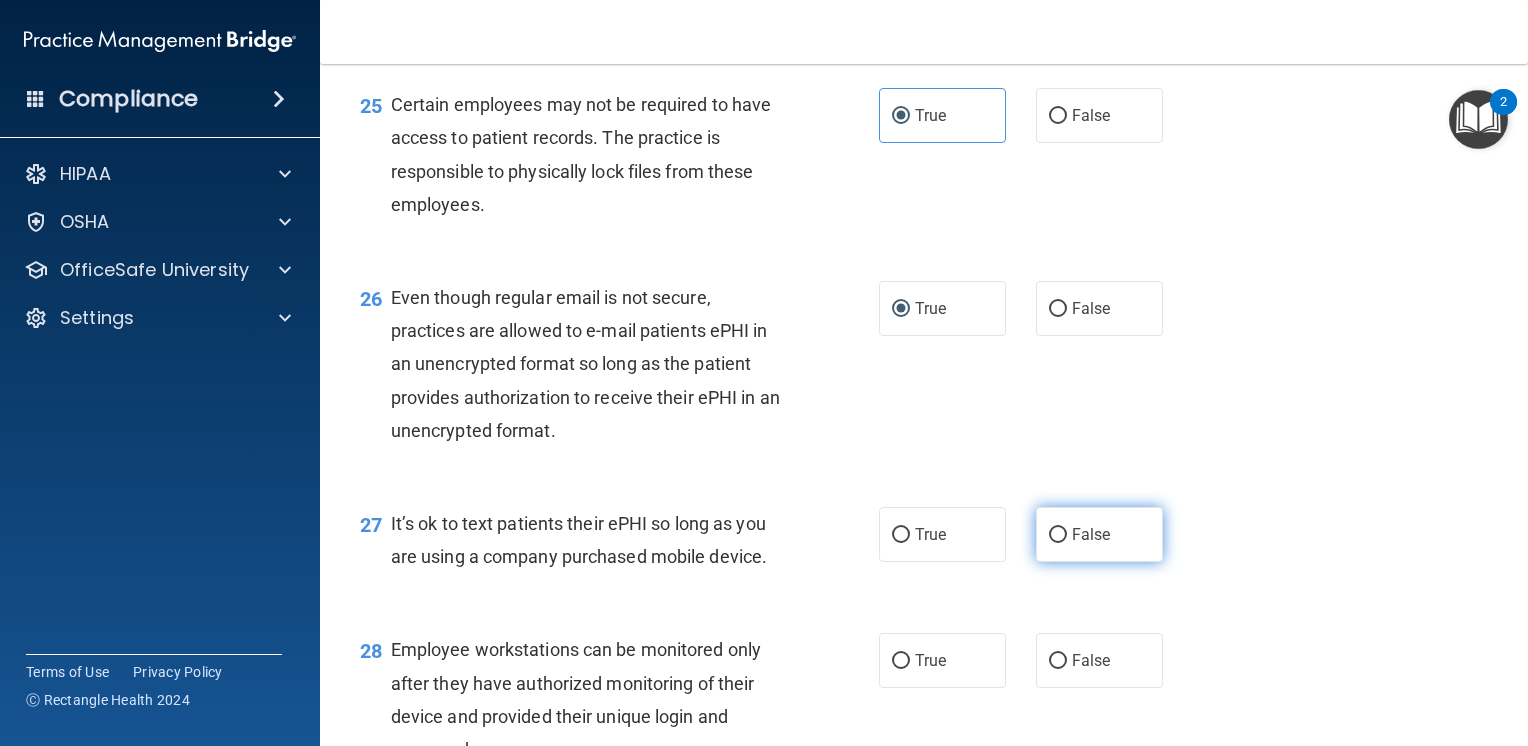 click on "False" at bounding box center [1099, 534] 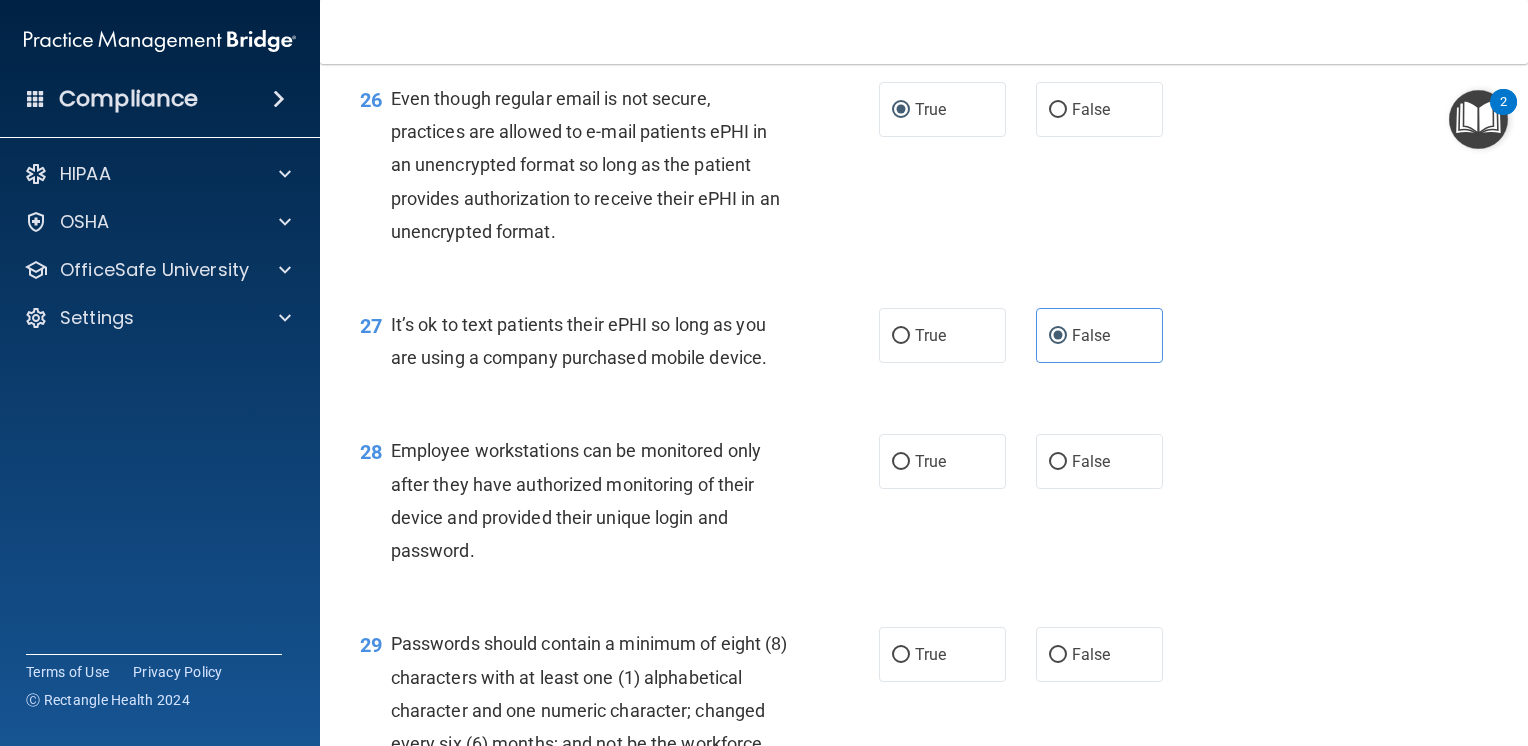 scroll, scrollTop: 4800, scrollLeft: 0, axis: vertical 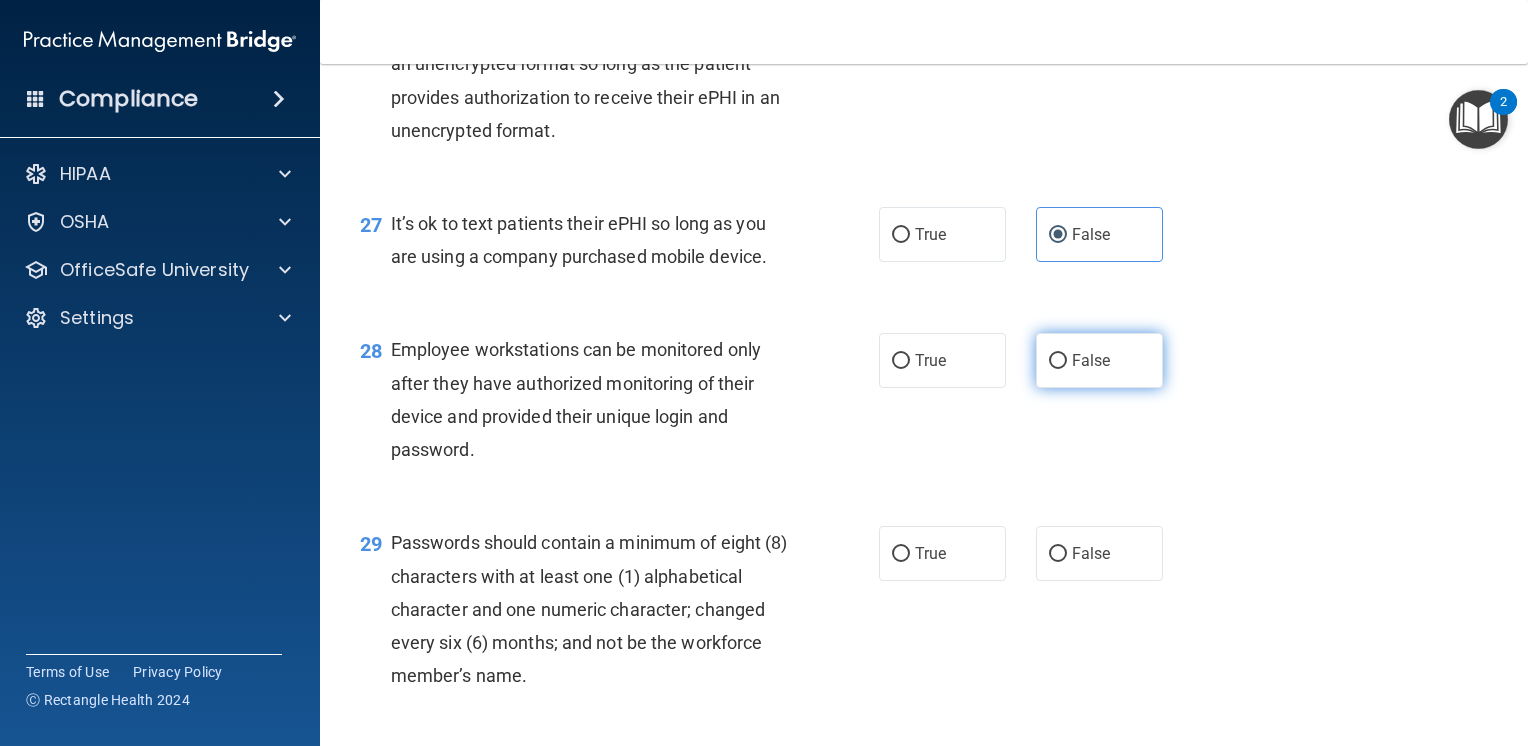 click on "False" at bounding box center (1091, 360) 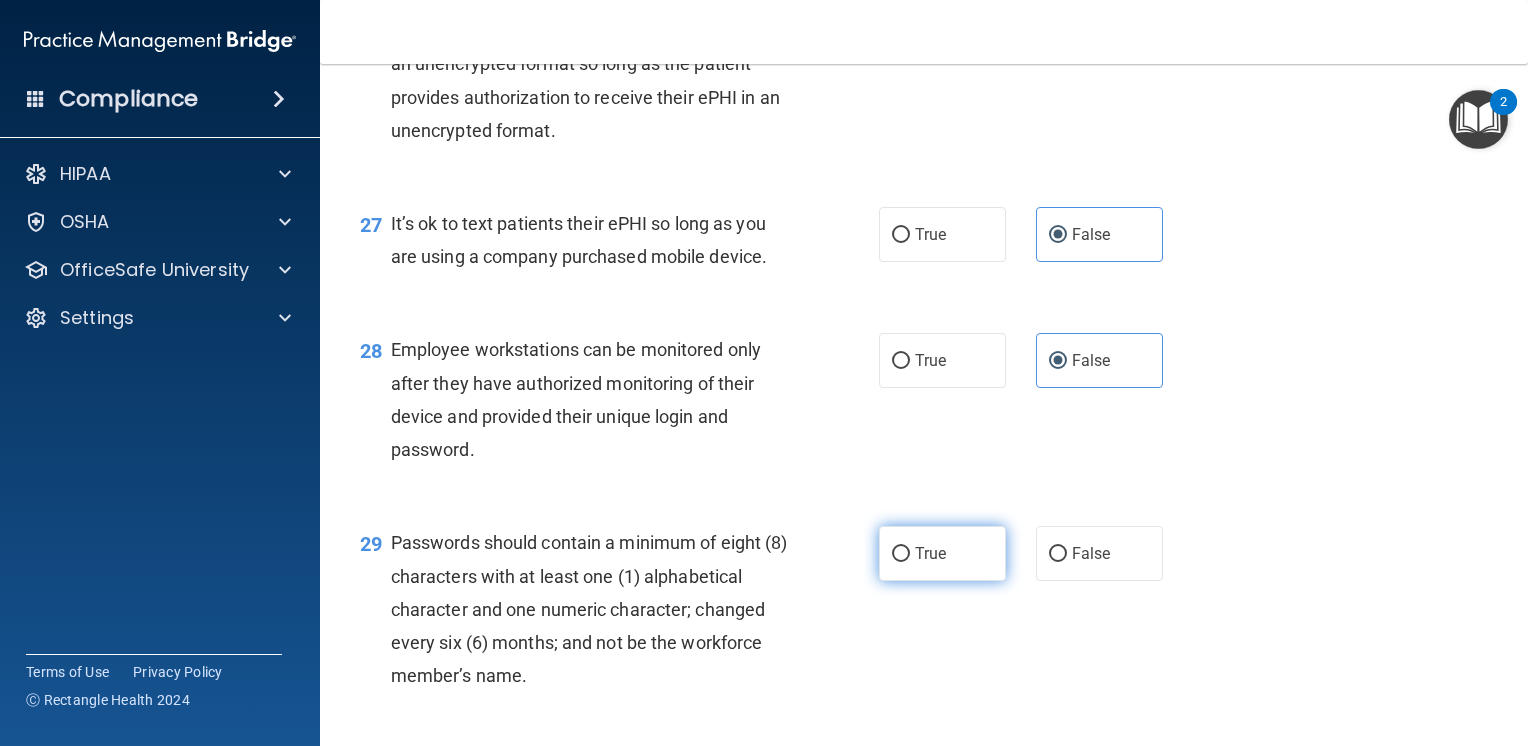 click on "True" at bounding box center [930, 553] 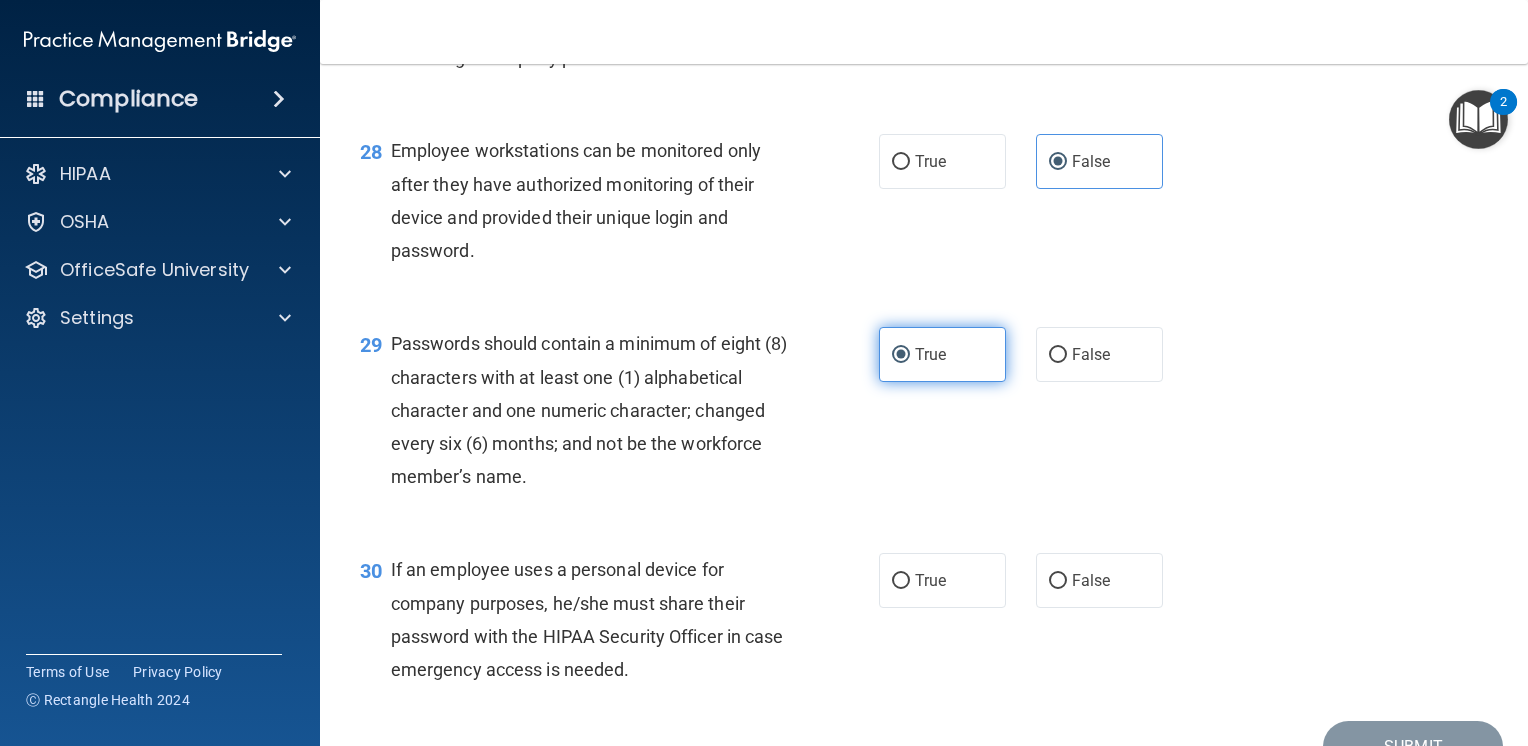 scroll, scrollTop: 5000, scrollLeft: 0, axis: vertical 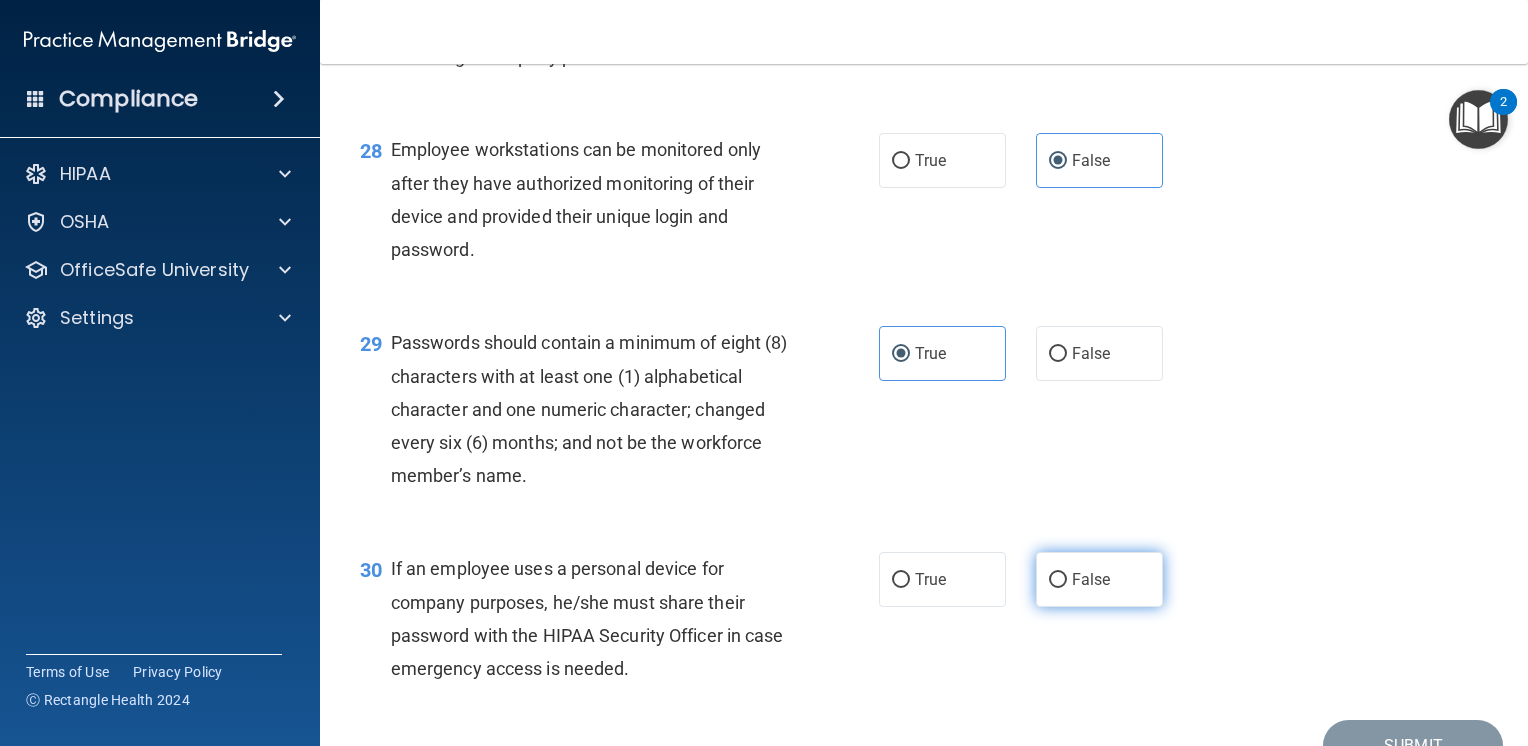 click on "False" at bounding box center (1091, 579) 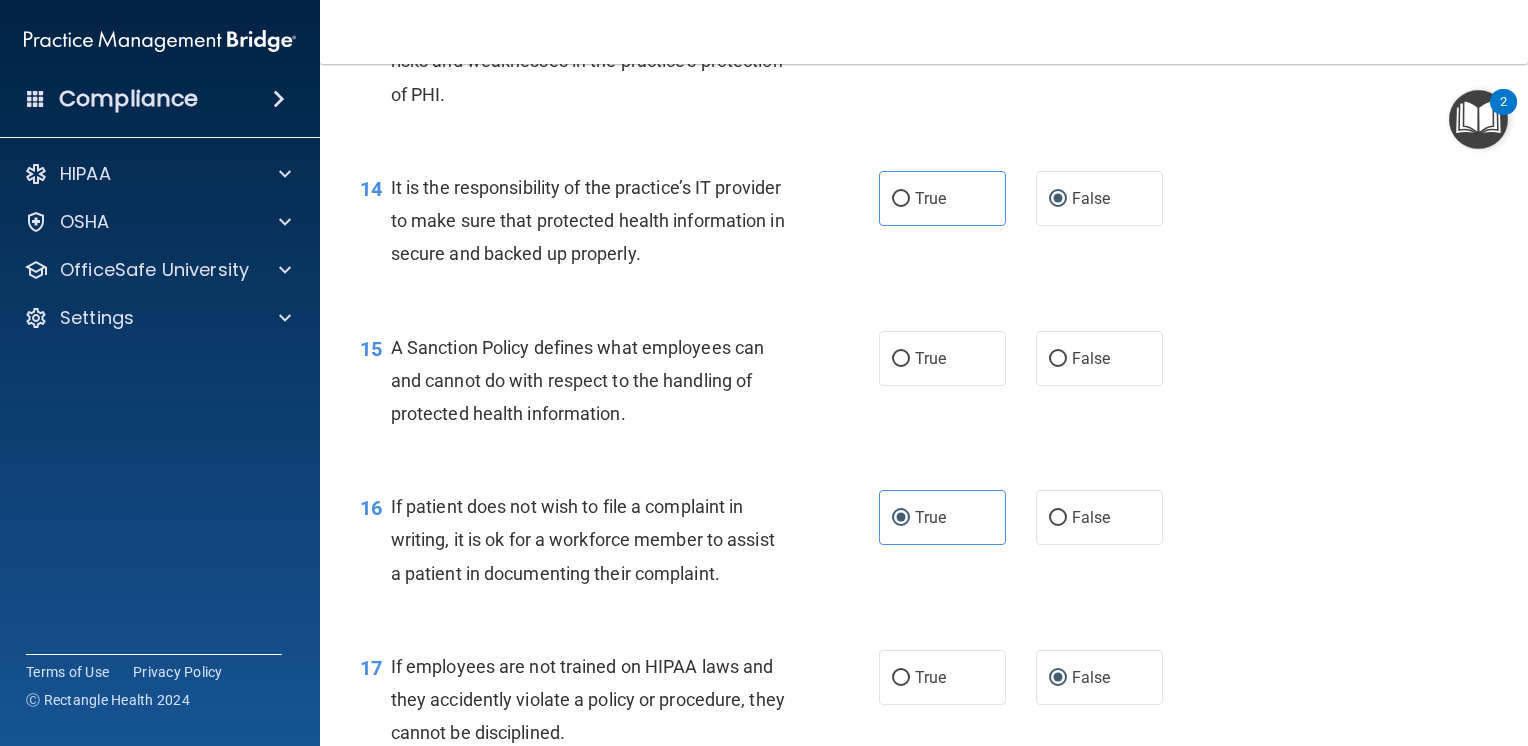 scroll, scrollTop: 2704, scrollLeft: 0, axis: vertical 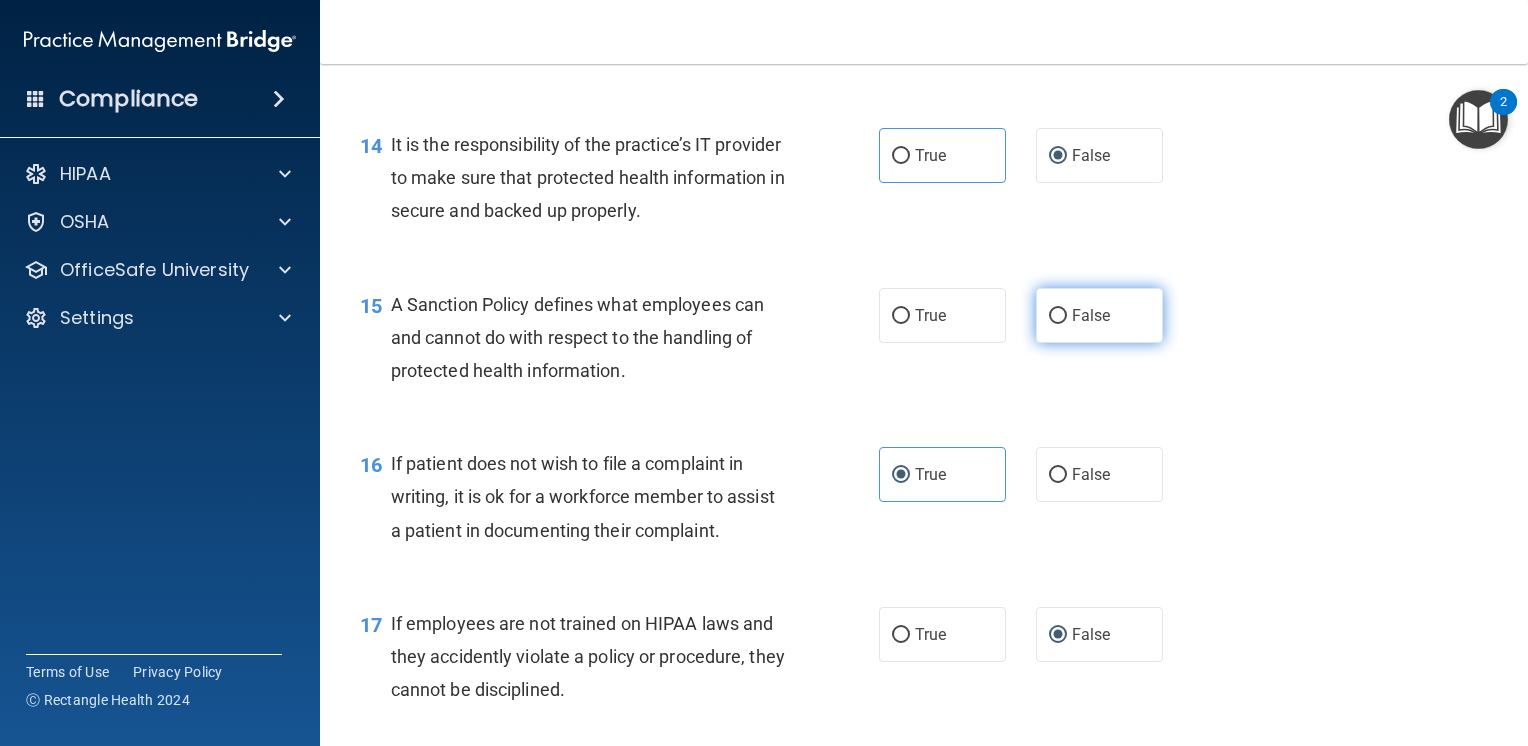 click on "False" at bounding box center [1091, 315] 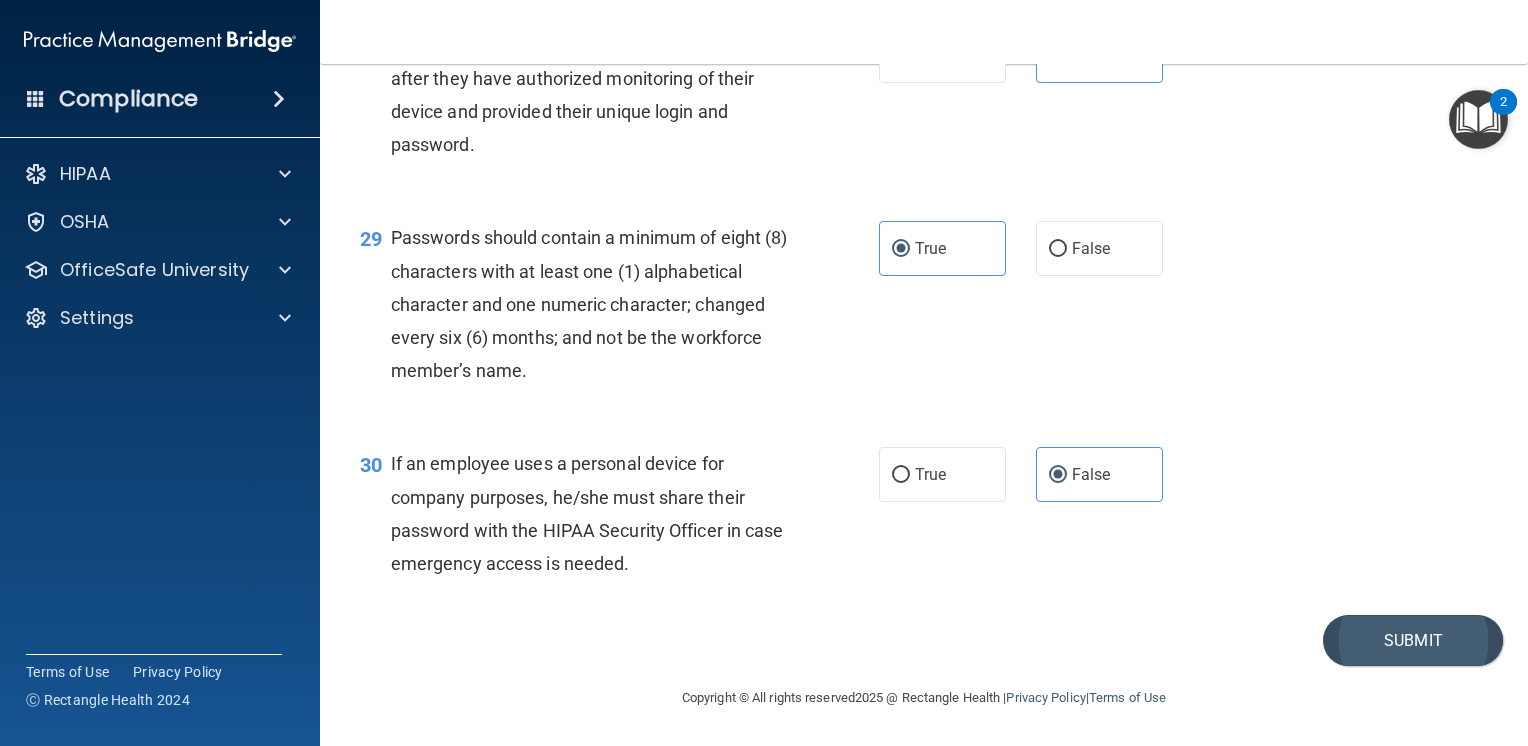 scroll, scrollTop: 5204, scrollLeft: 0, axis: vertical 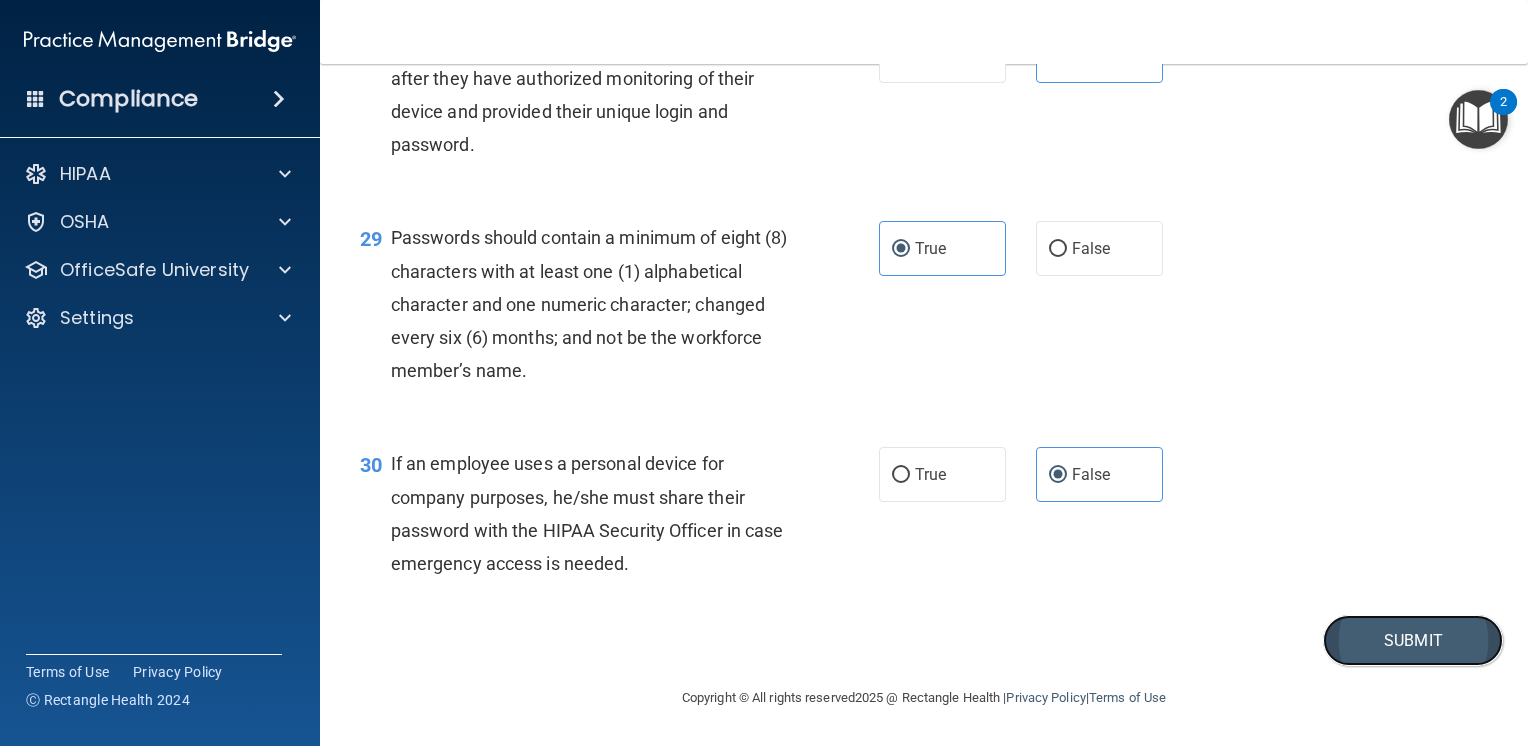 click on "Submit" at bounding box center (1413, 640) 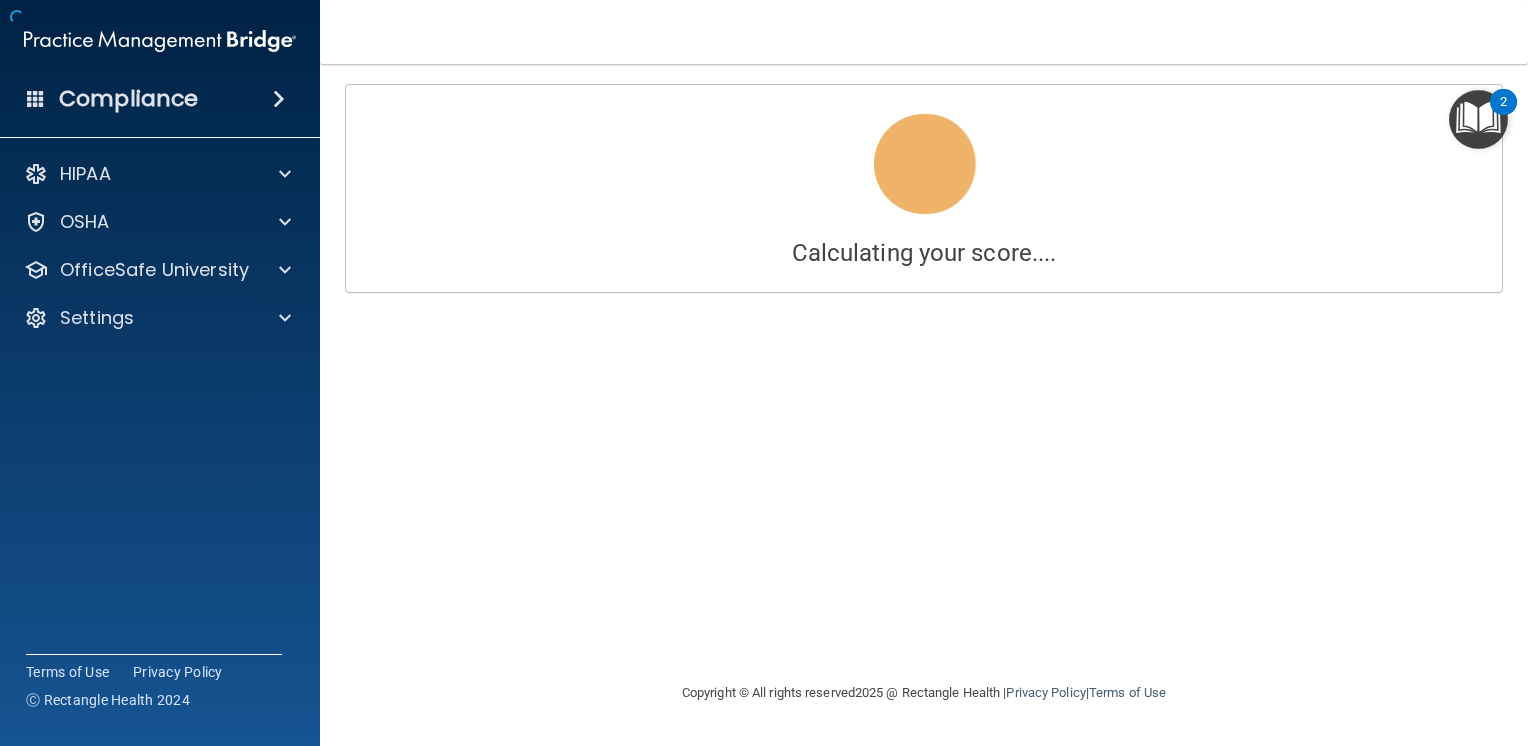 scroll, scrollTop: 0, scrollLeft: 0, axis: both 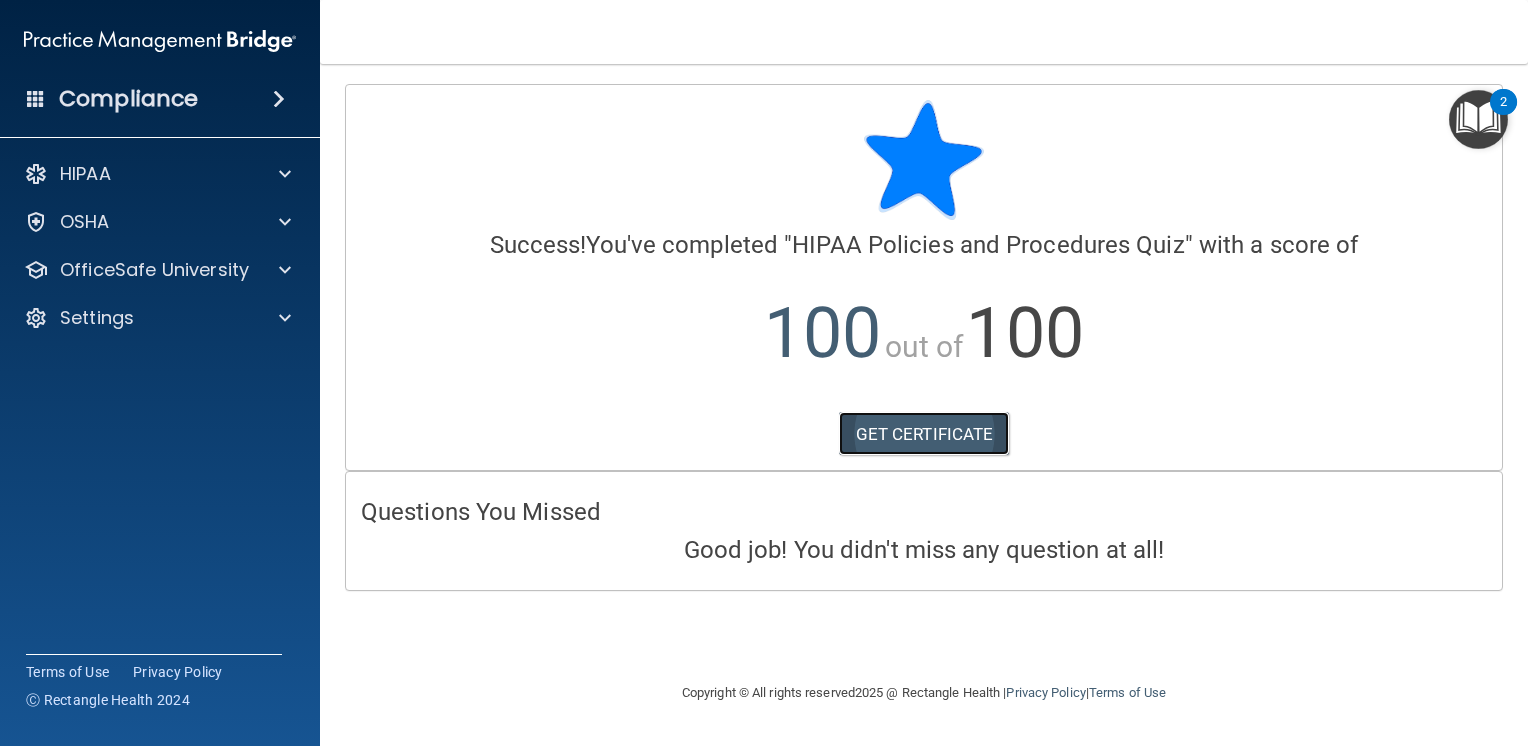 click on "GET CERTIFICATE" at bounding box center [924, 434] 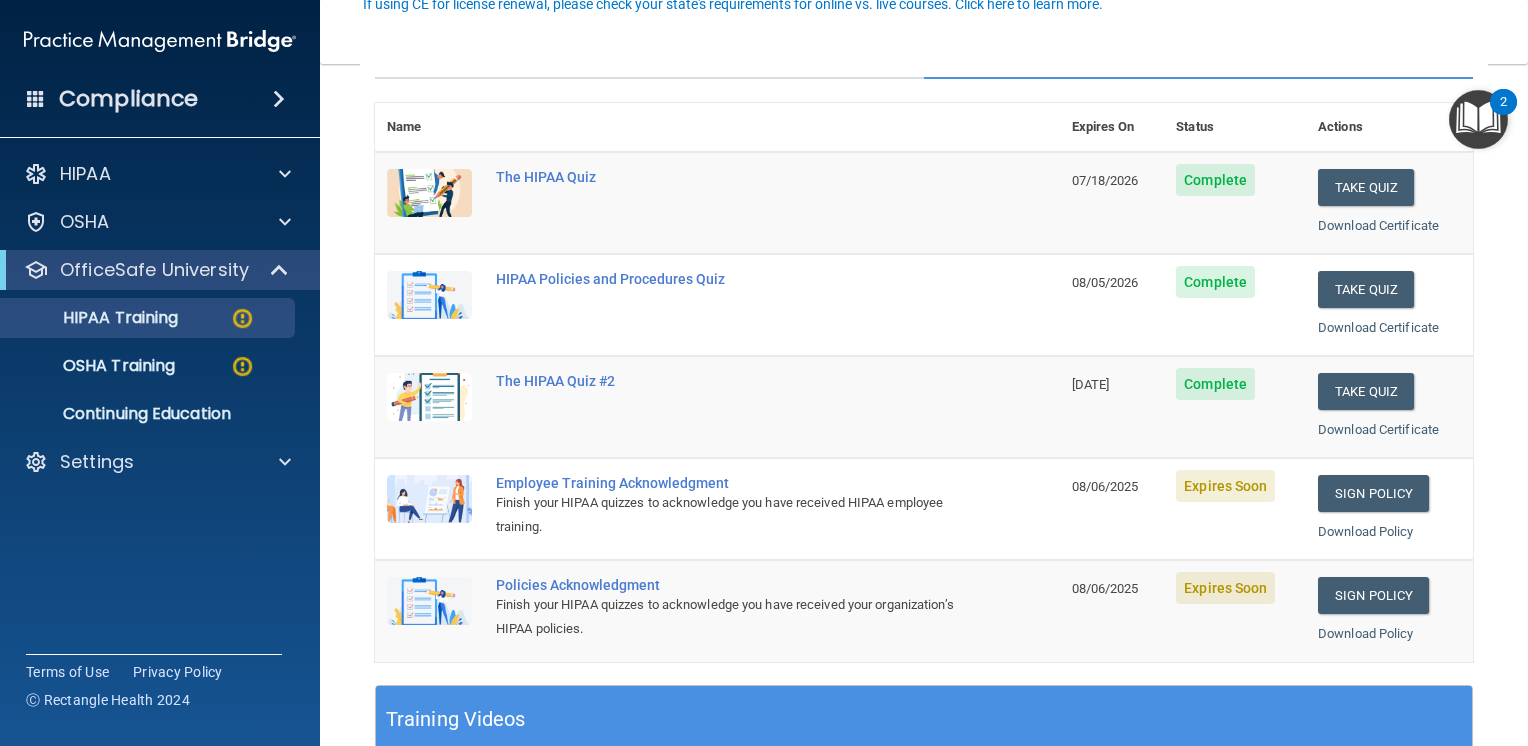 scroll, scrollTop: 300, scrollLeft: 0, axis: vertical 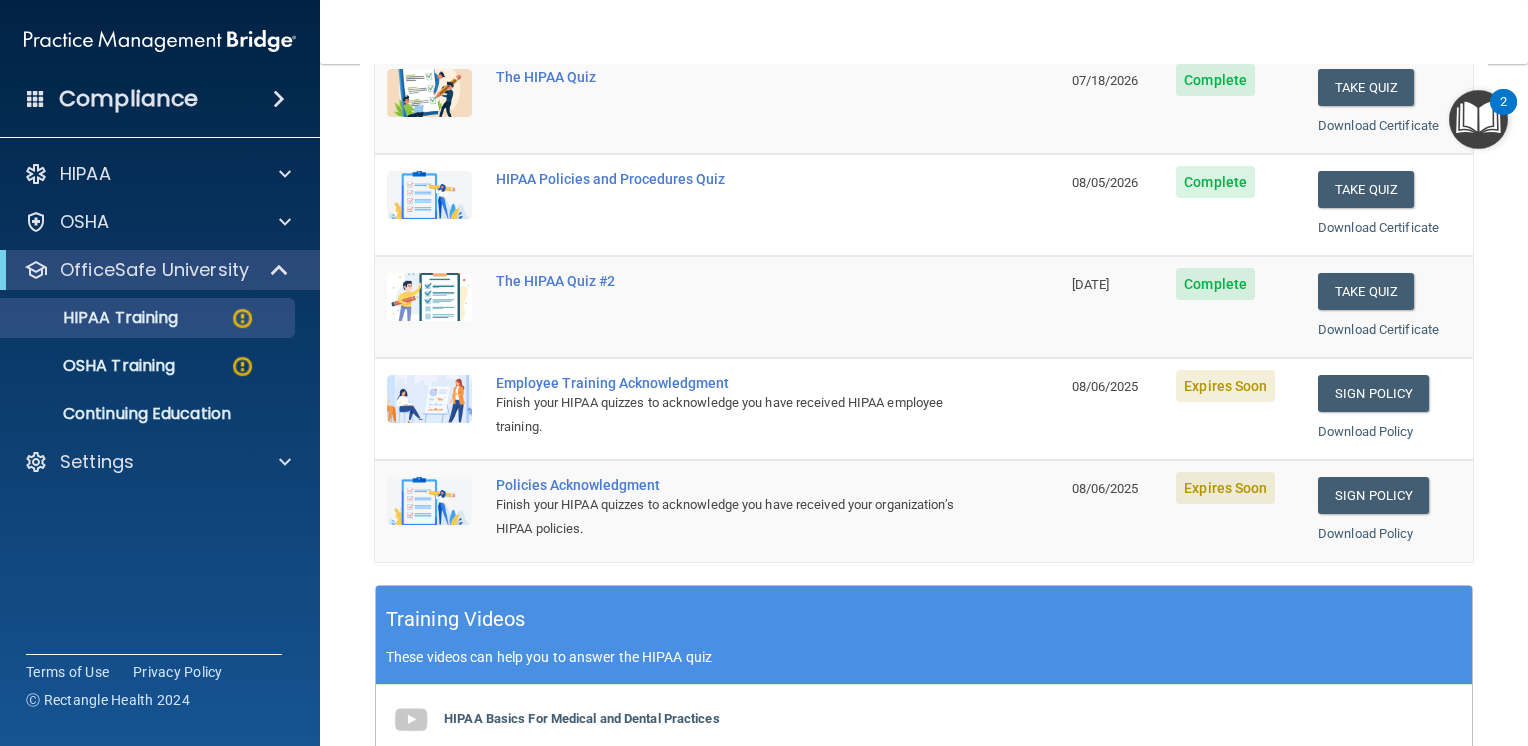 click on "Expires Soon" at bounding box center [1225, 386] 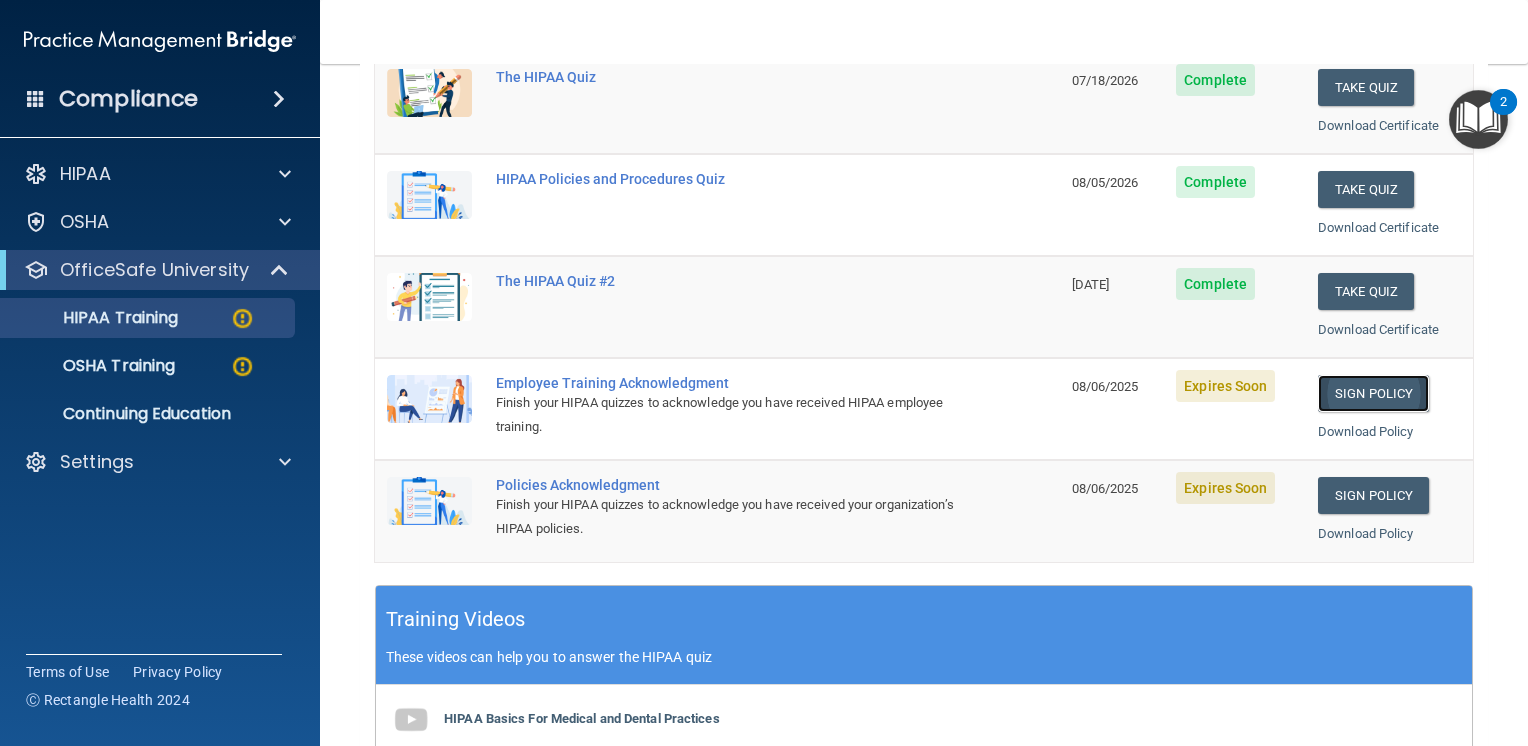 click on "Sign Policy" at bounding box center (1373, 393) 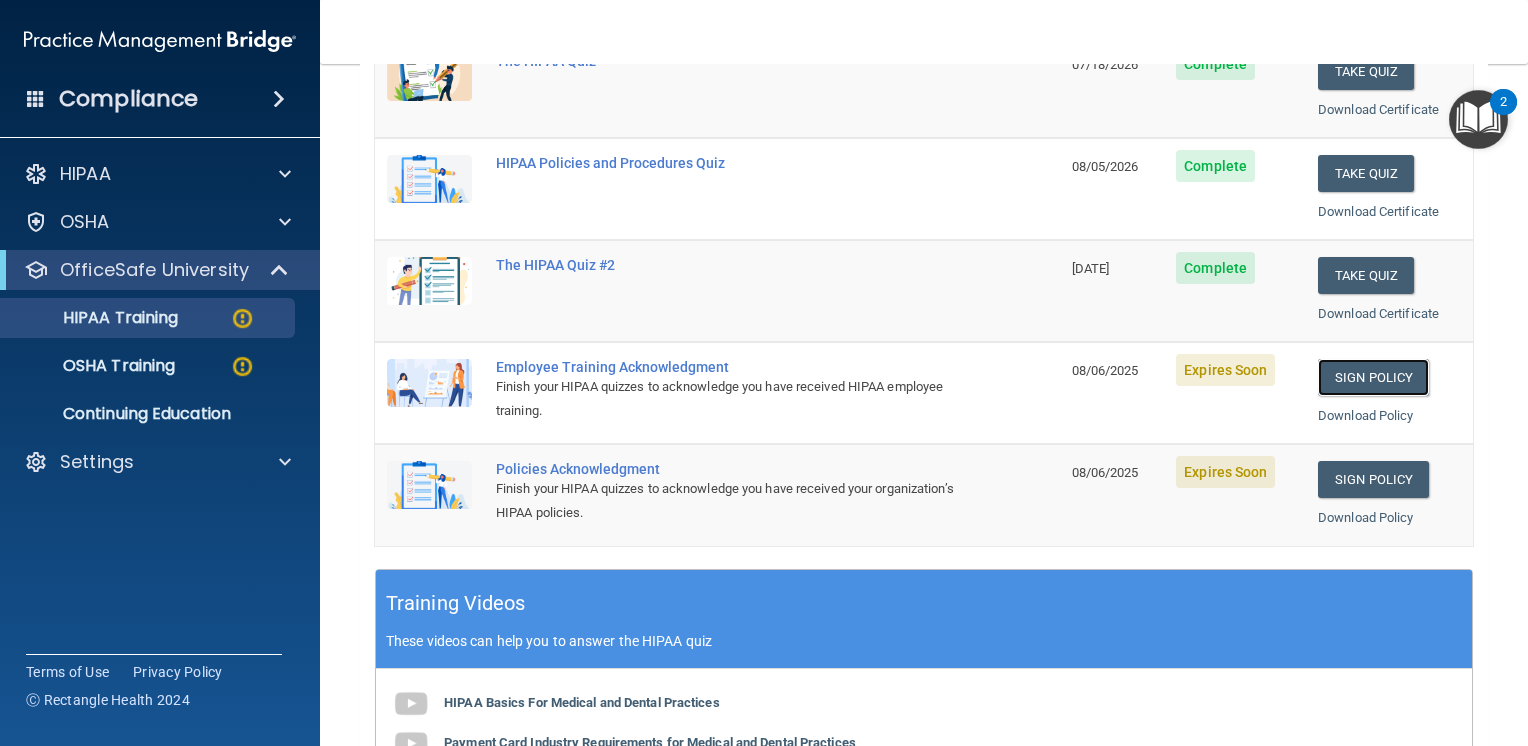 scroll, scrollTop: 300, scrollLeft: 0, axis: vertical 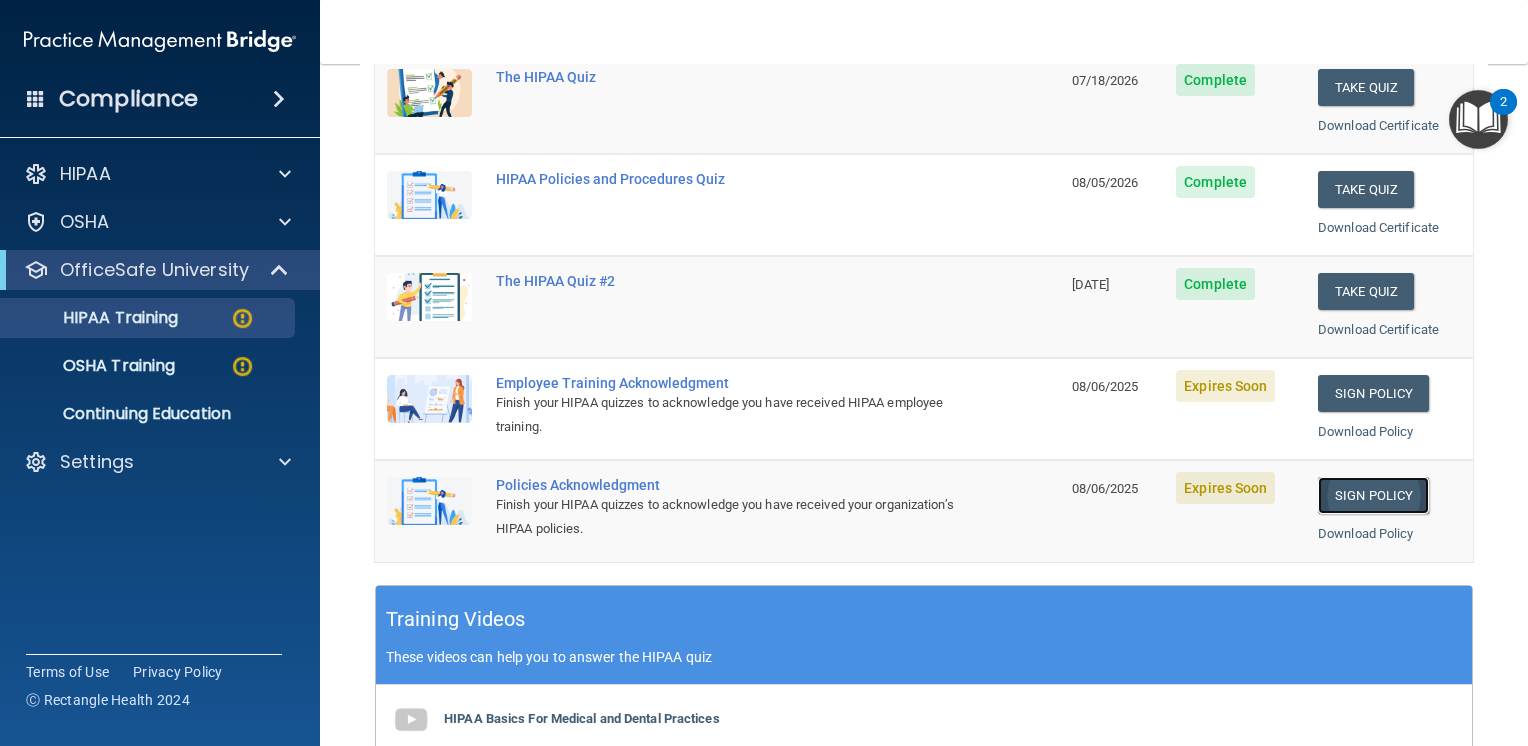 click on "Sign Policy" at bounding box center [1373, 495] 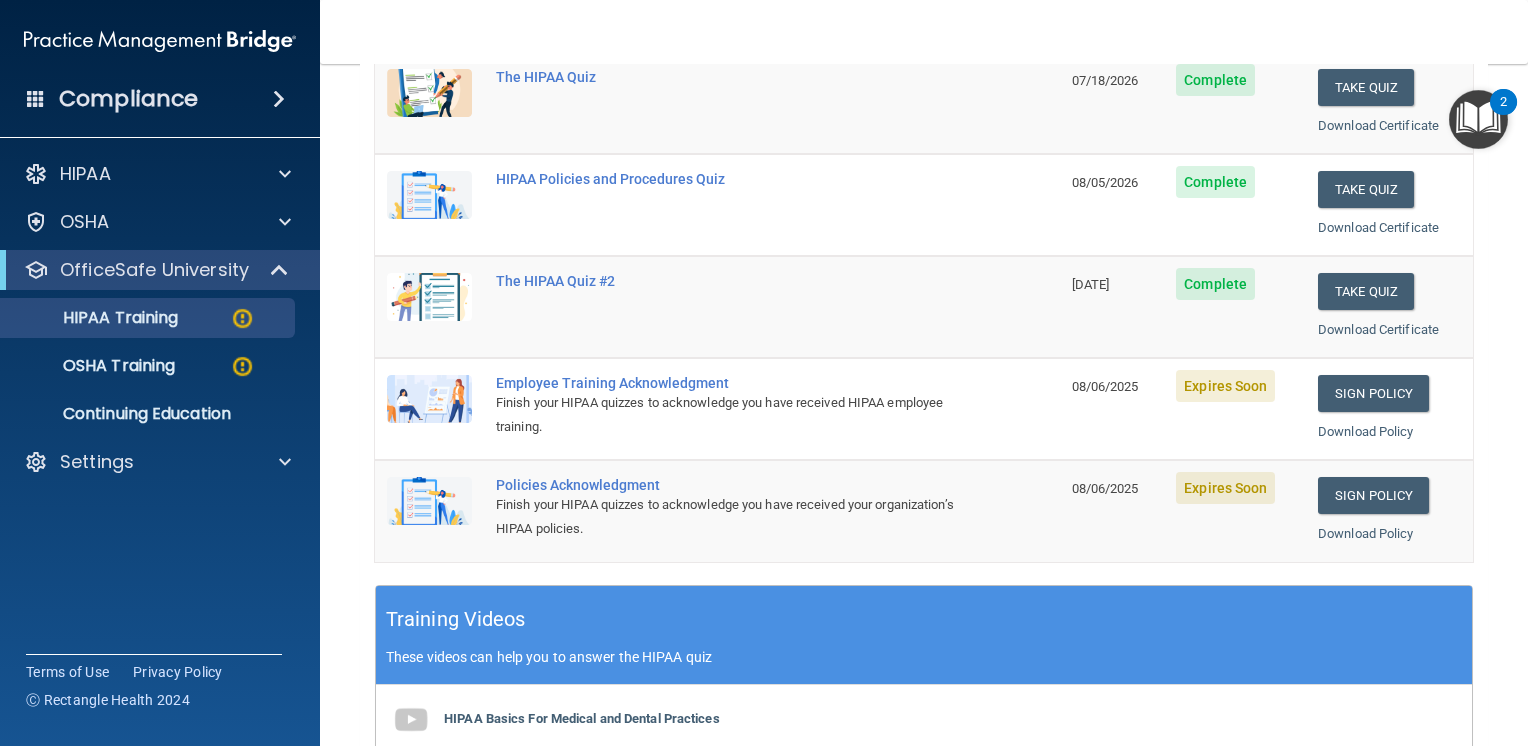 click on "Expires Soon" at bounding box center (1225, 488) 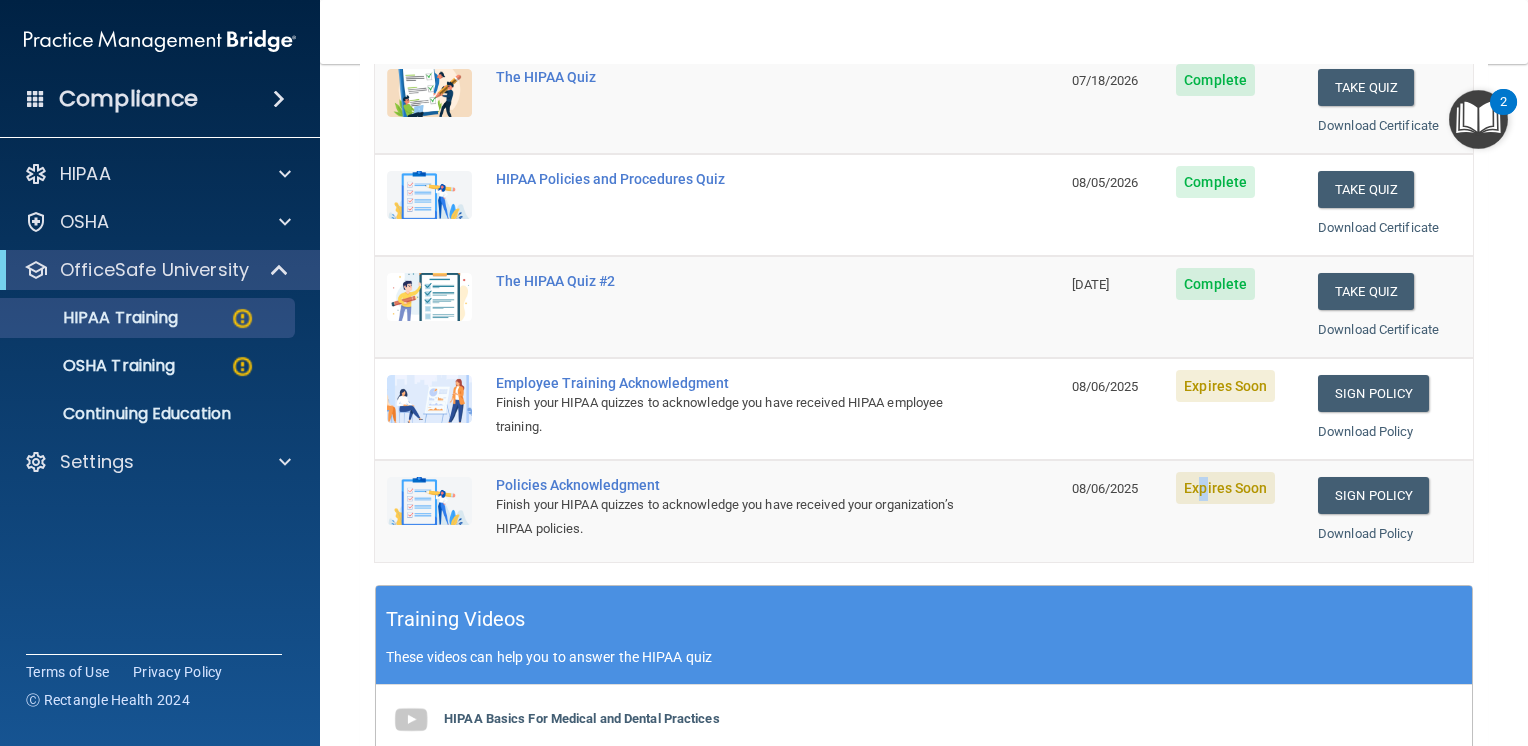 click on "Expires Soon" at bounding box center (1225, 488) 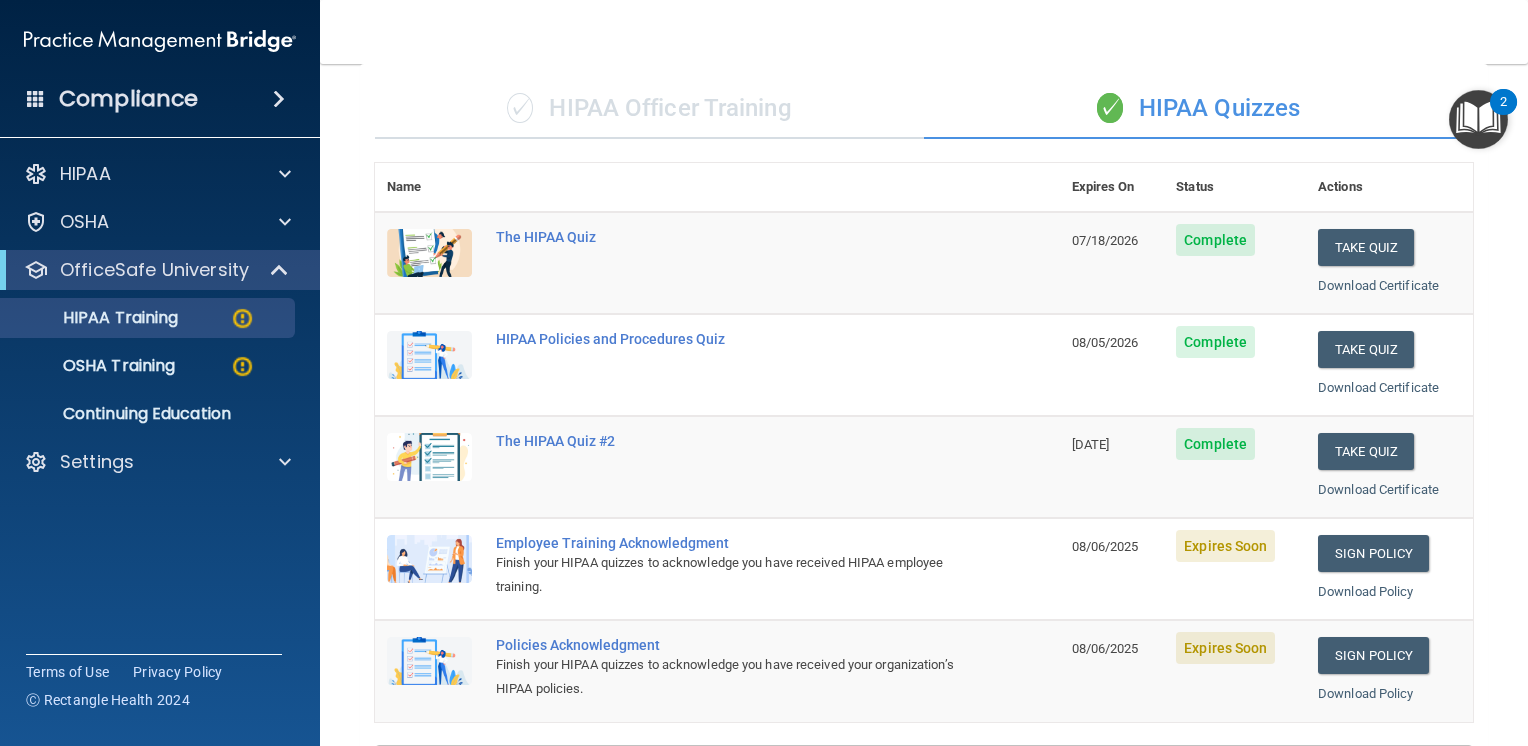 scroll, scrollTop: 100, scrollLeft: 0, axis: vertical 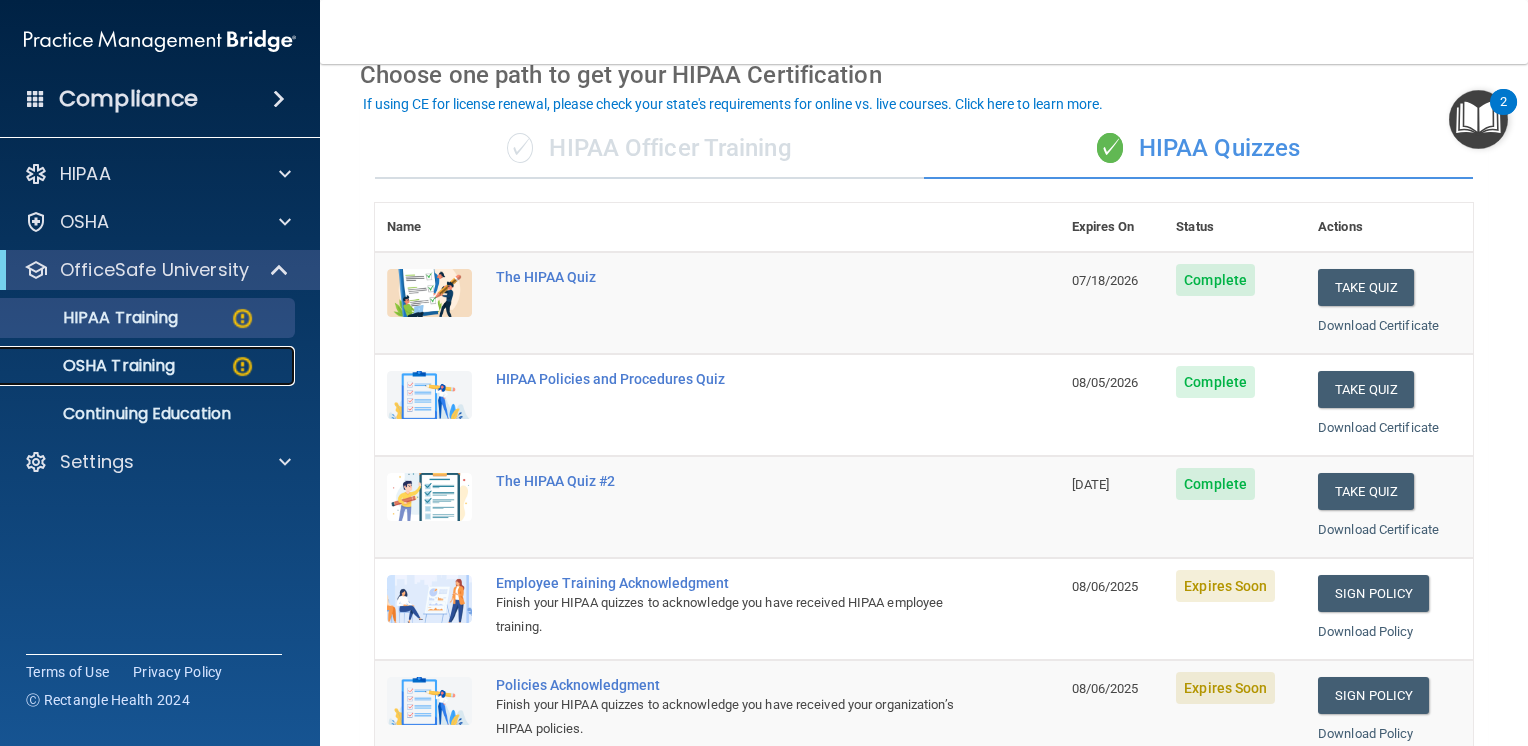 click on "OSHA Training" at bounding box center (94, 366) 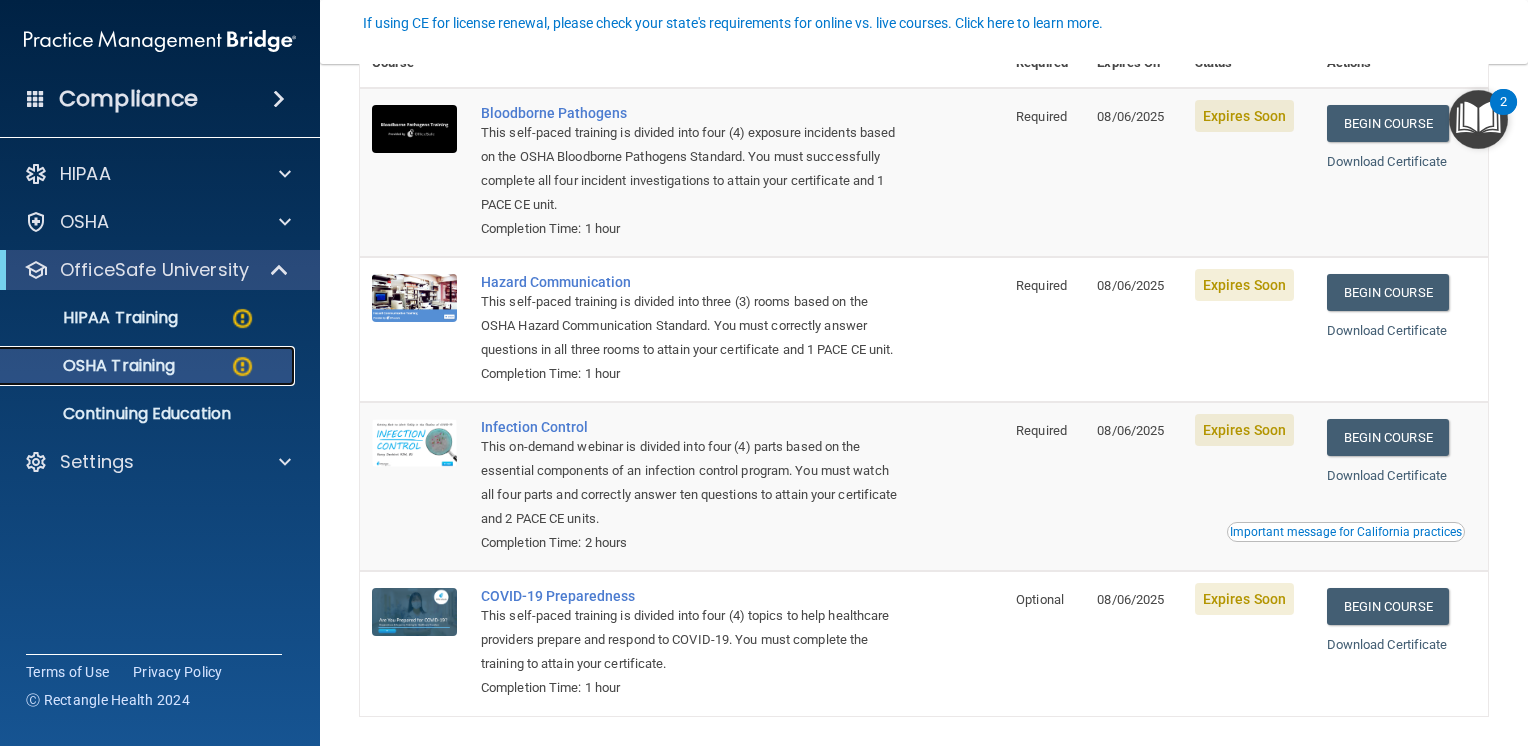 scroll, scrollTop: 92, scrollLeft: 0, axis: vertical 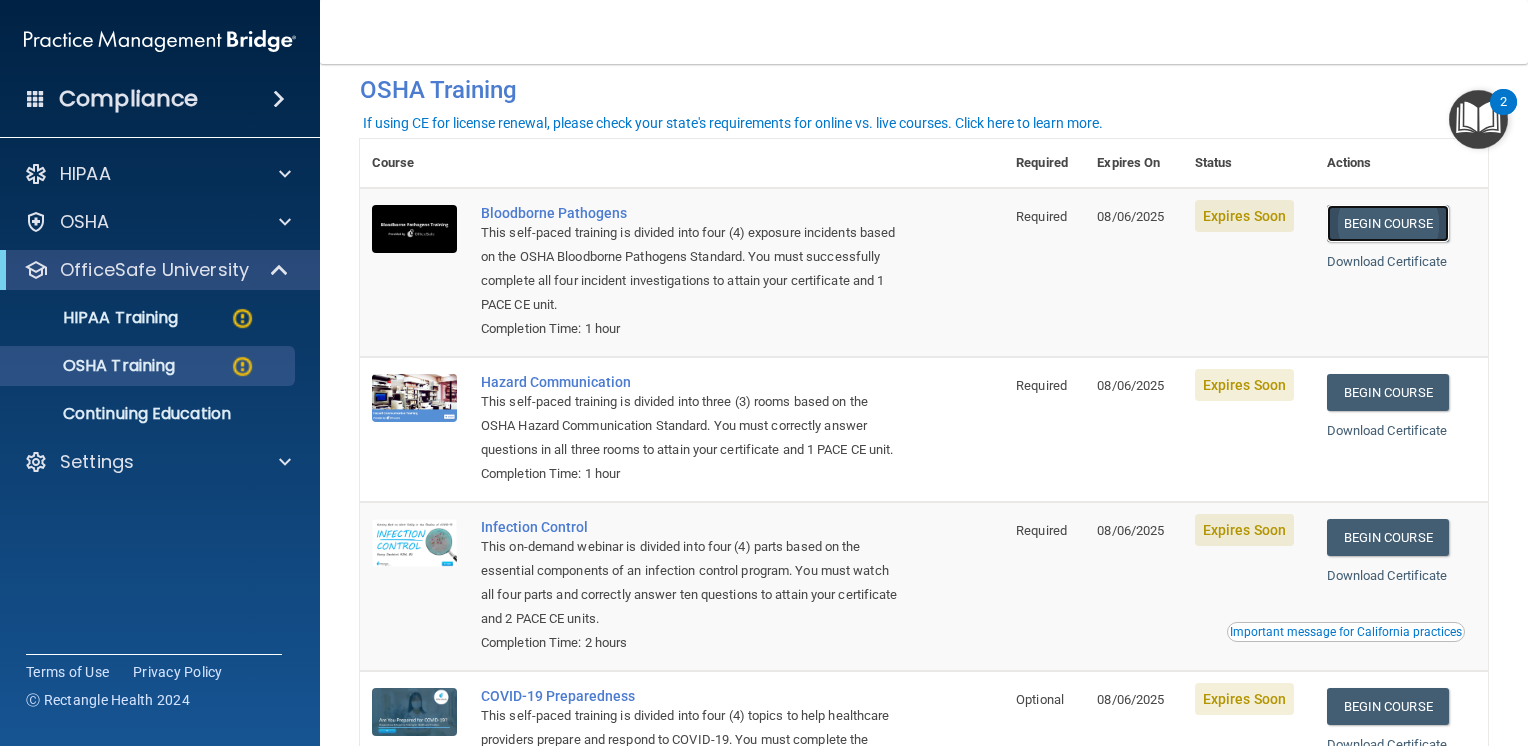 click on "Begin Course" at bounding box center (1388, 223) 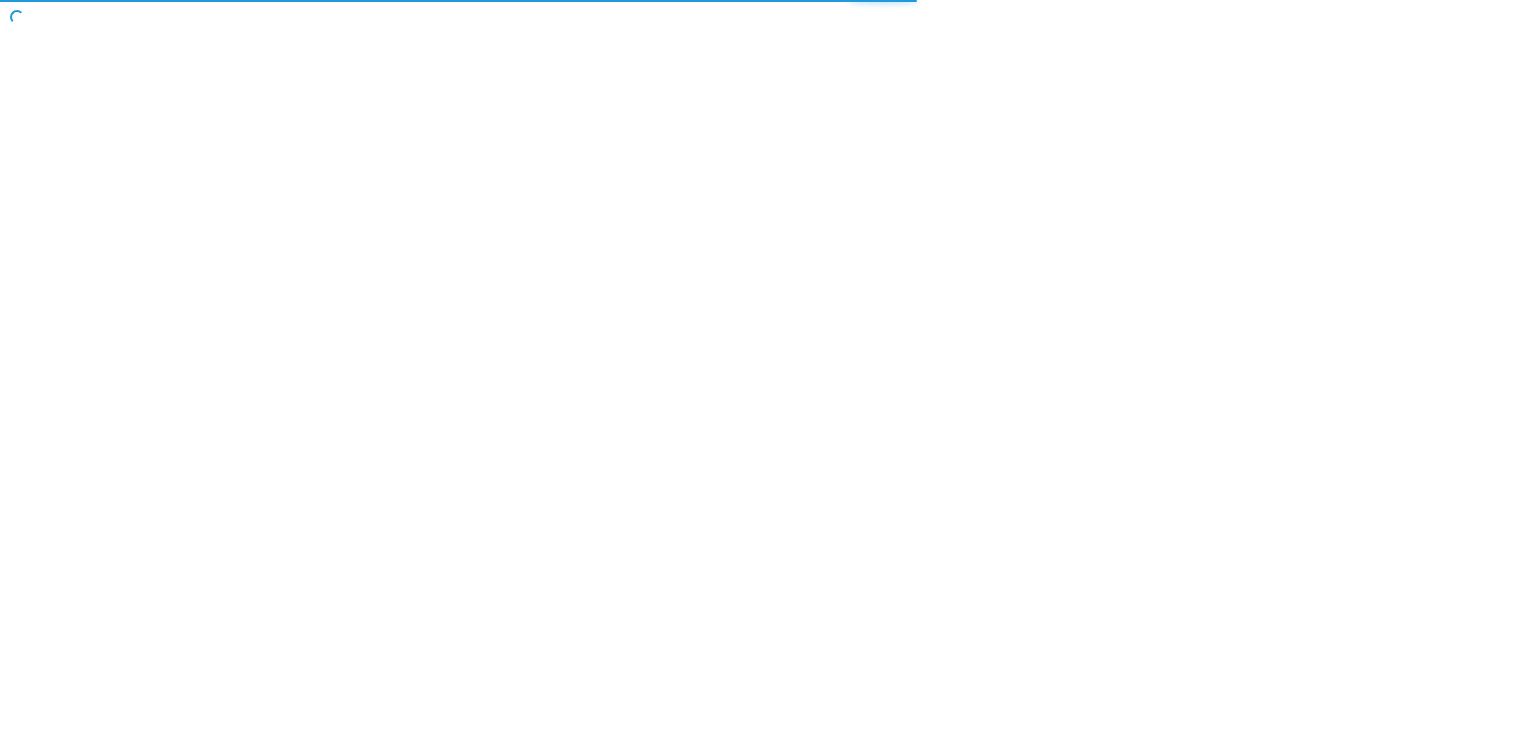scroll, scrollTop: 0, scrollLeft: 0, axis: both 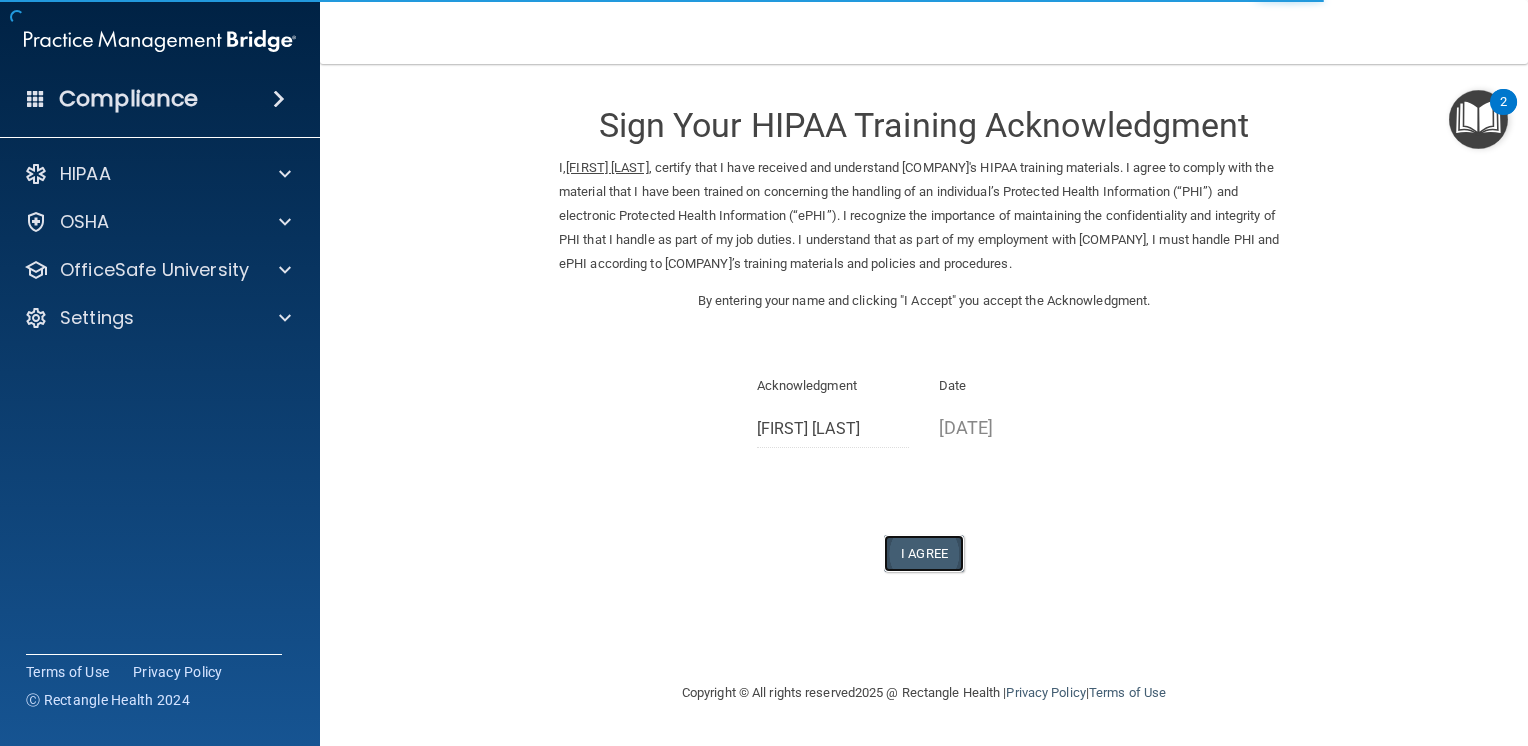 click on "I Agree" at bounding box center [924, 553] 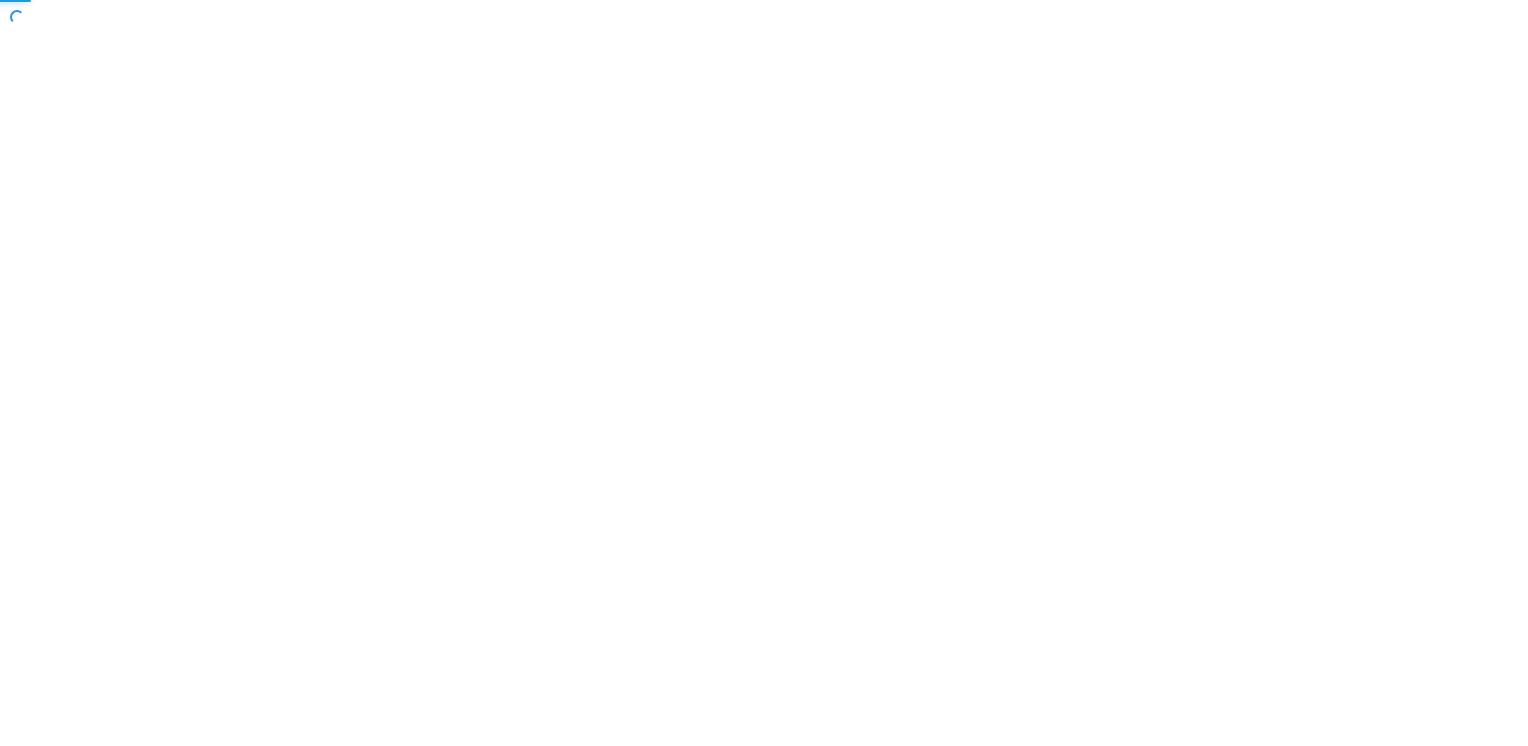 scroll, scrollTop: 0, scrollLeft: 0, axis: both 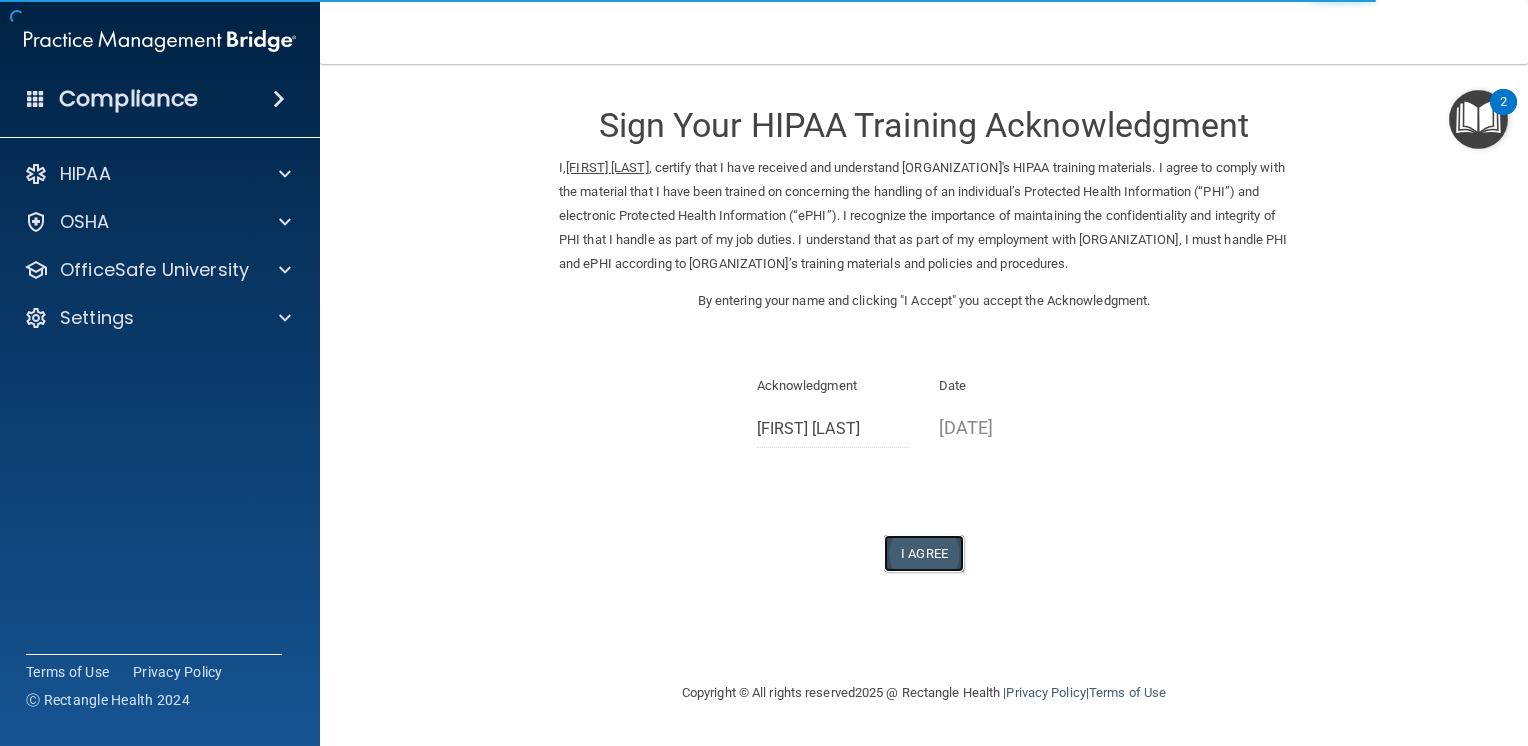 click on "I Agree" at bounding box center [924, 553] 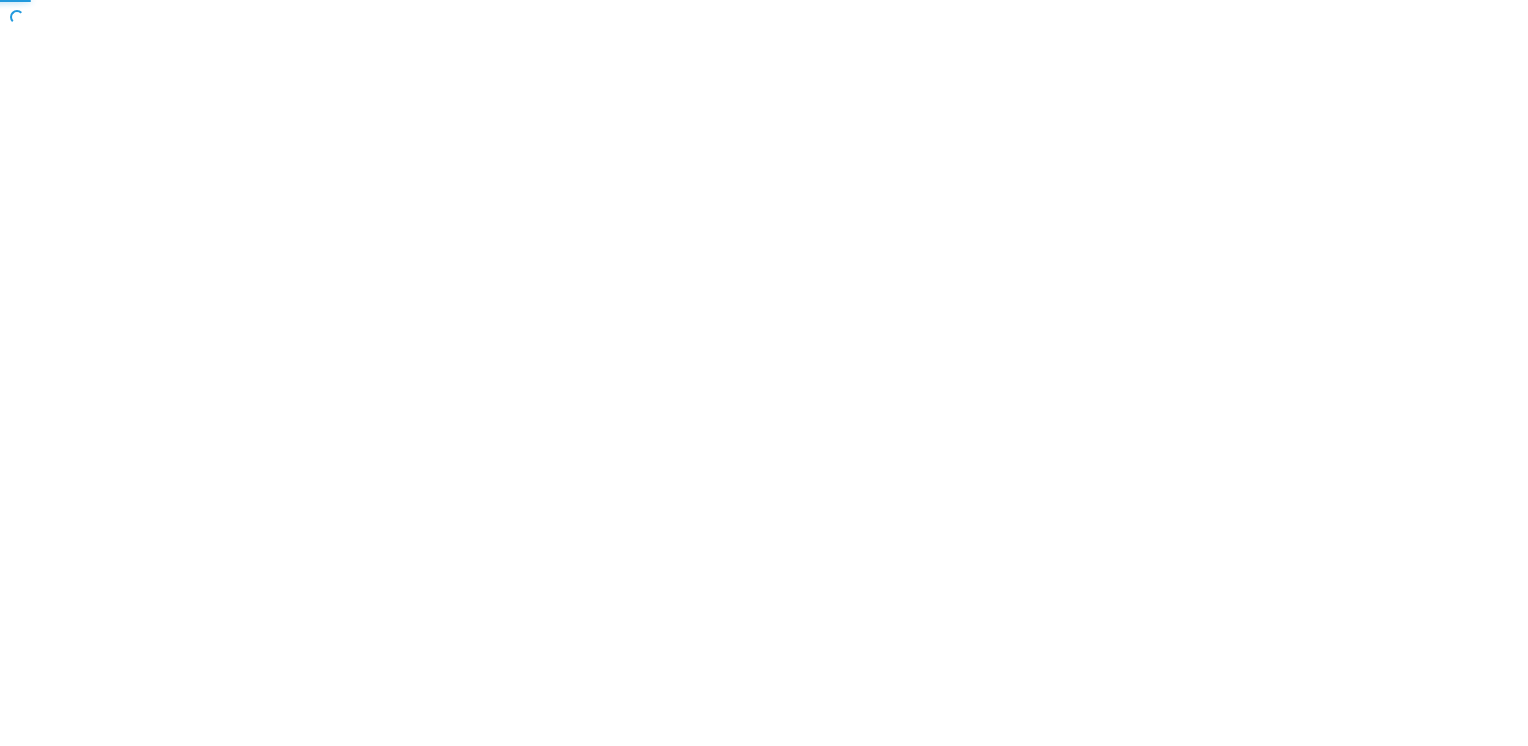 scroll, scrollTop: 0, scrollLeft: 0, axis: both 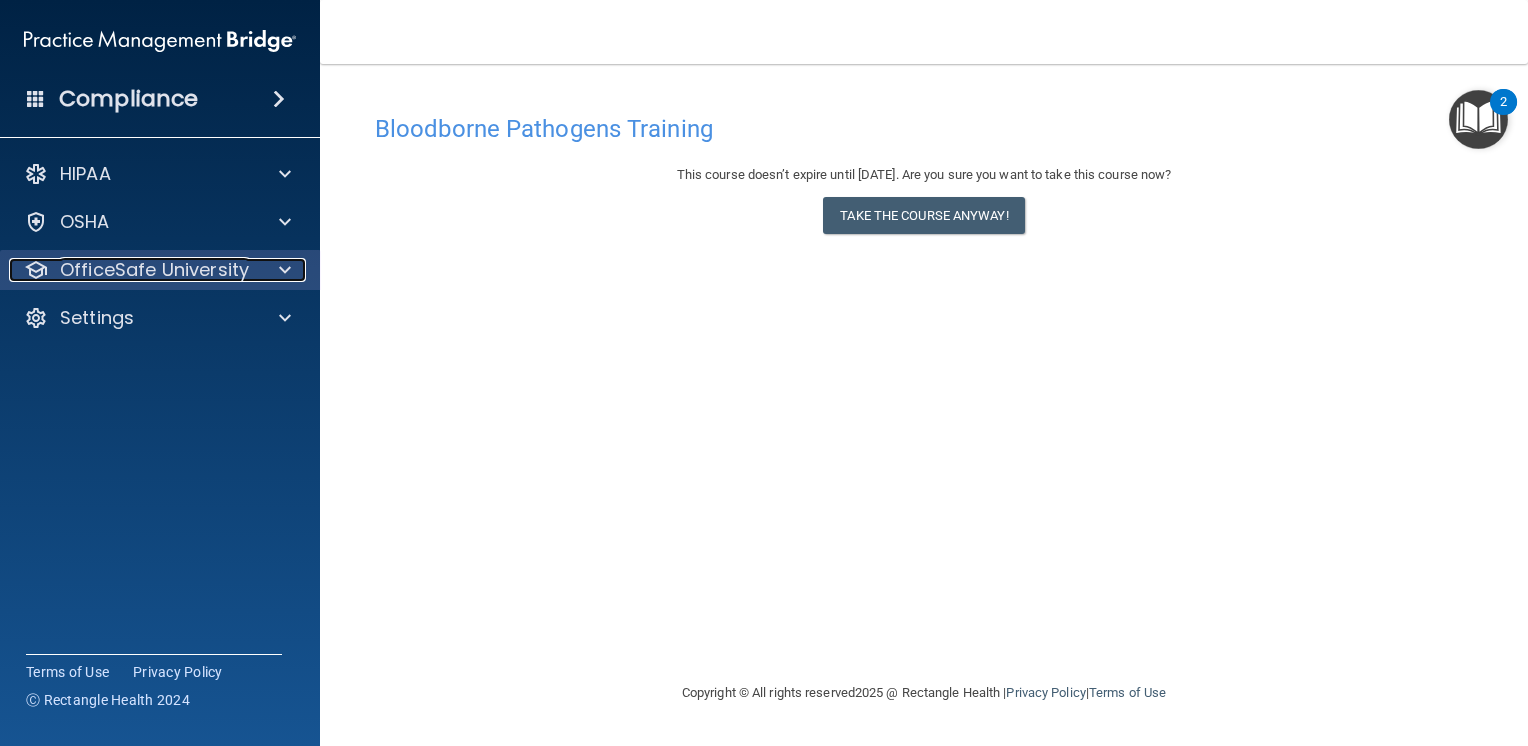 click on "OfficeSafe University" at bounding box center (154, 270) 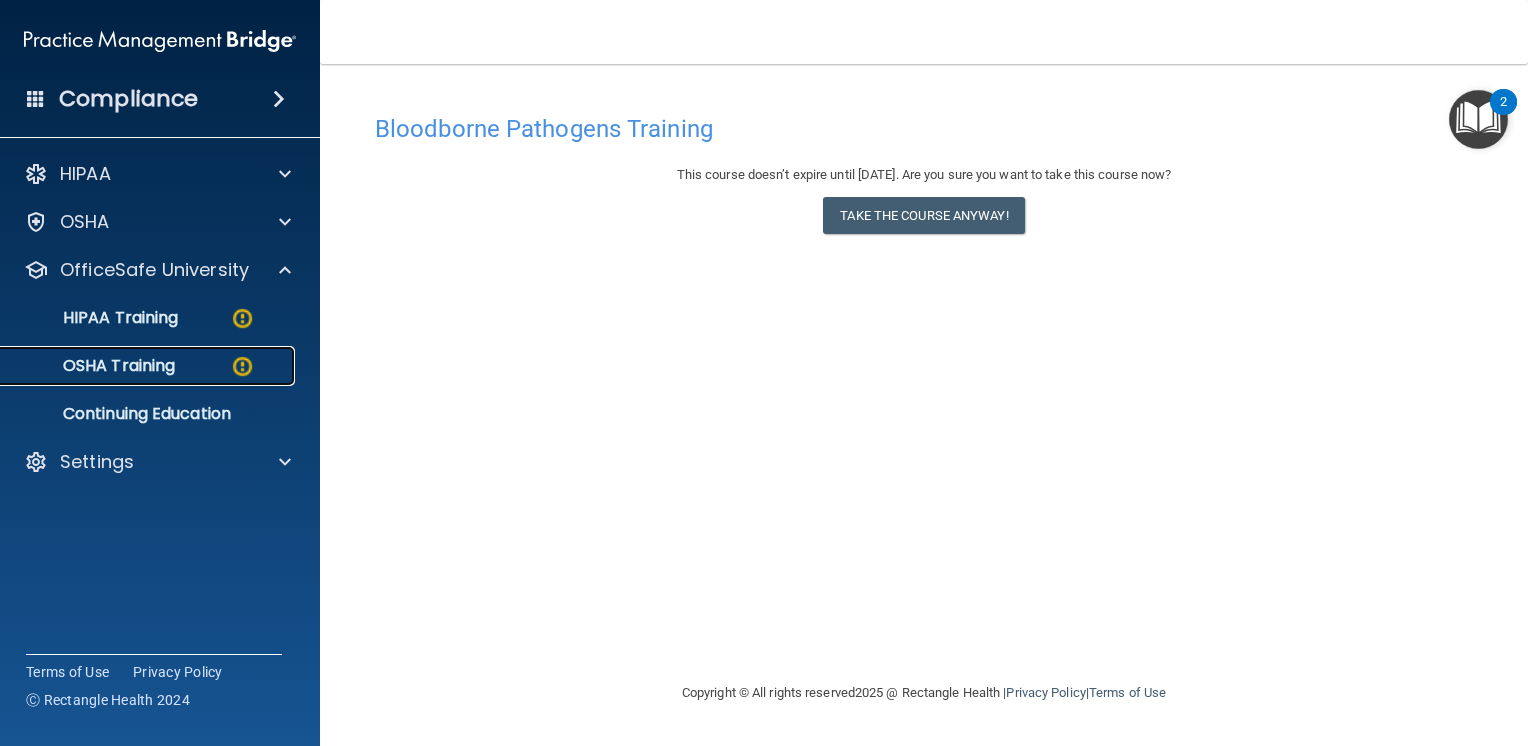 click on "OSHA Training" at bounding box center [149, 366] 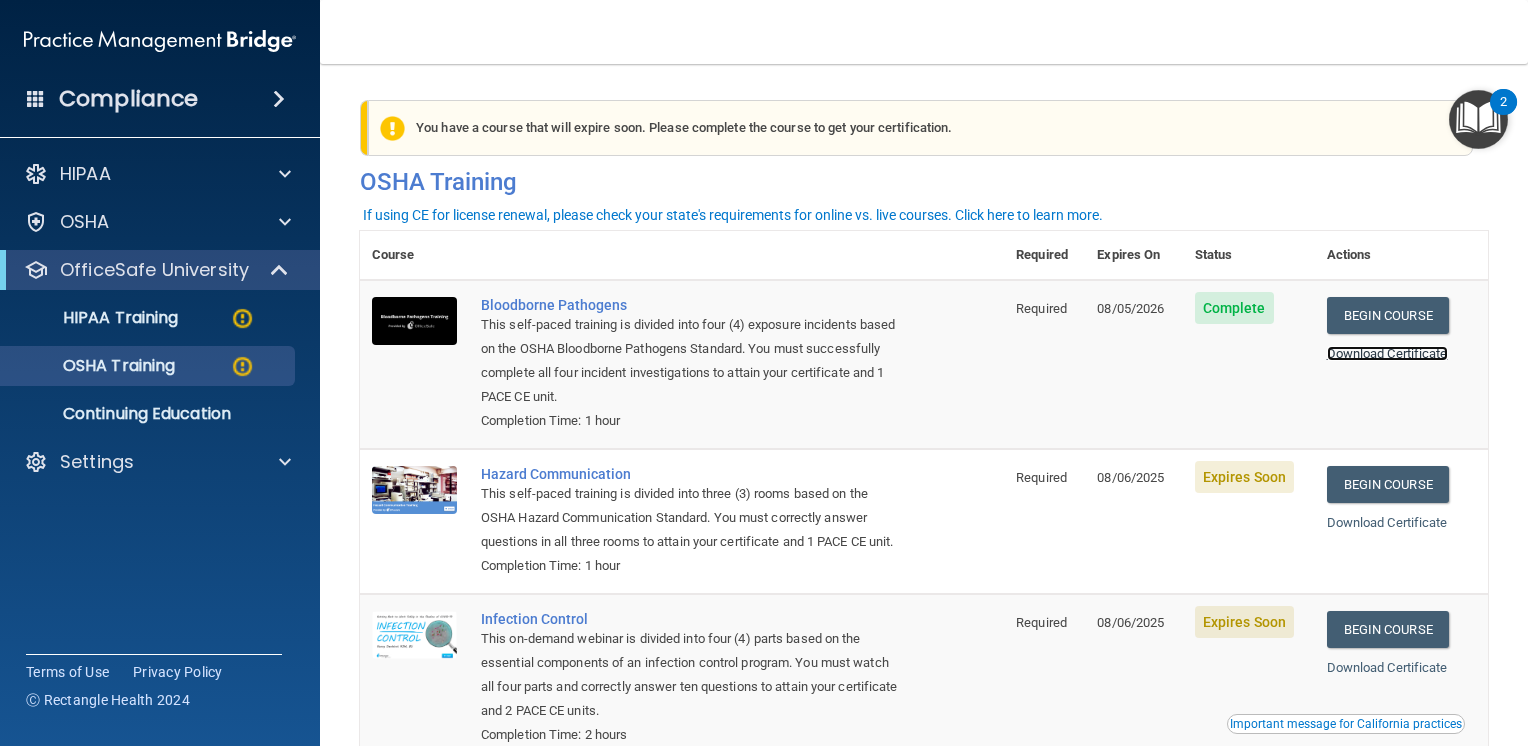 drag, startPoint x: 1374, startPoint y: 356, endPoint x: 1364, endPoint y: 352, distance: 10.770329 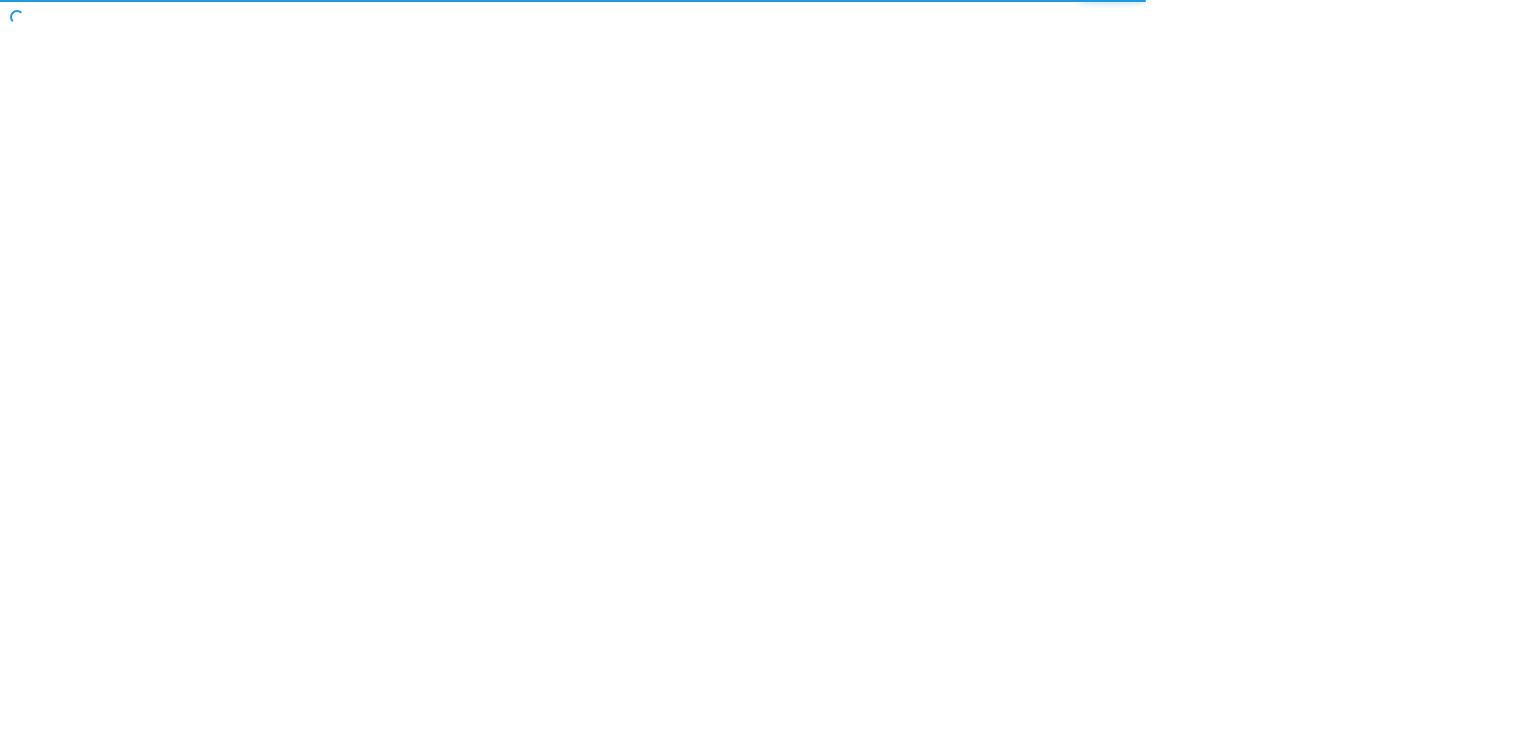 scroll, scrollTop: 0, scrollLeft: 0, axis: both 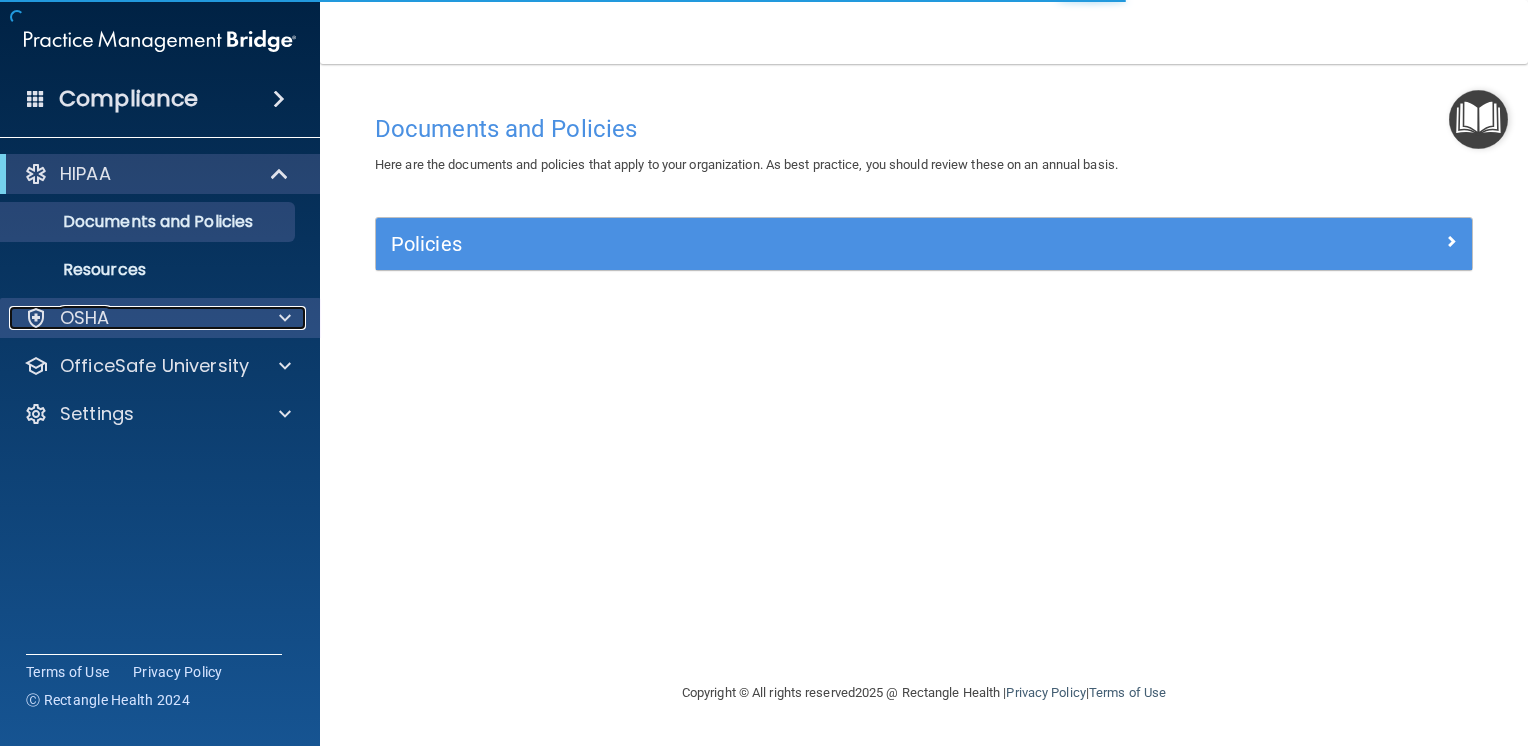 click on "OSHA" at bounding box center [133, 318] 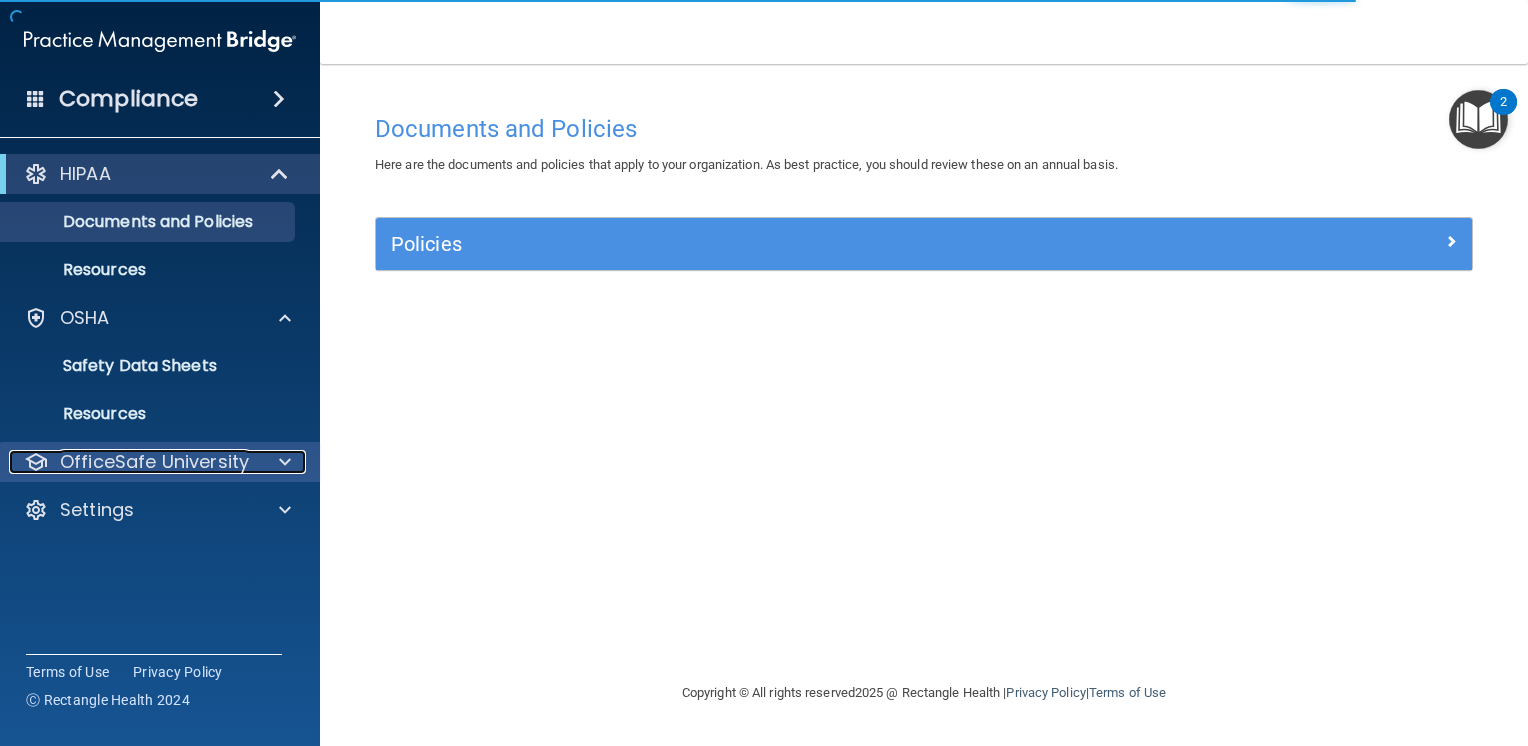click on "OfficeSafe University" at bounding box center [154, 462] 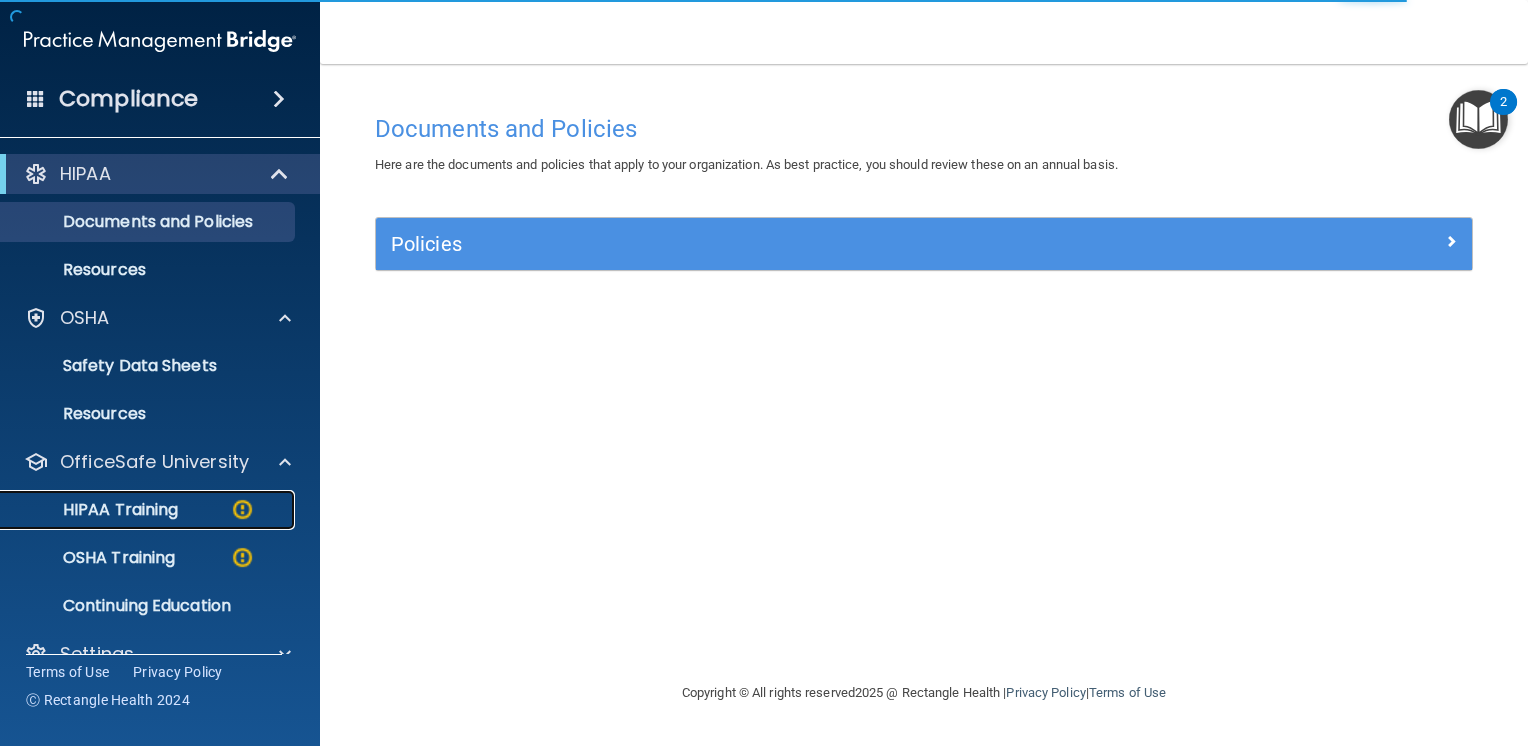 click on "HIPAA Training" at bounding box center [95, 510] 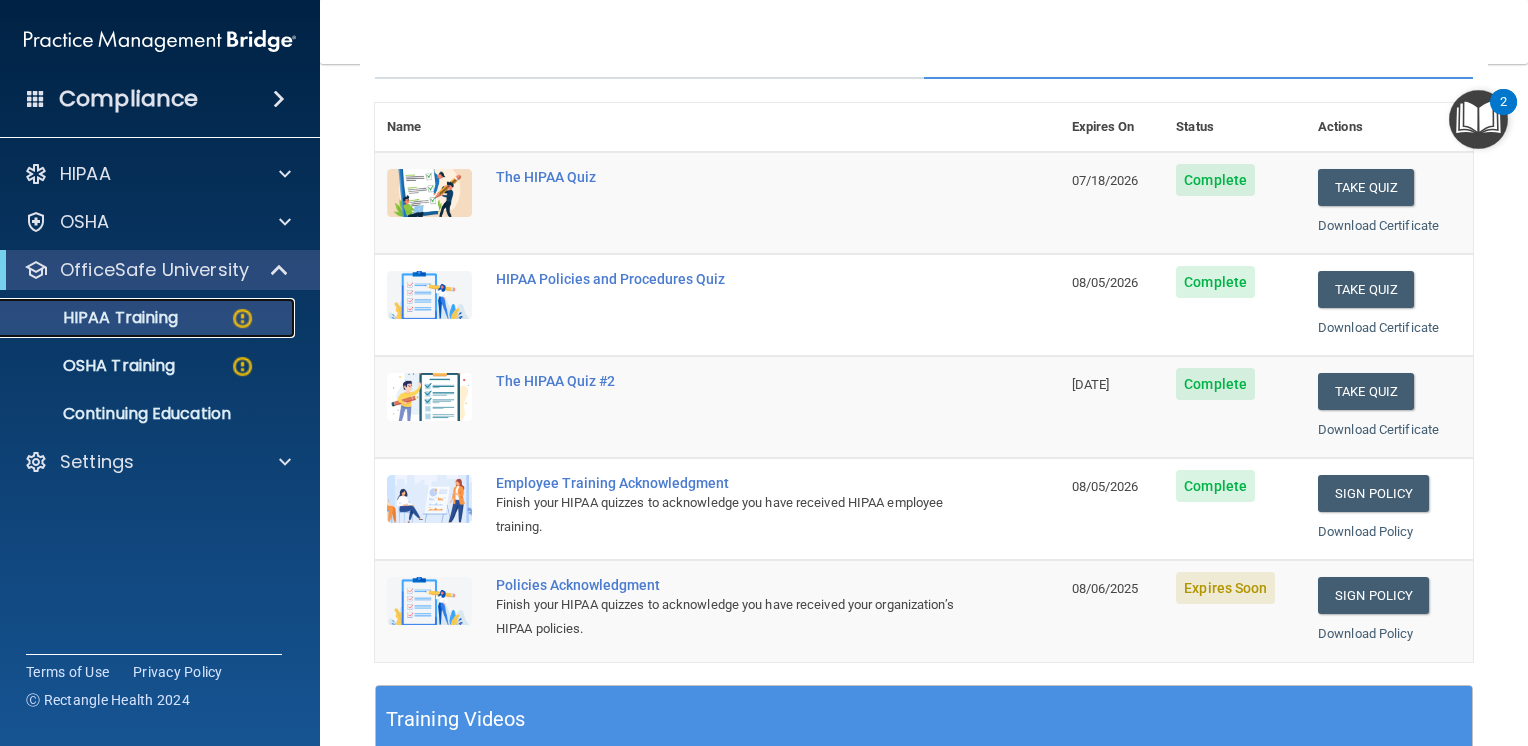 scroll, scrollTop: 300, scrollLeft: 0, axis: vertical 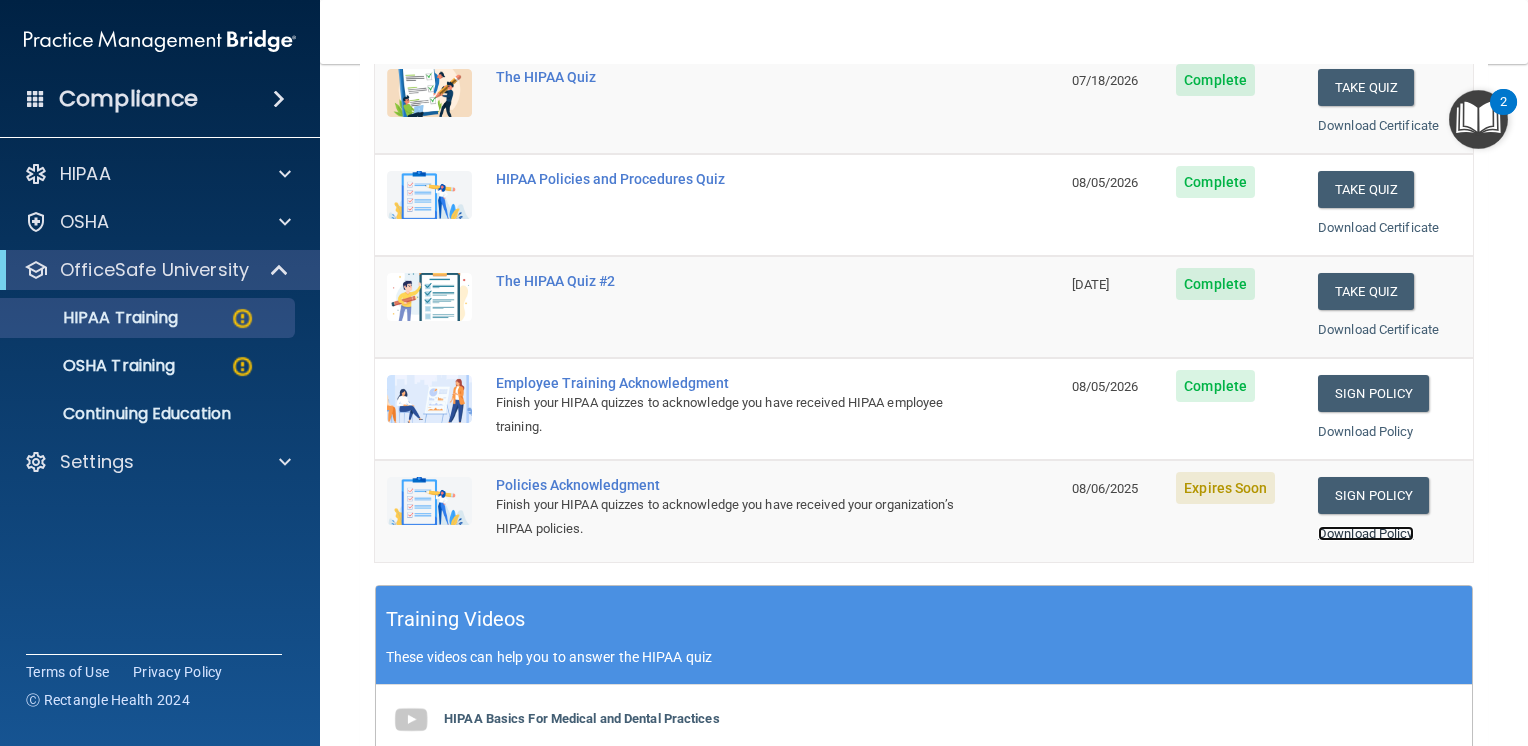 click on "Download Policy" at bounding box center (1366, 533) 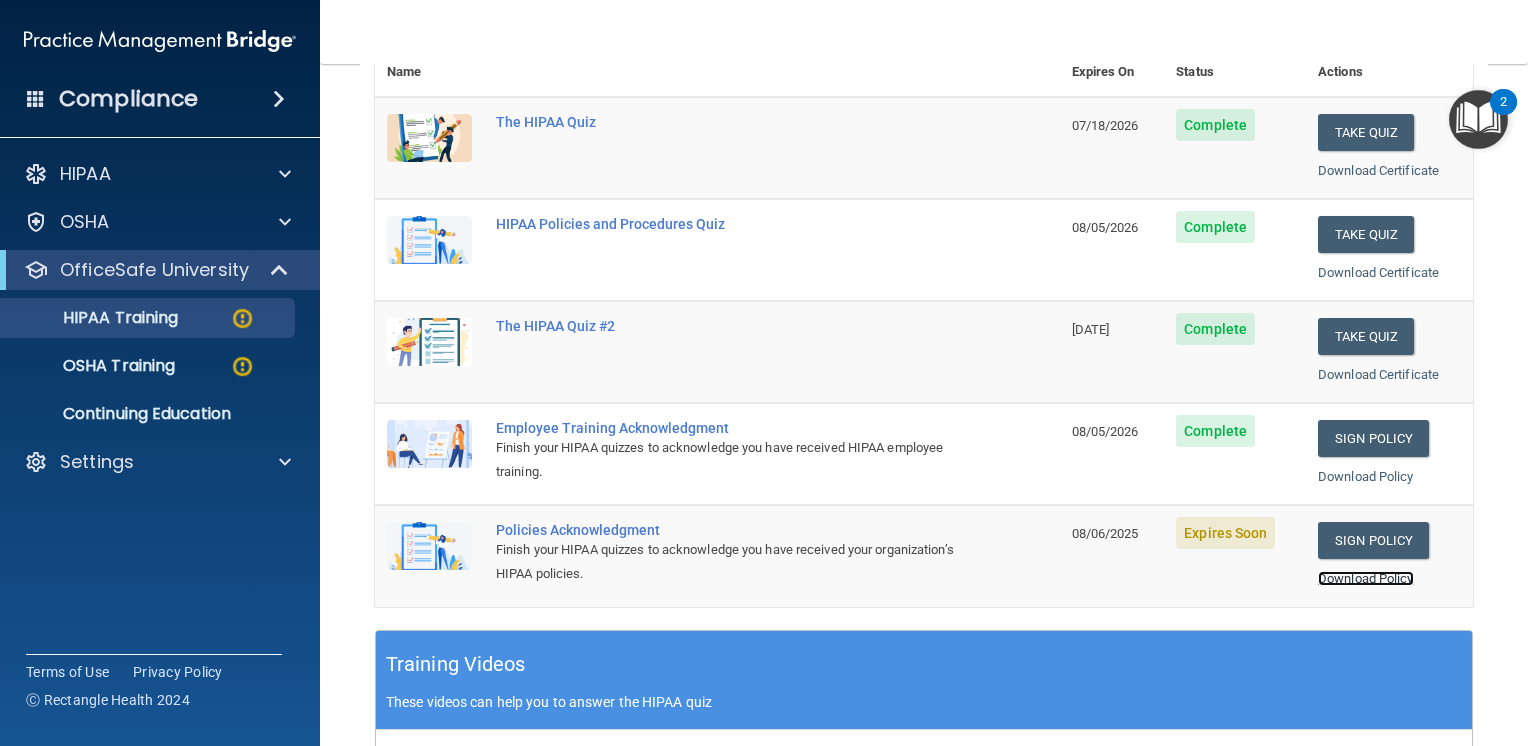 scroll, scrollTop: 0, scrollLeft: 0, axis: both 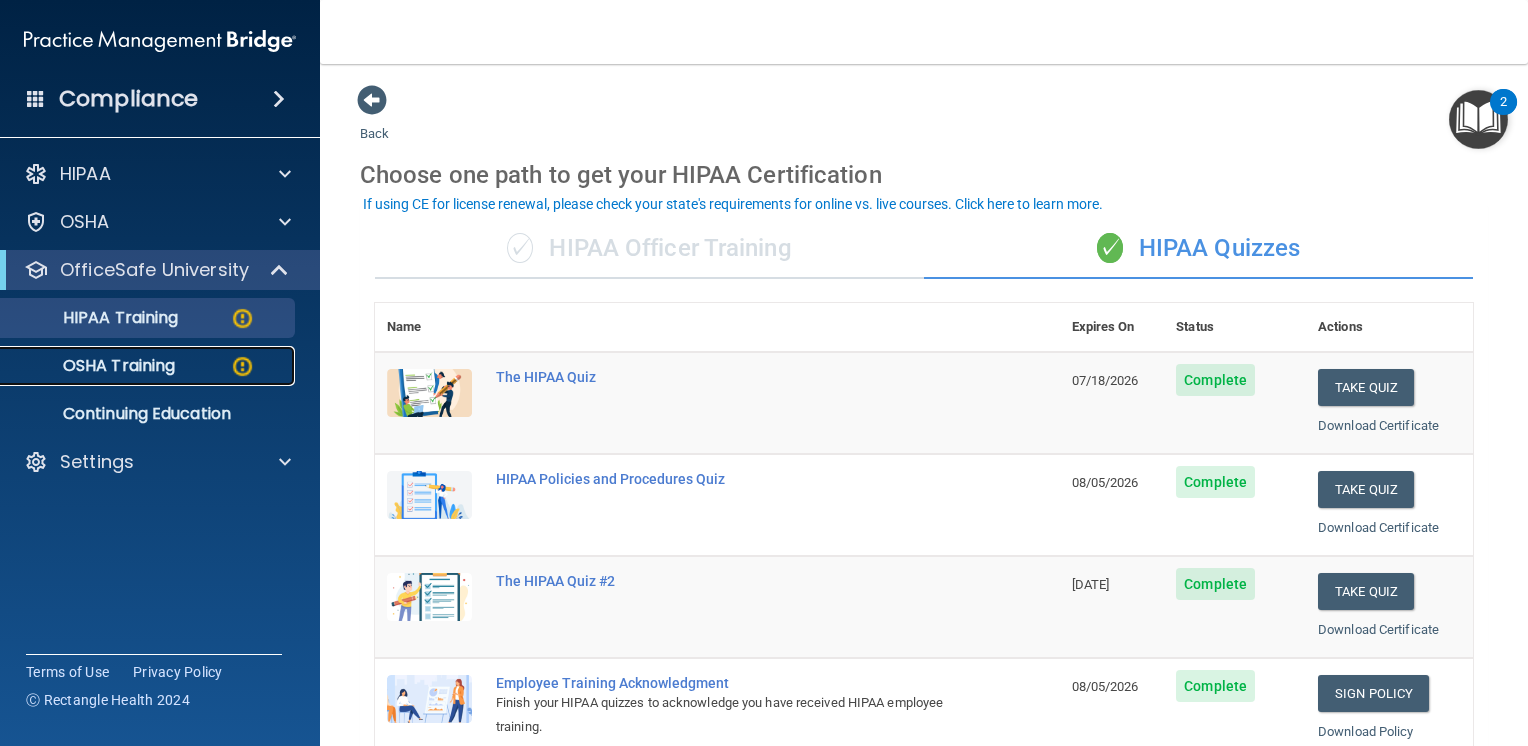 click on "OSHA Training" at bounding box center [94, 366] 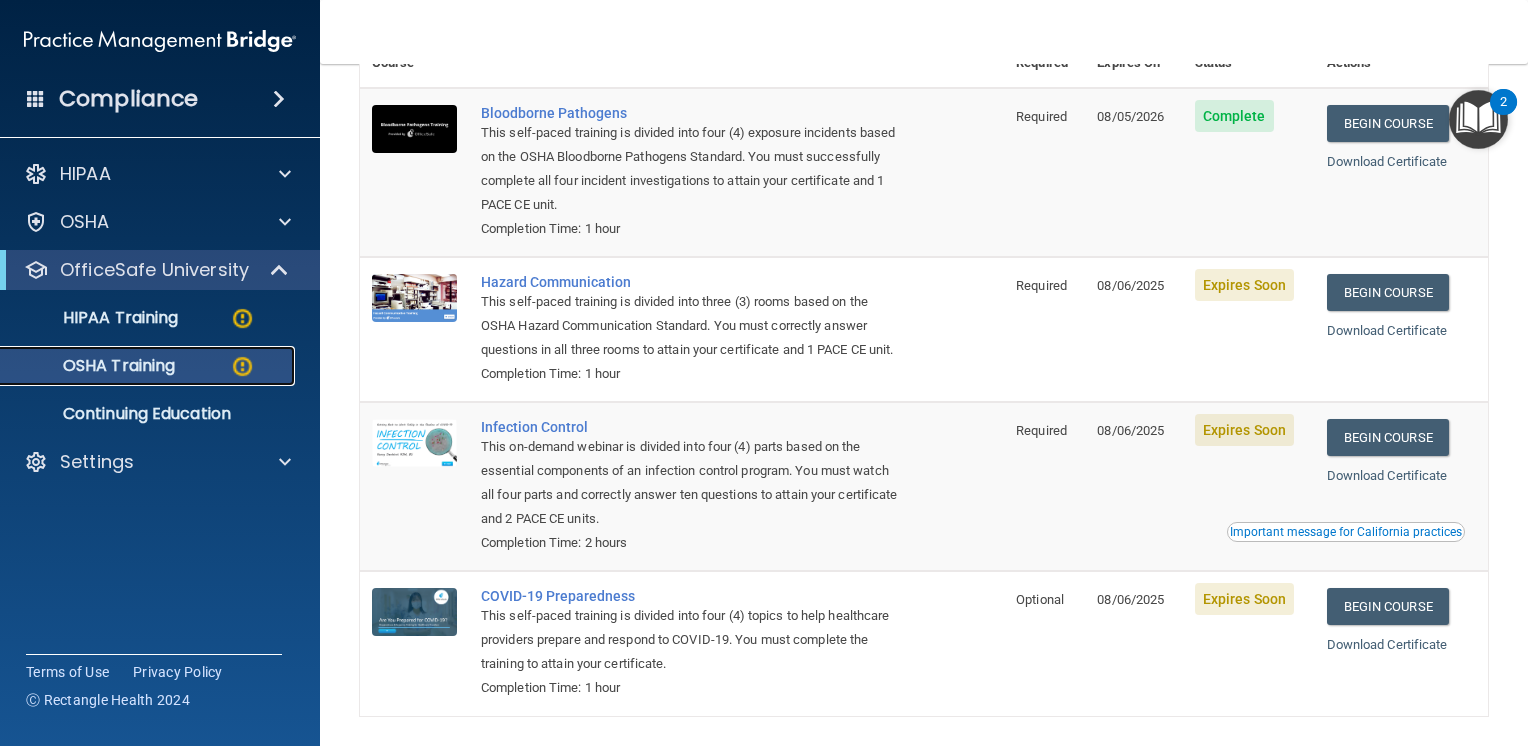 scroll, scrollTop: 192, scrollLeft: 0, axis: vertical 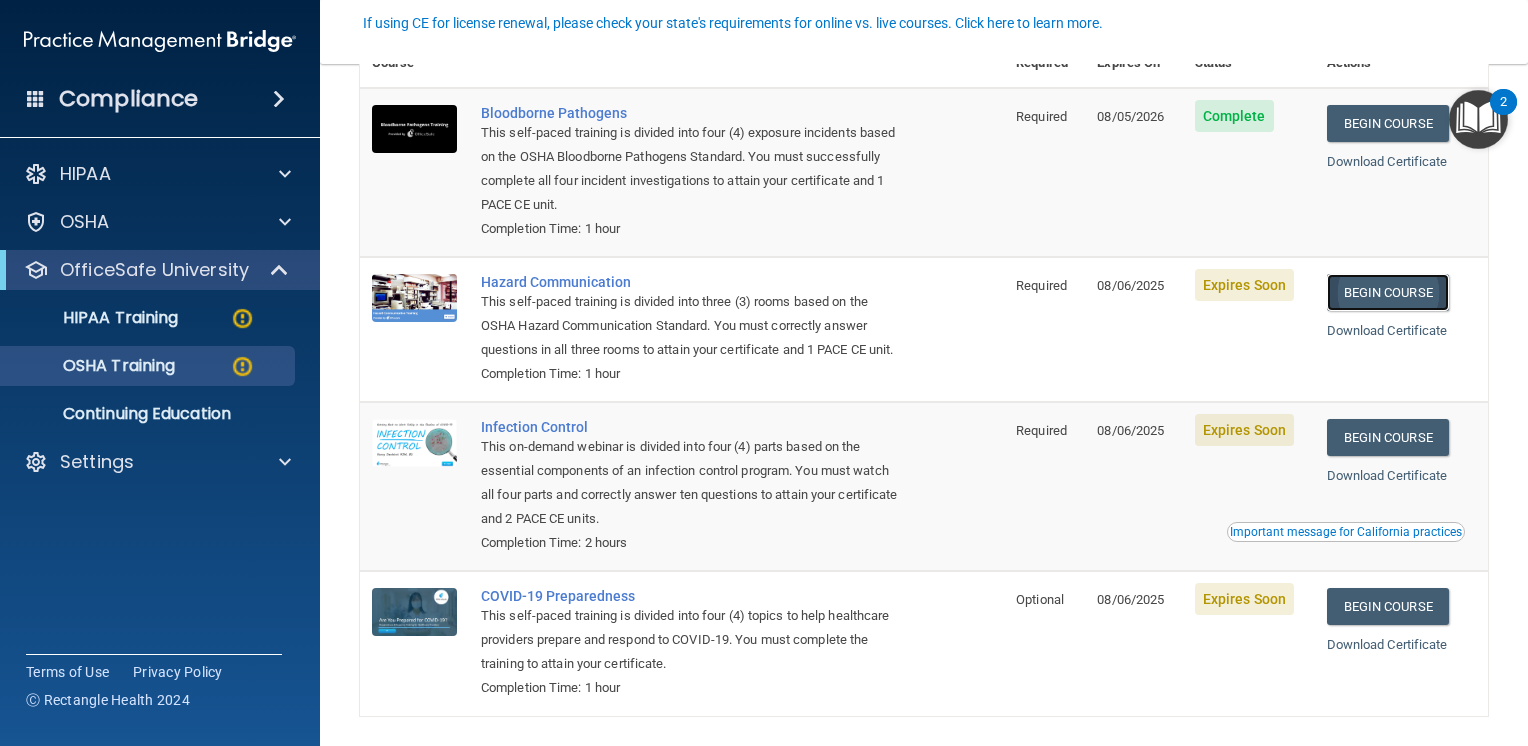 click on "Begin Course" at bounding box center (1388, 292) 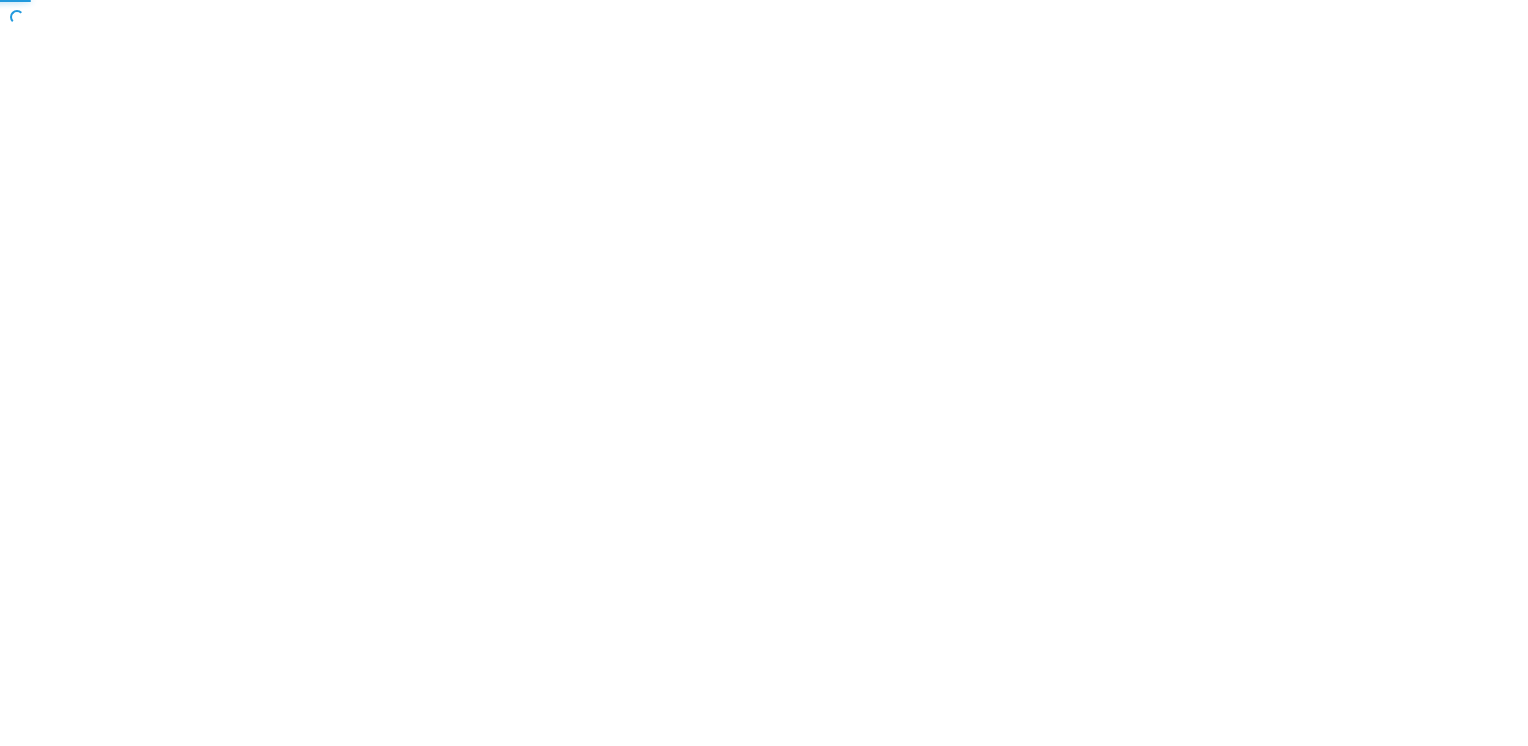 scroll, scrollTop: 0, scrollLeft: 0, axis: both 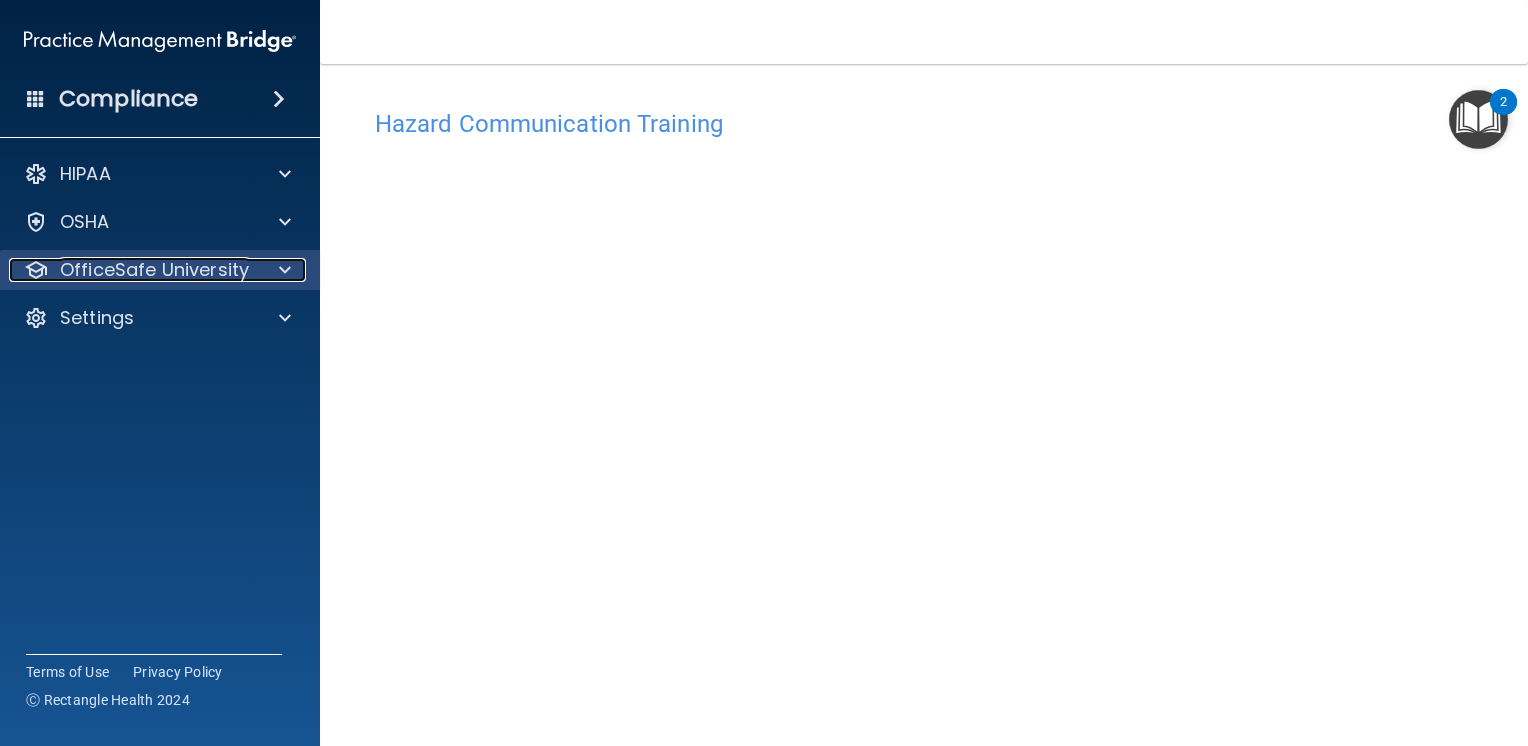 click on "OfficeSafe University" at bounding box center [154, 270] 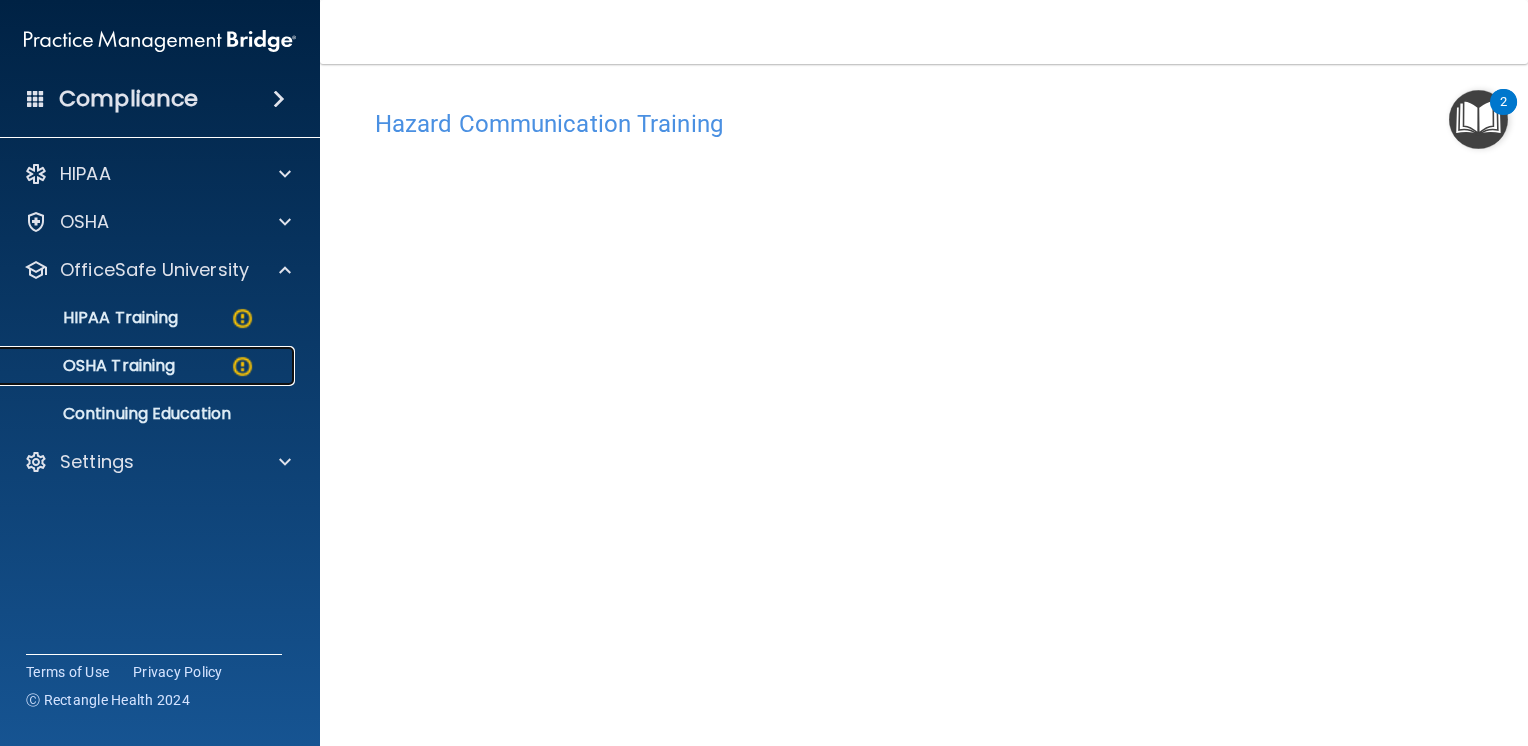 click on "OSHA Training" at bounding box center (137, 366) 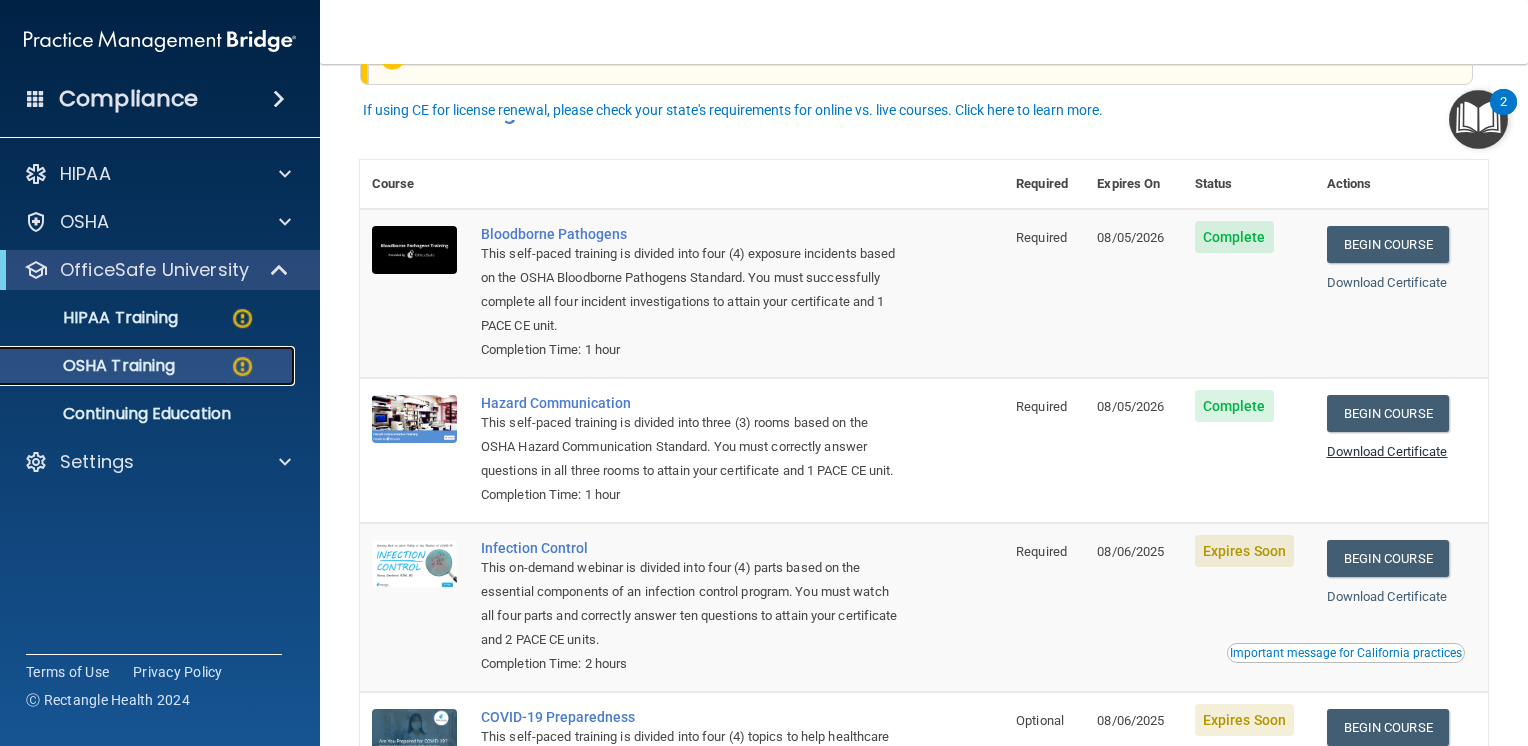 scroll, scrollTop: 105, scrollLeft: 0, axis: vertical 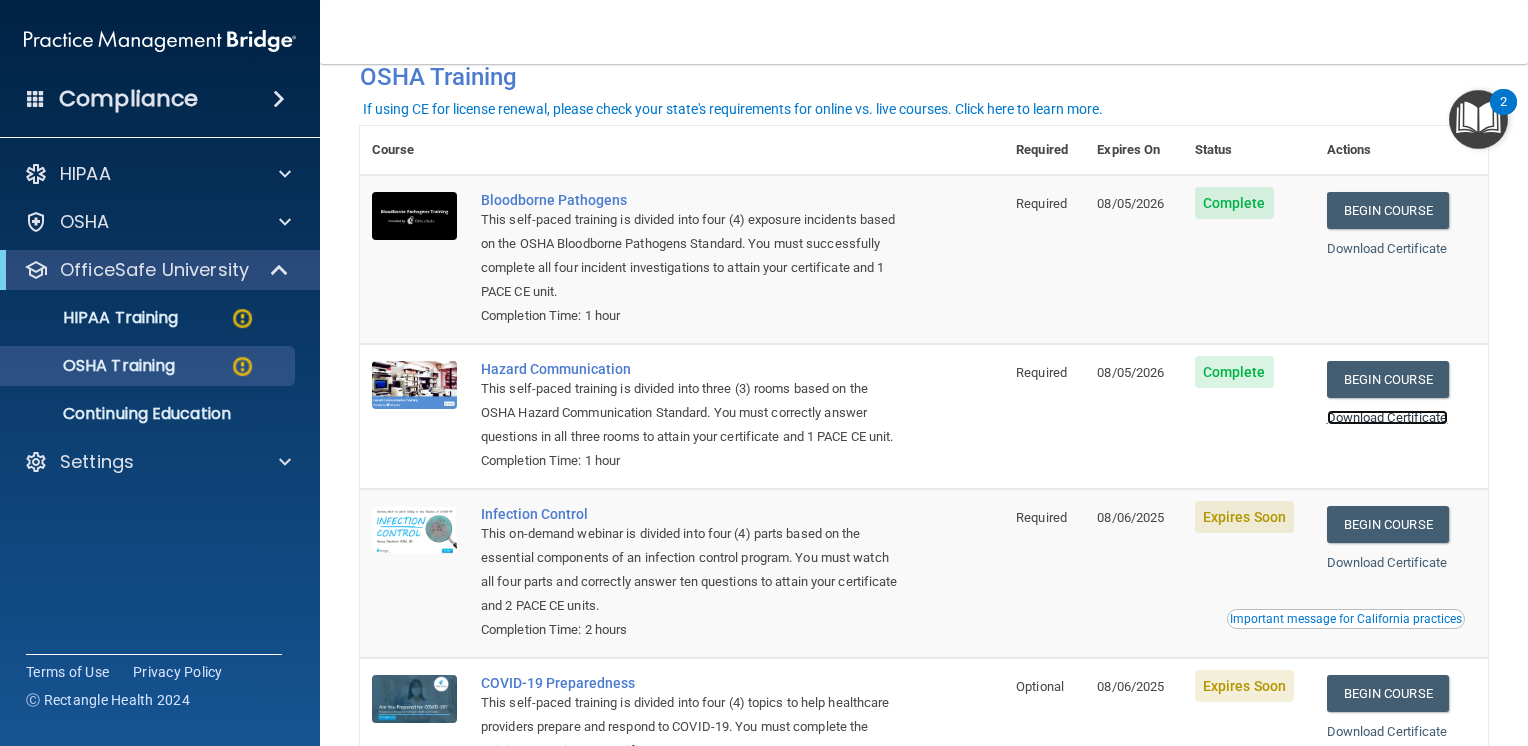 click on "Download Certificate" at bounding box center (1387, 417) 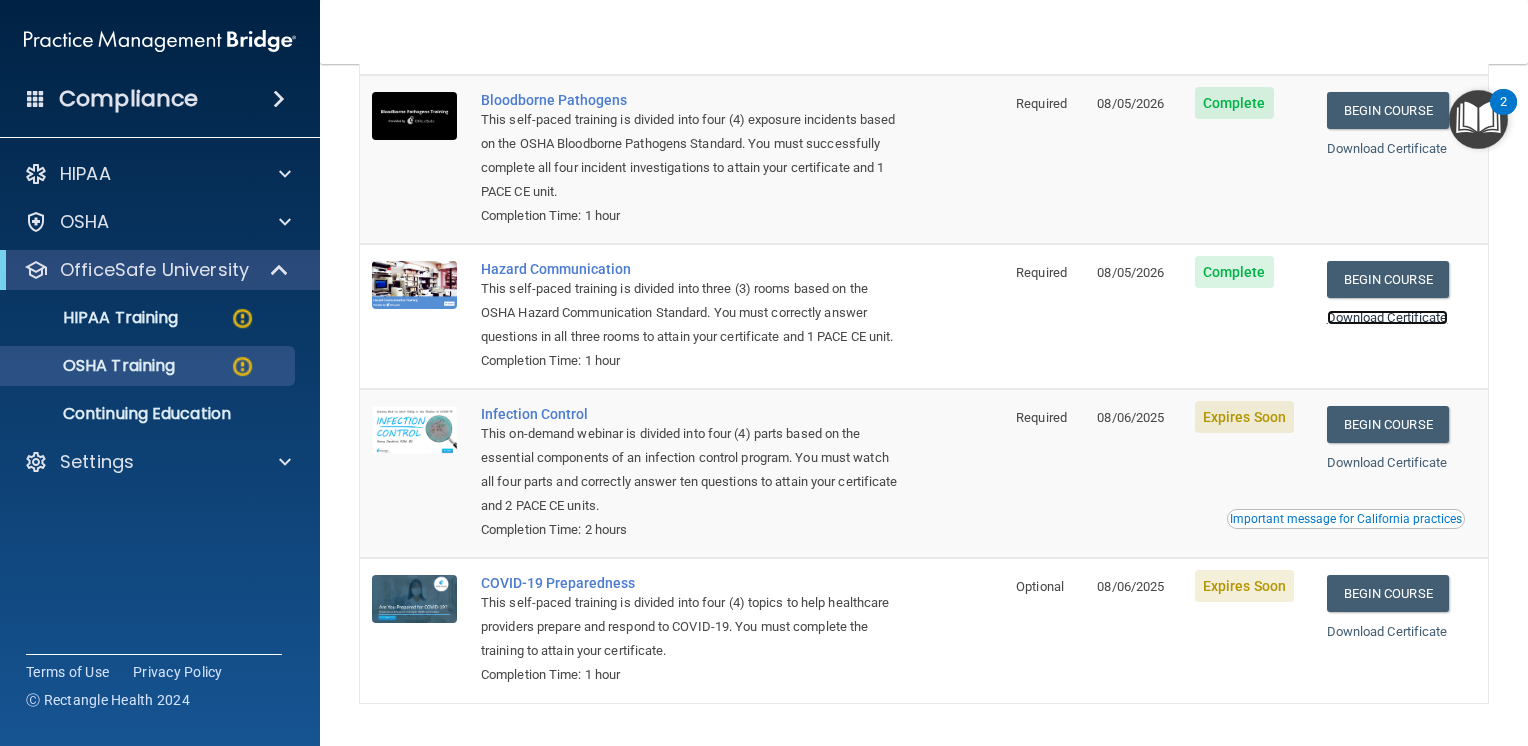 scroll, scrollTop: 292, scrollLeft: 0, axis: vertical 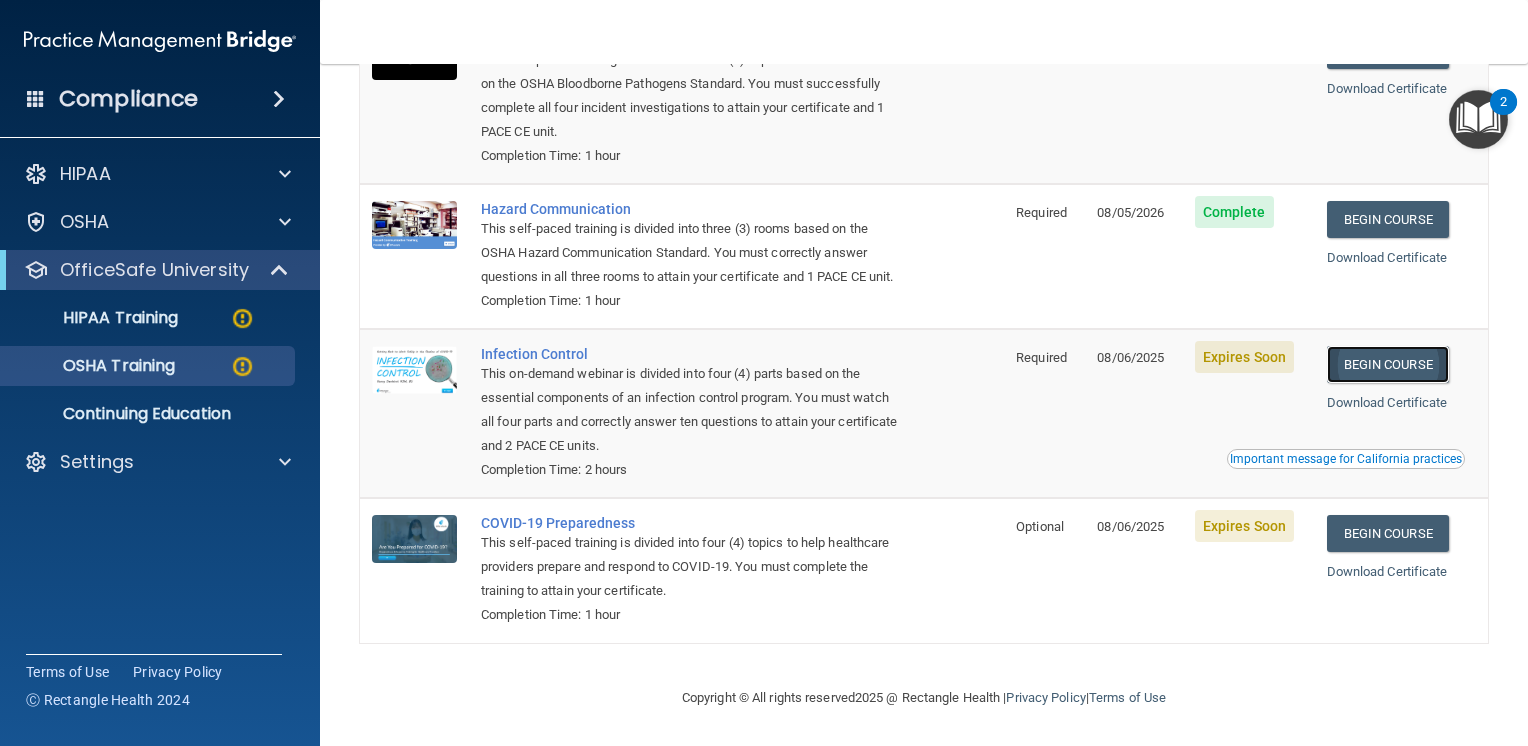 click on "Begin Course" at bounding box center [1388, 364] 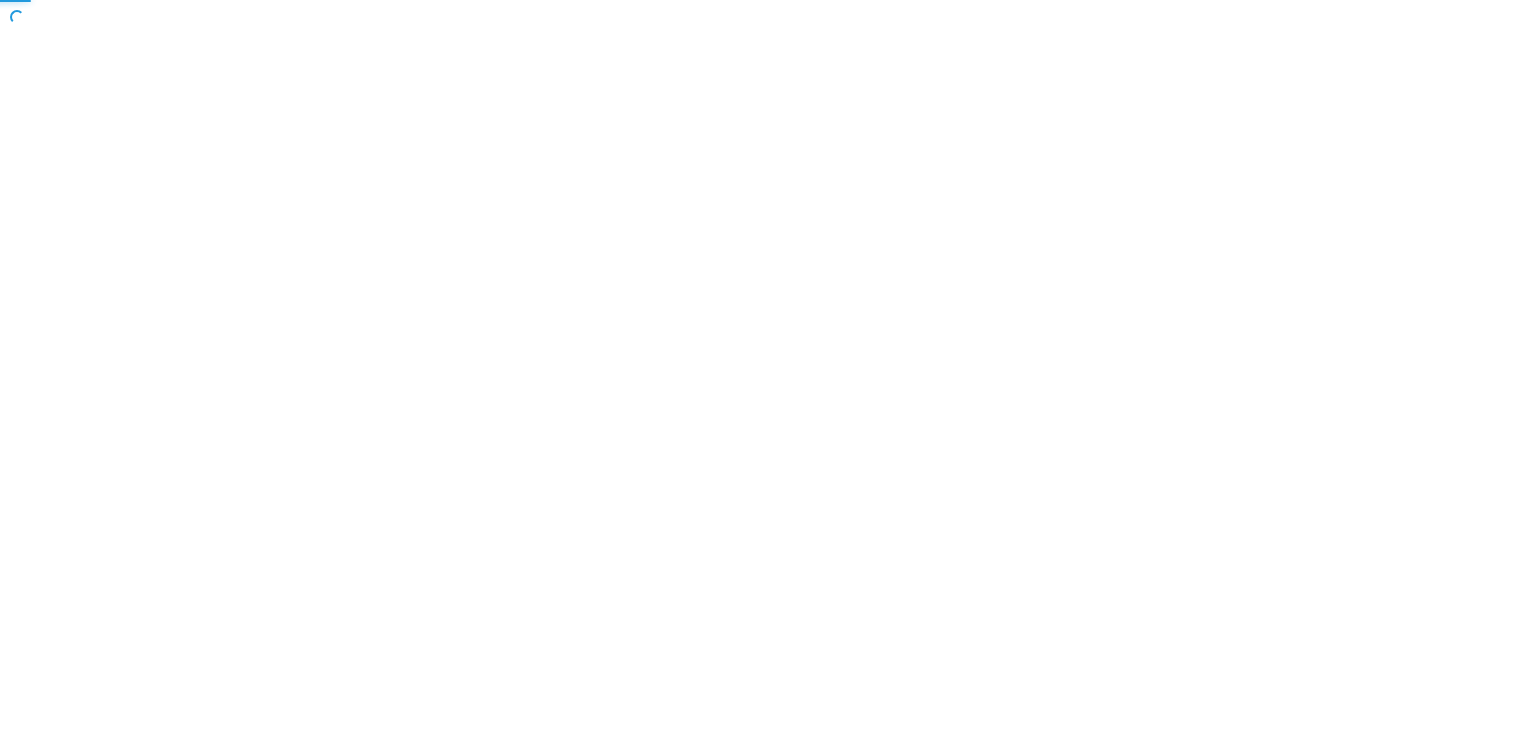 scroll, scrollTop: 0, scrollLeft: 0, axis: both 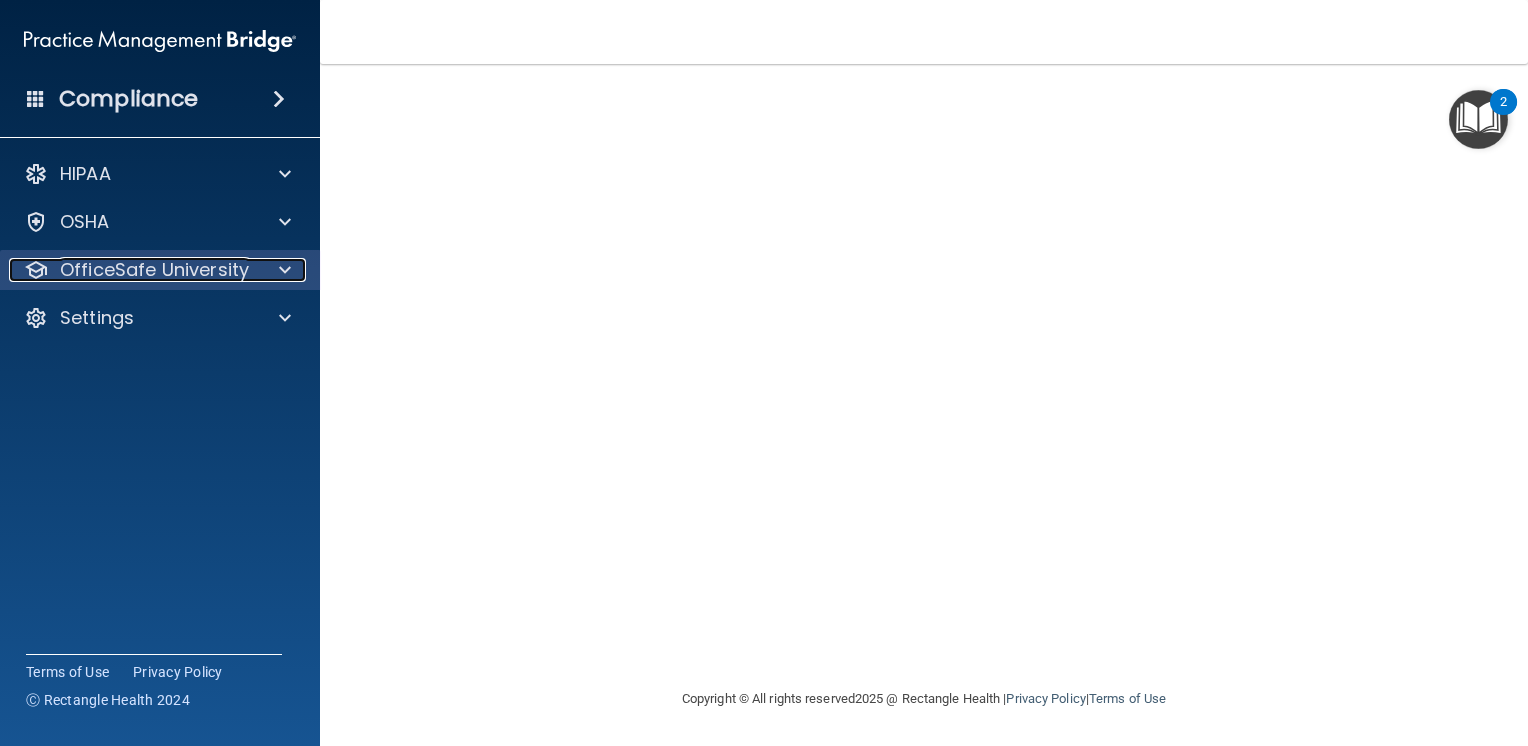 drag, startPoint x: 164, startPoint y: 276, endPoint x: 187, endPoint y: 276, distance: 23 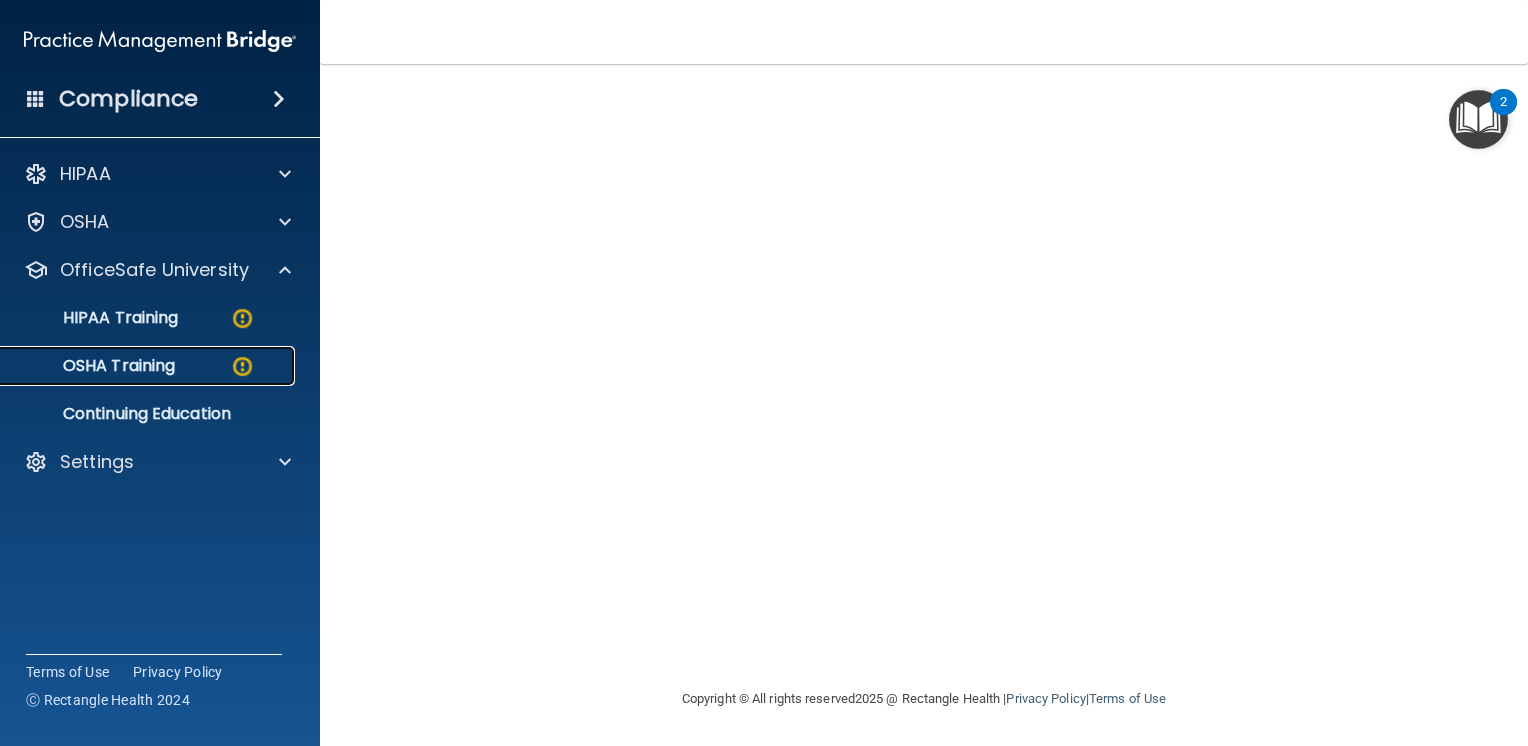 click on "OSHA Training" at bounding box center [94, 366] 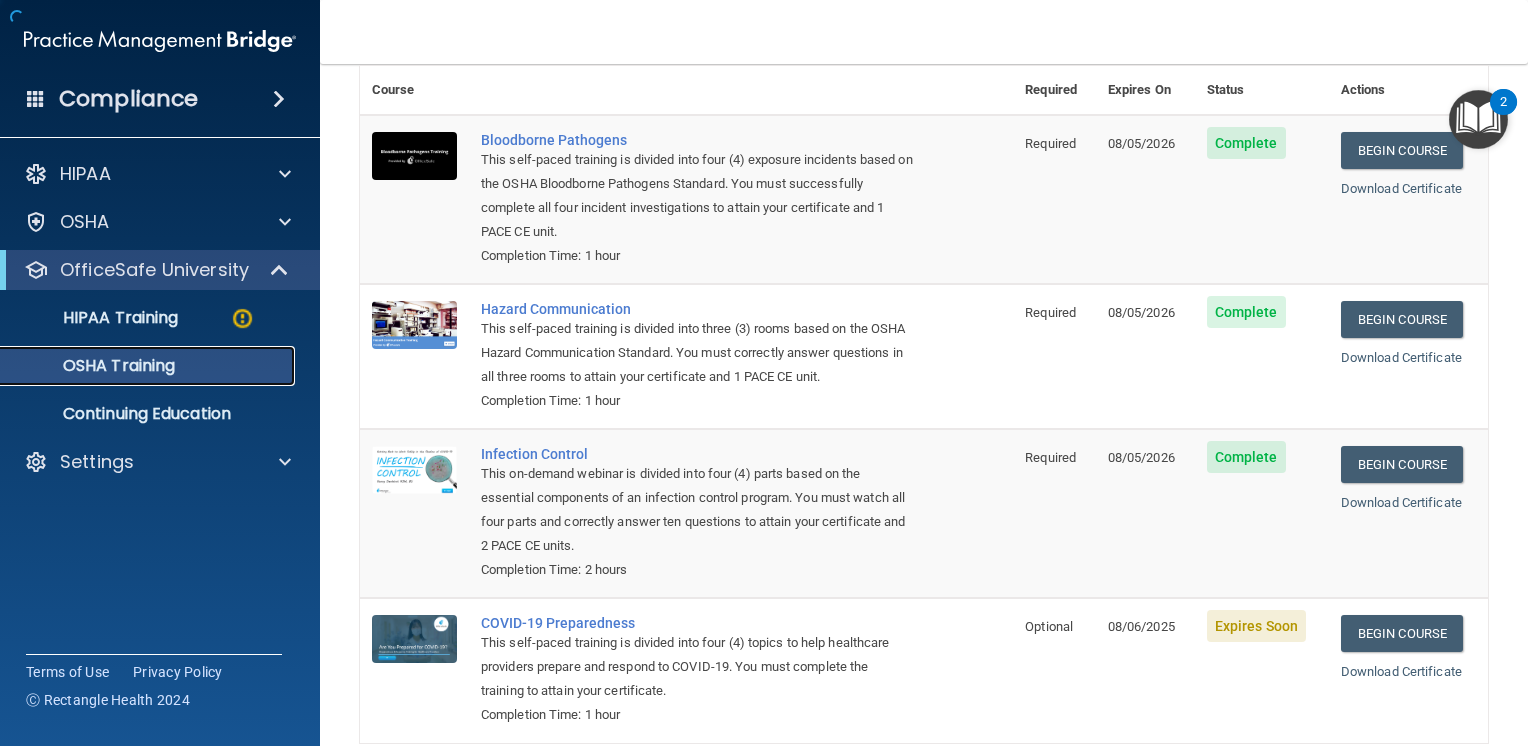 scroll, scrollTop: 236, scrollLeft: 0, axis: vertical 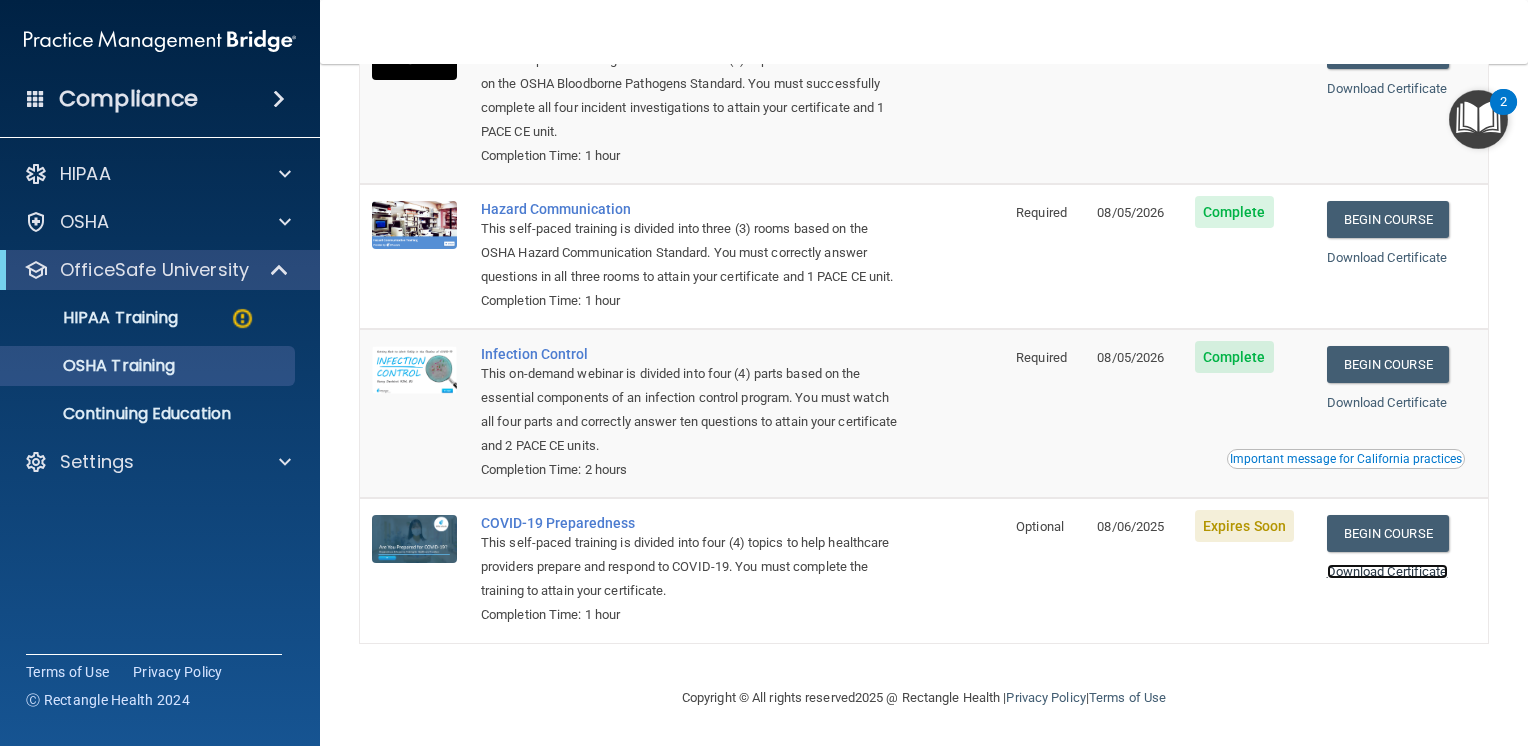 click on "Download Certificate" at bounding box center [1387, 571] 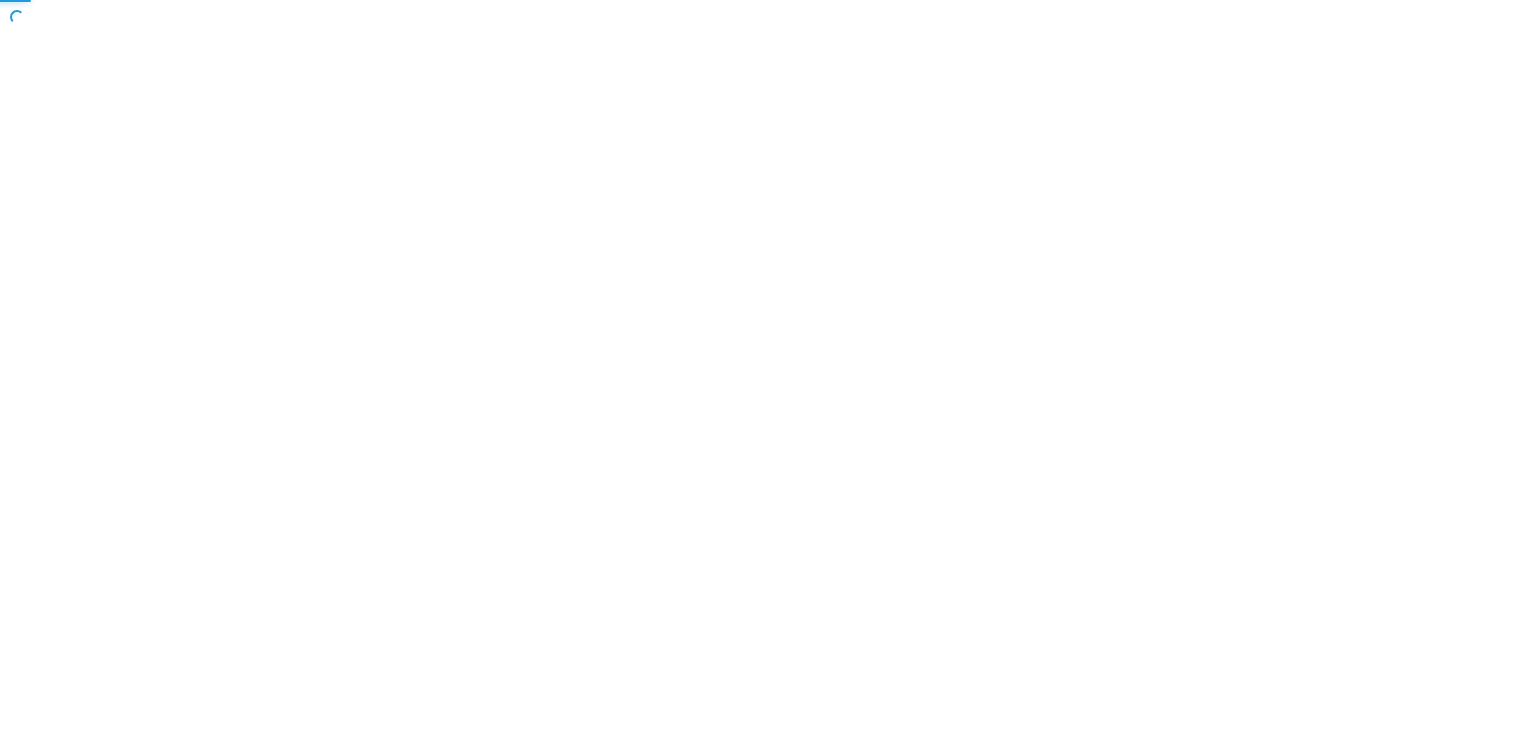 scroll, scrollTop: 0, scrollLeft: 0, axis: both 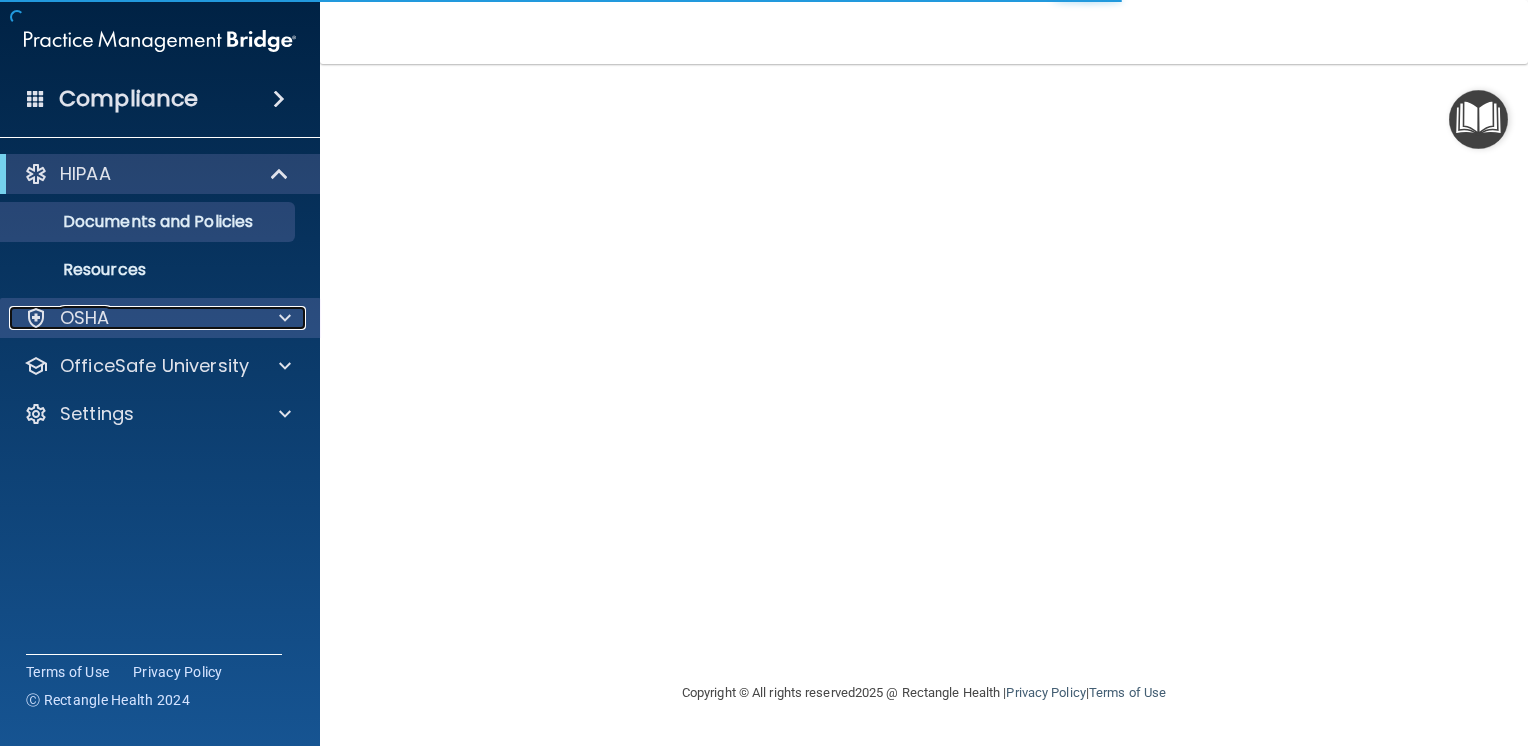 click on "OSHA" at bounding box center (133, 318) 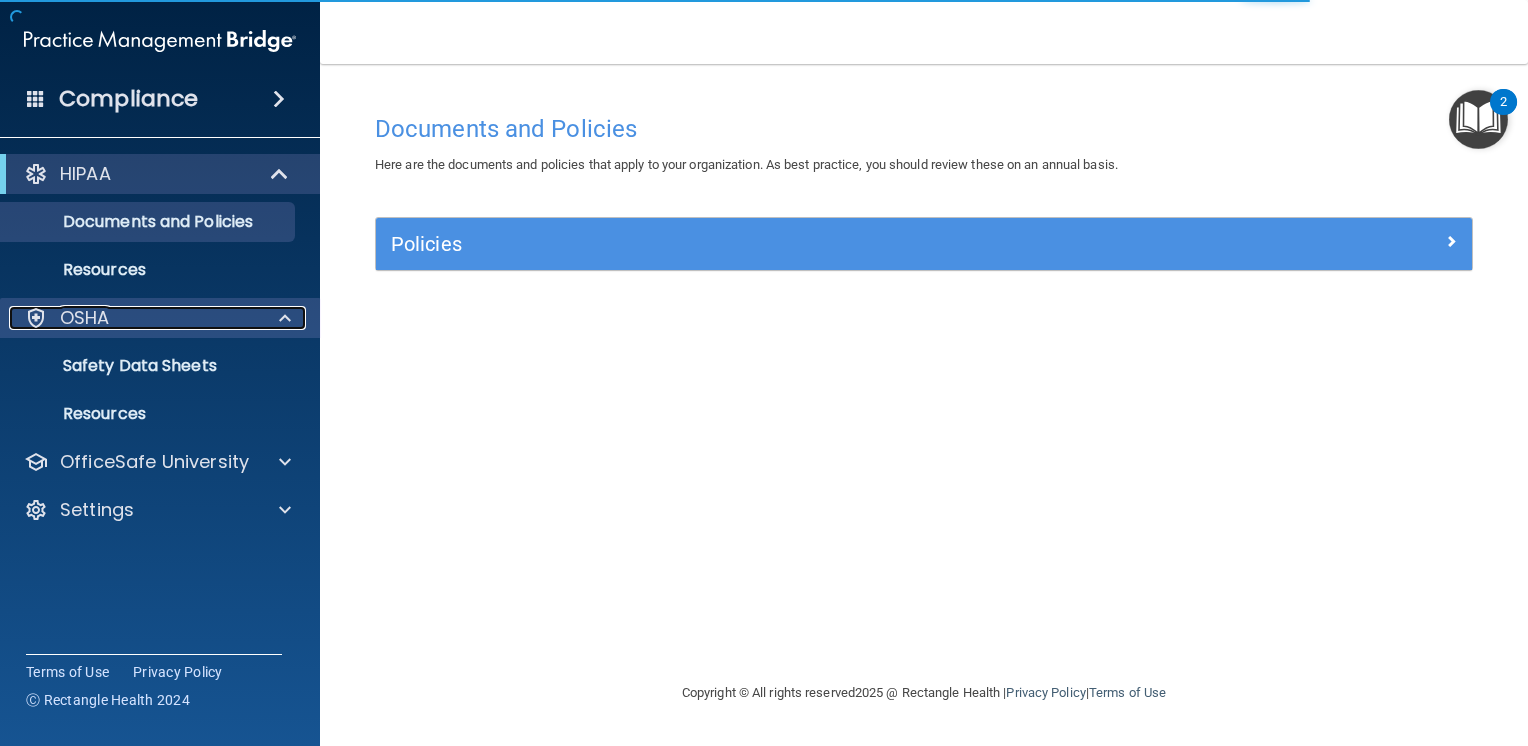 drag, startPoint x: 116, startPoint y: 326, endPoint x: 170, endPoint y: 326, distance: 54 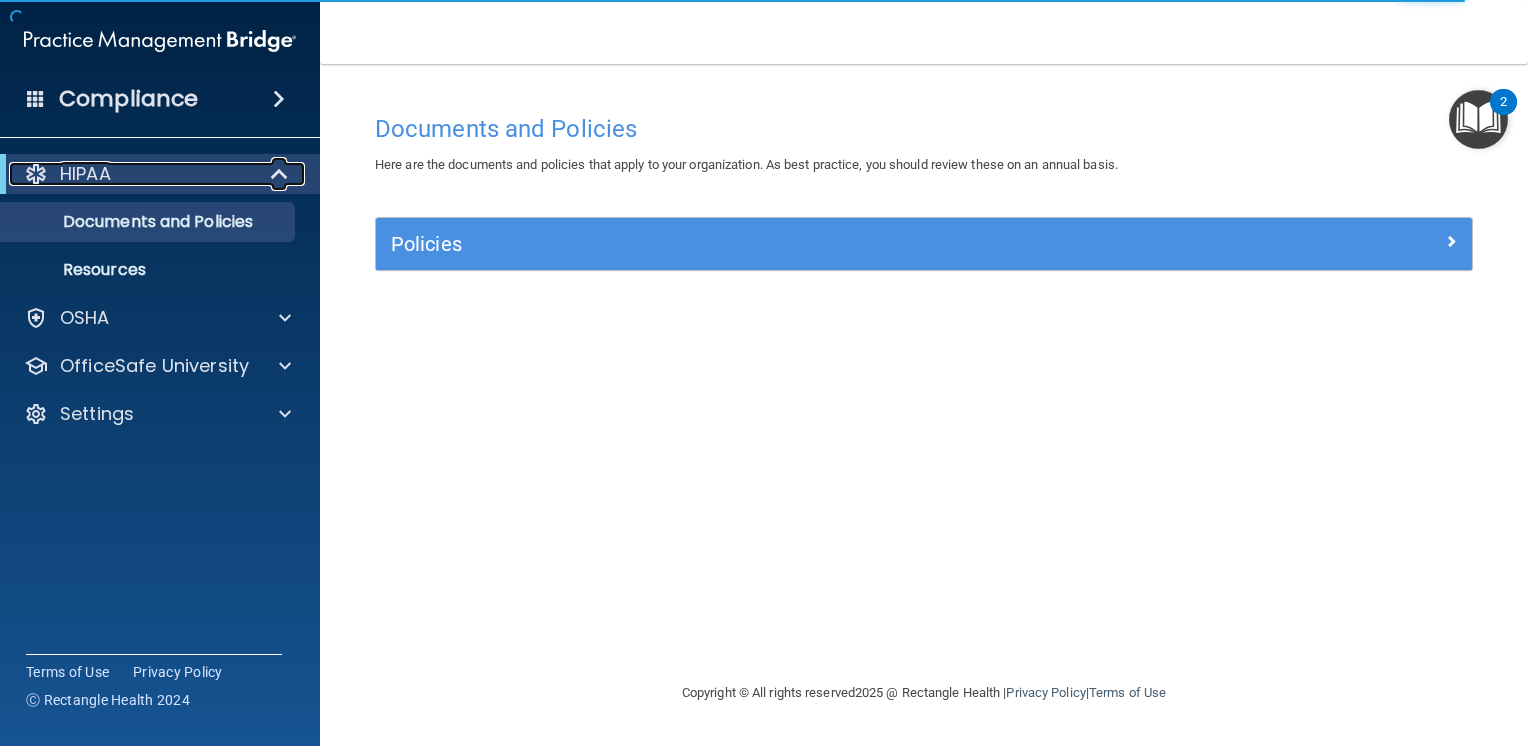click on "HIPAA" at bounding box center [132, 174] 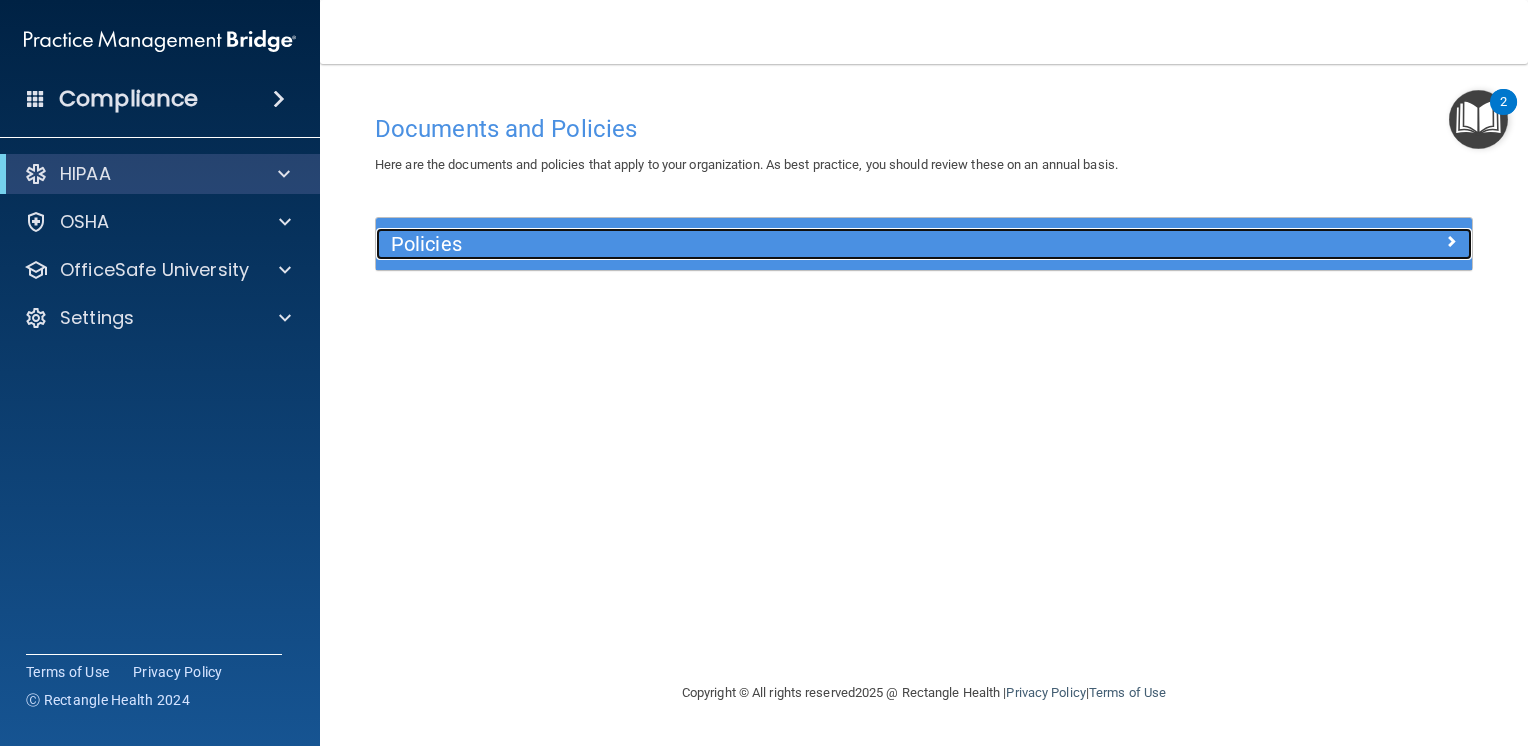 click on "Policies" at bounding box center (787, 244) 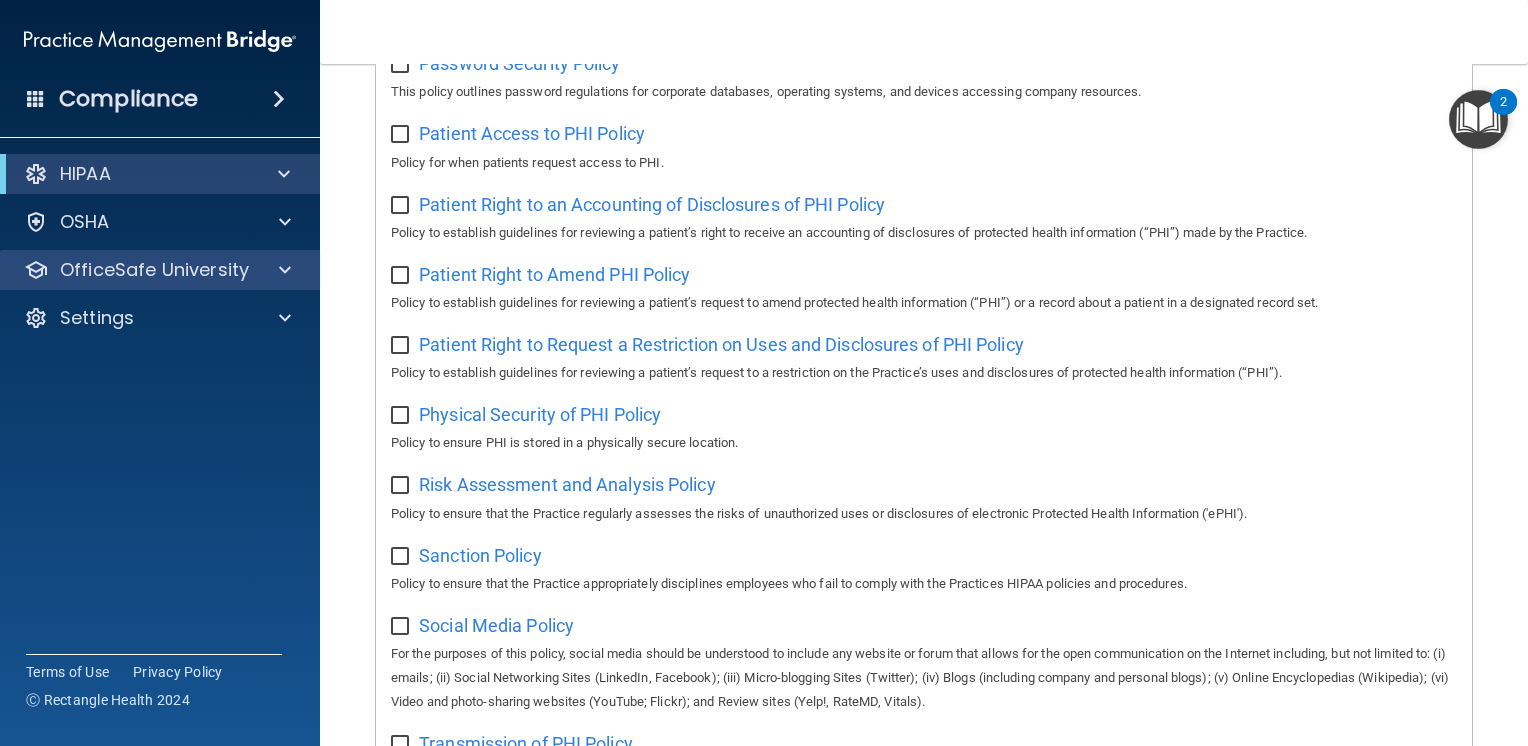 scroll, scrollTop: 898, scrollLeft: 0, axis: vertical 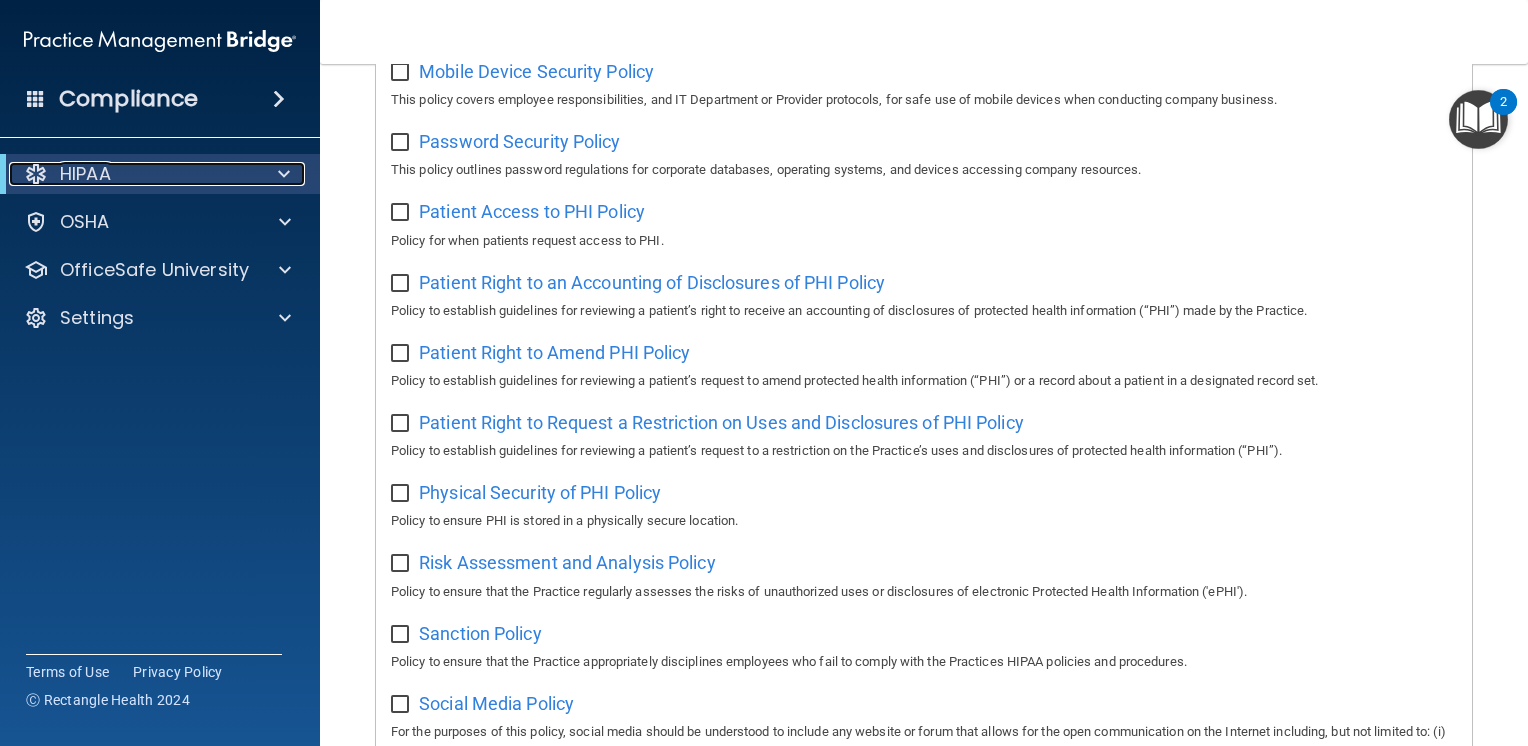 click on "HIPAA" at bounding box center (132, 174) 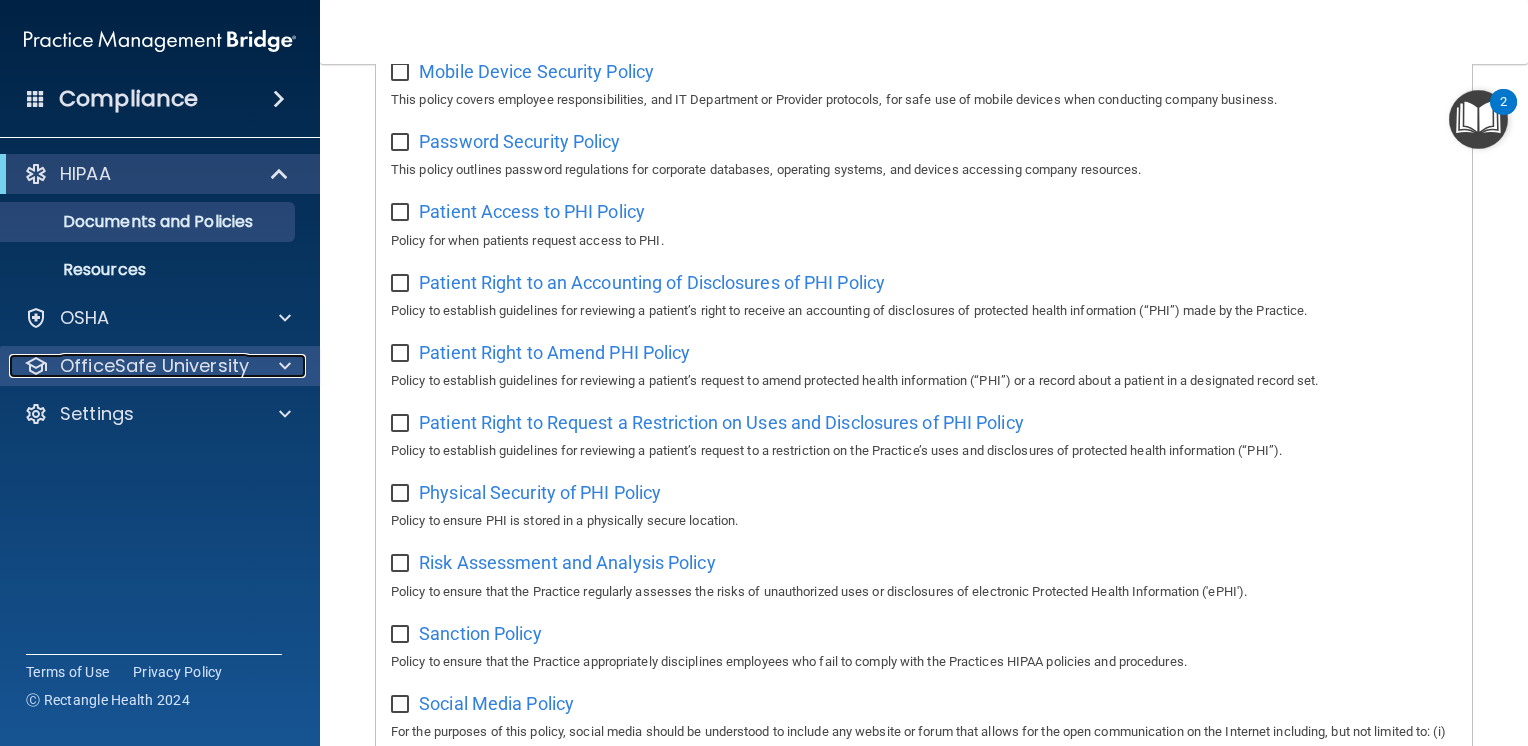 click on "OfficeSafe University" at bounding box center [154, 366] 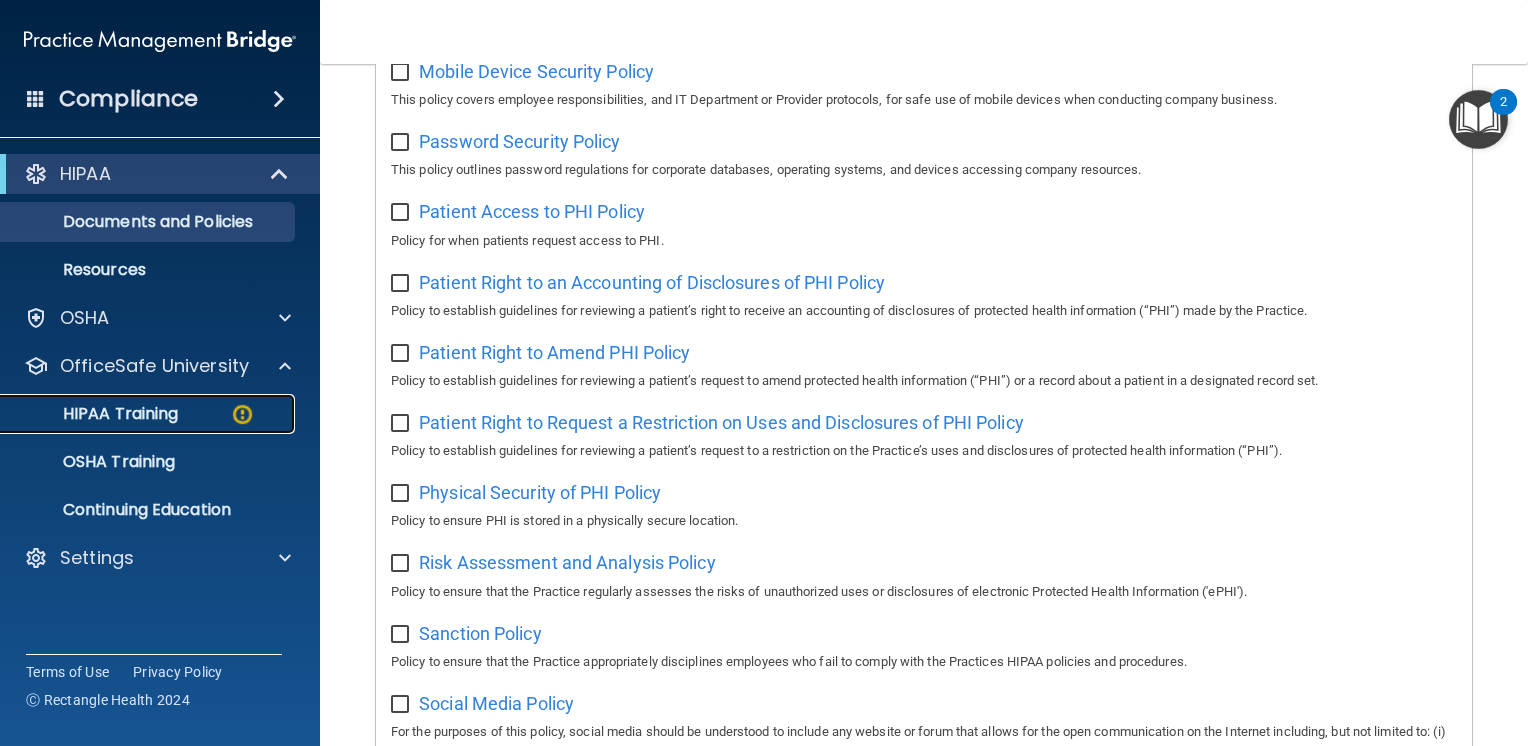 click on "HIPAA Training" at bounding box center [95, 414] 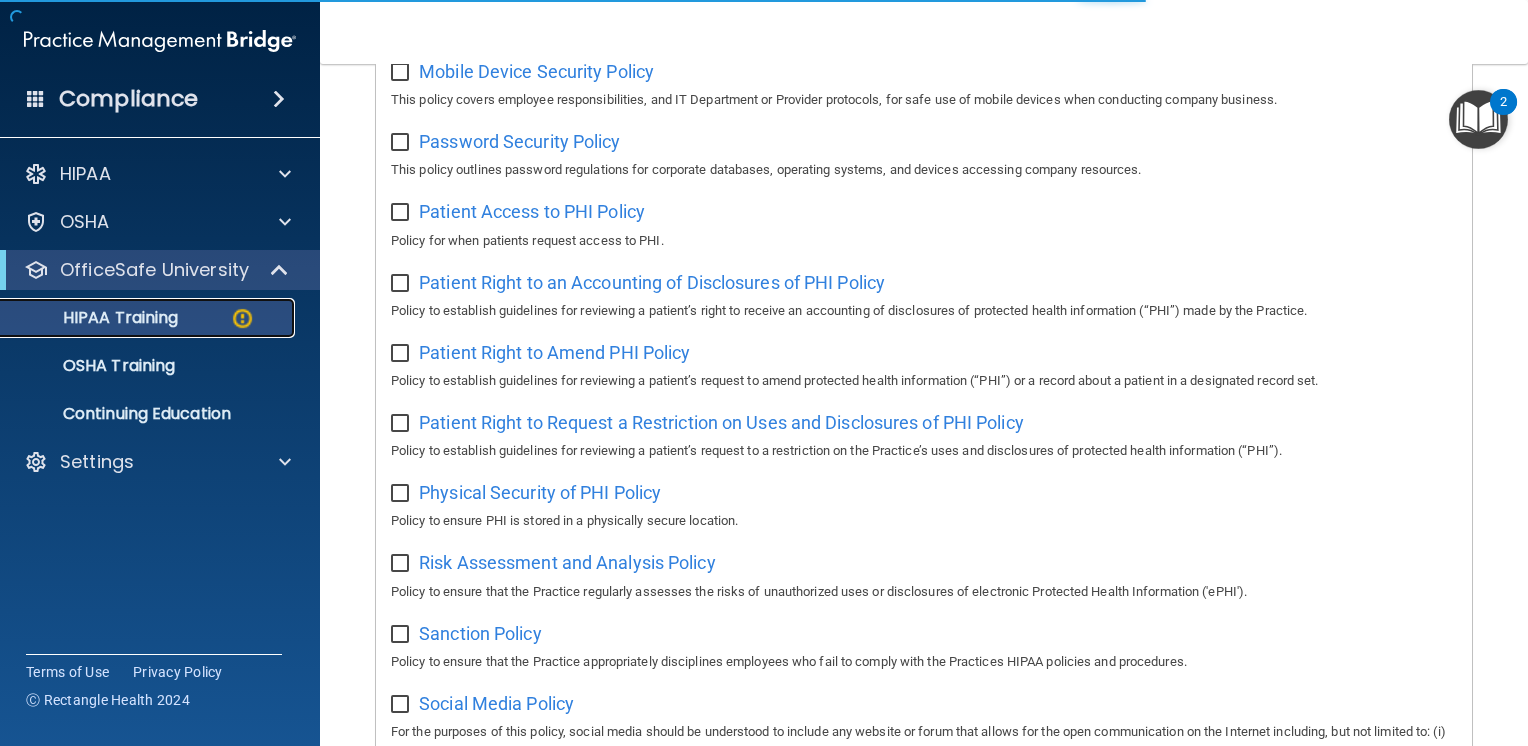 scroll, scrollTop: 755, scrollLeft: 0, axis: vertical 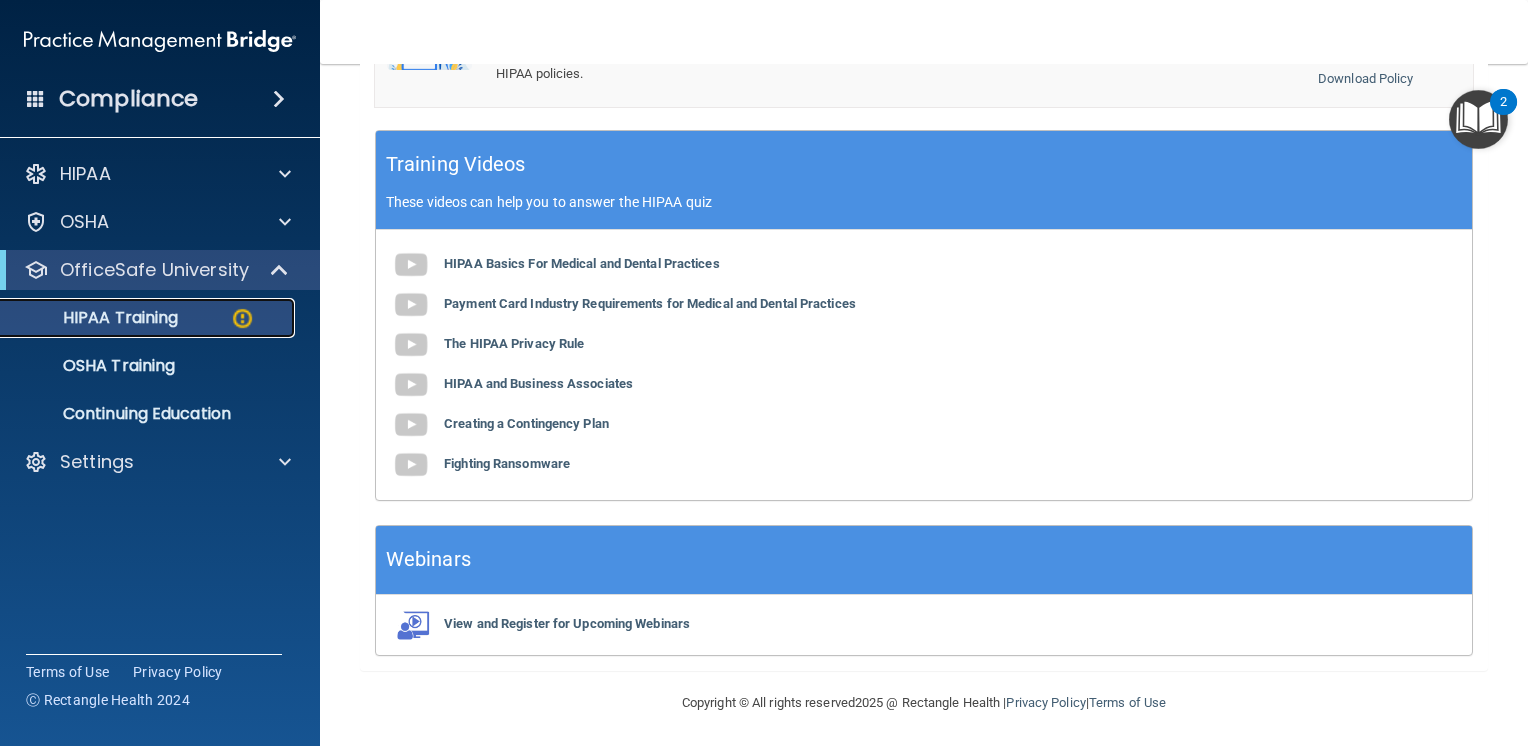 click on "HIPAA Training" at bounding box center (95, 318) 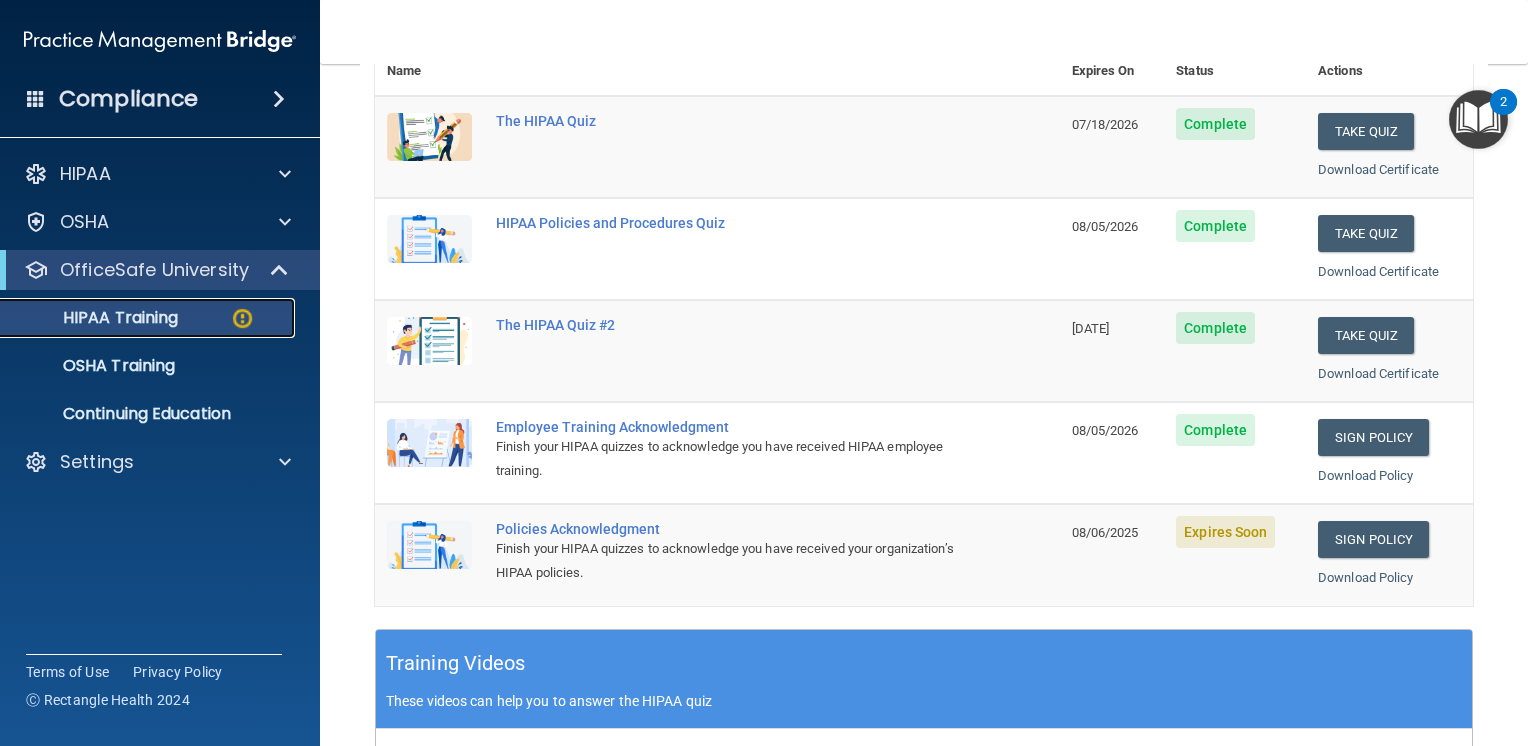 scroll, scrollTop: 255, scrollLeft: 0, axis: vertical 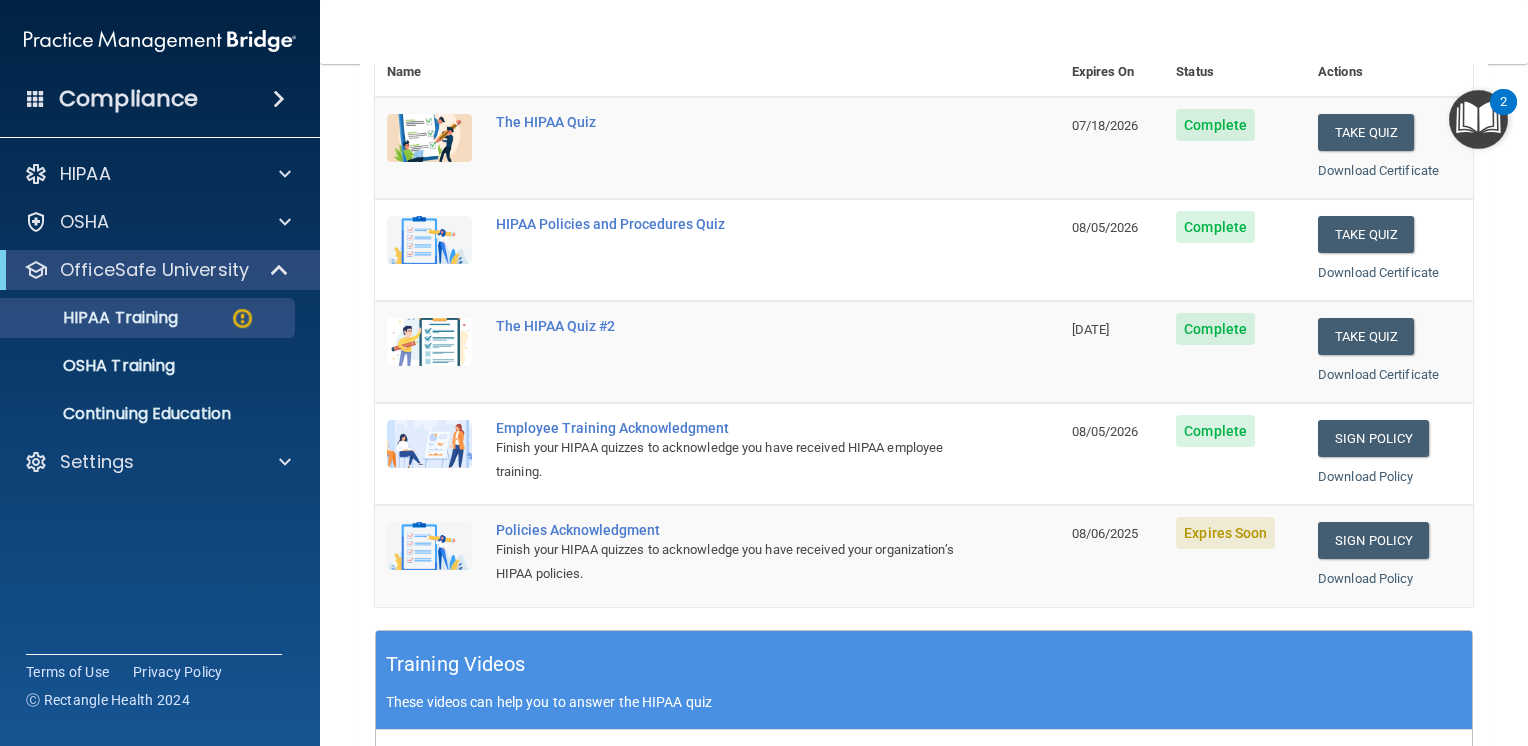 click on "Expires Soon" at bounding box center [1225, 533] 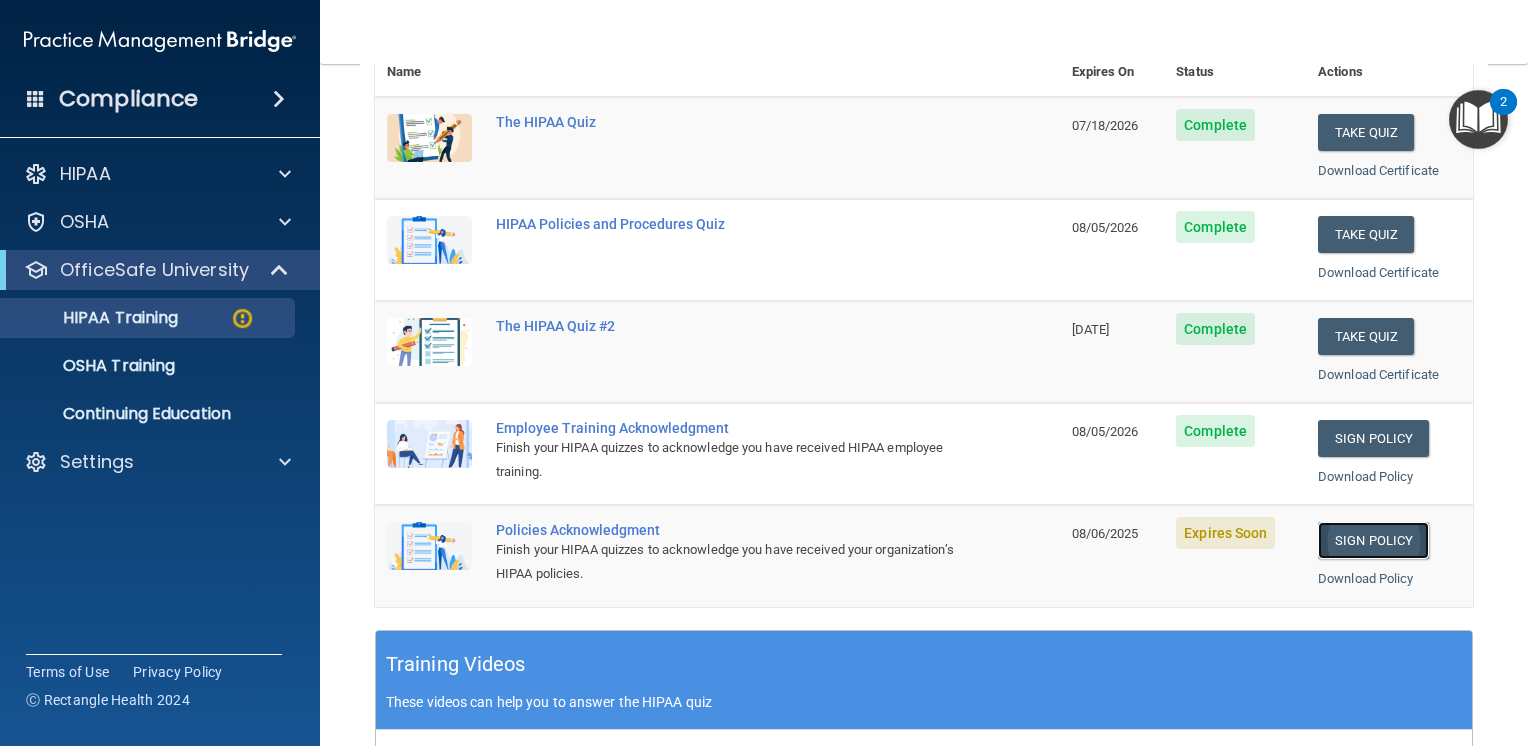 click on "Sign Policy" at bounding box center [1373, 540] 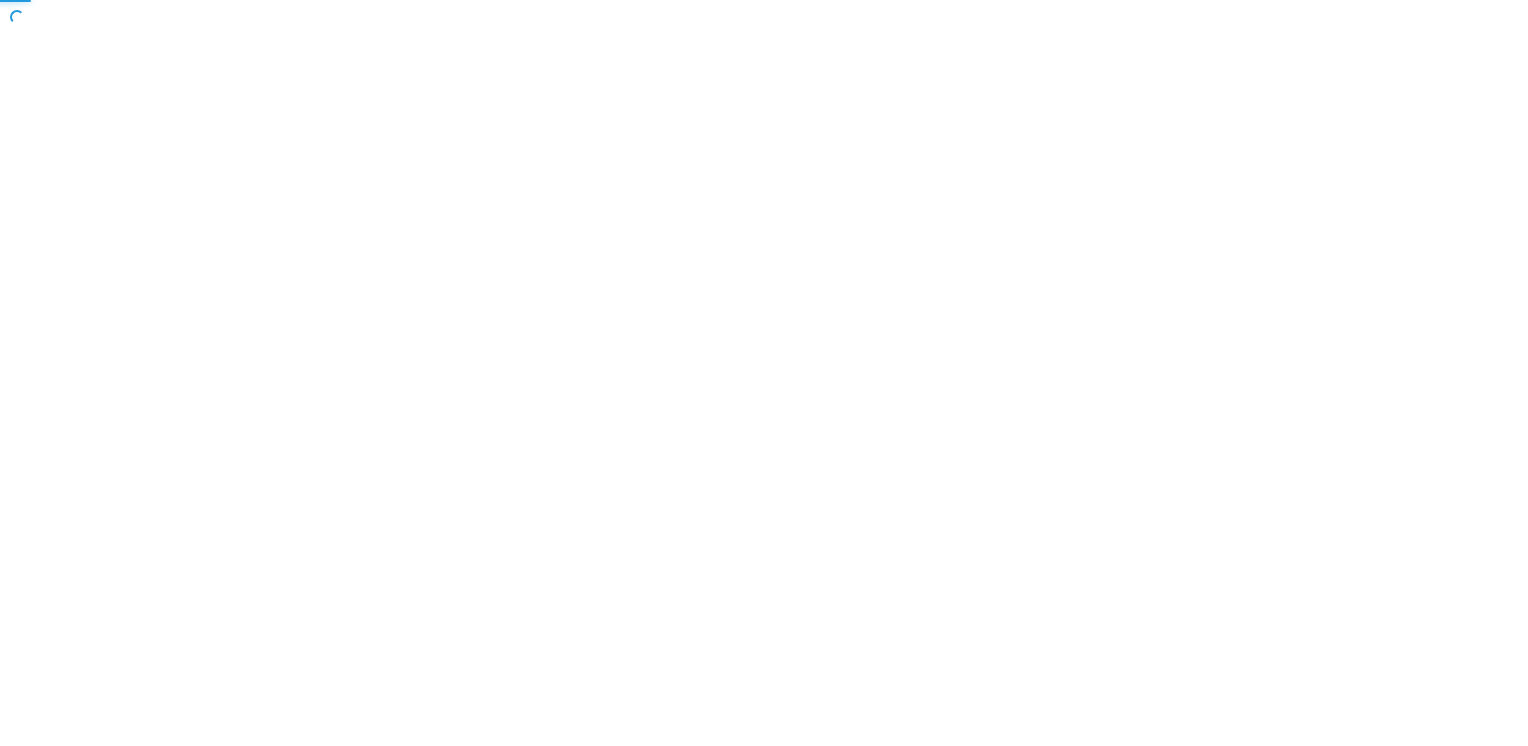 scroll, scrollTop: 0, scrollLeft: 0, axis: both 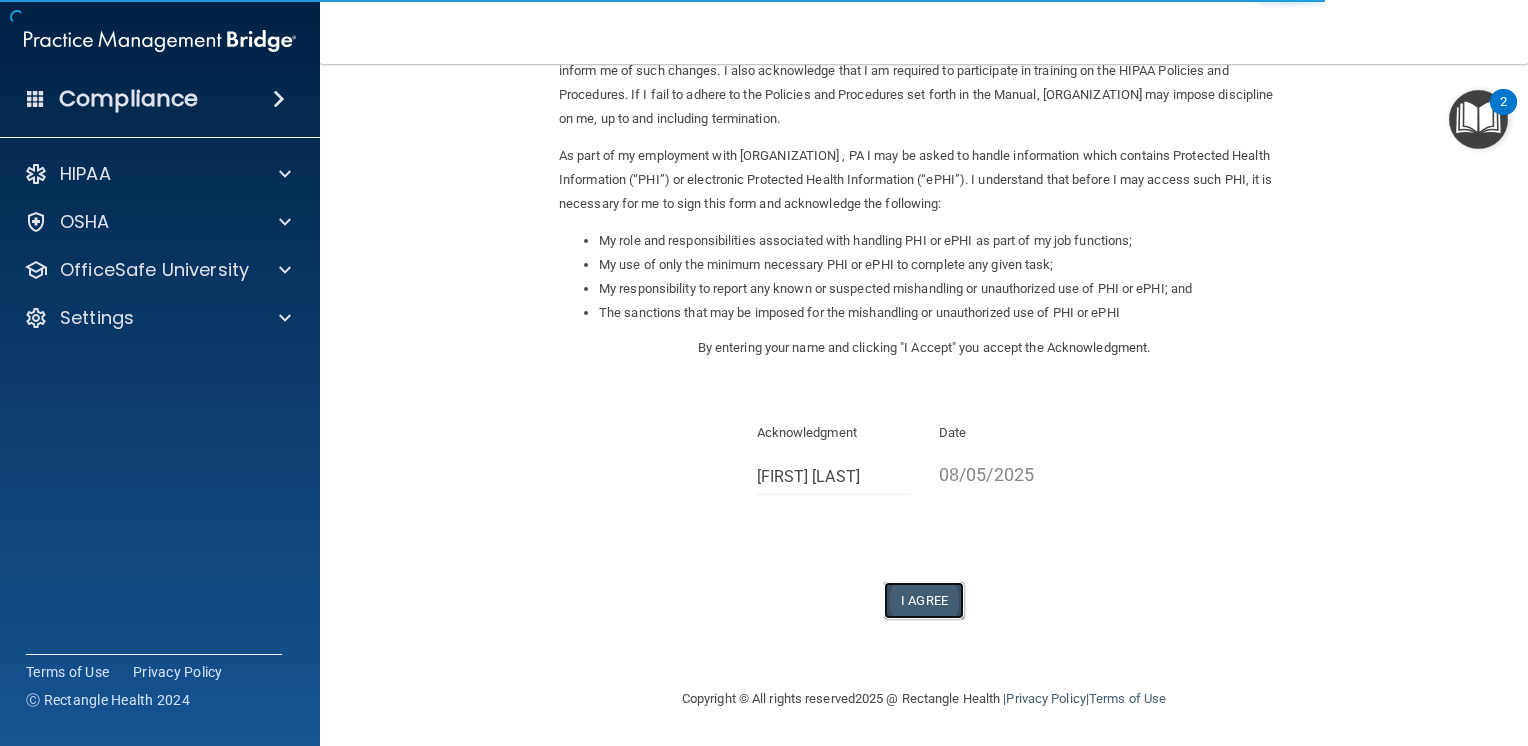 click on "I Agree" at bounding box center (924, 600) 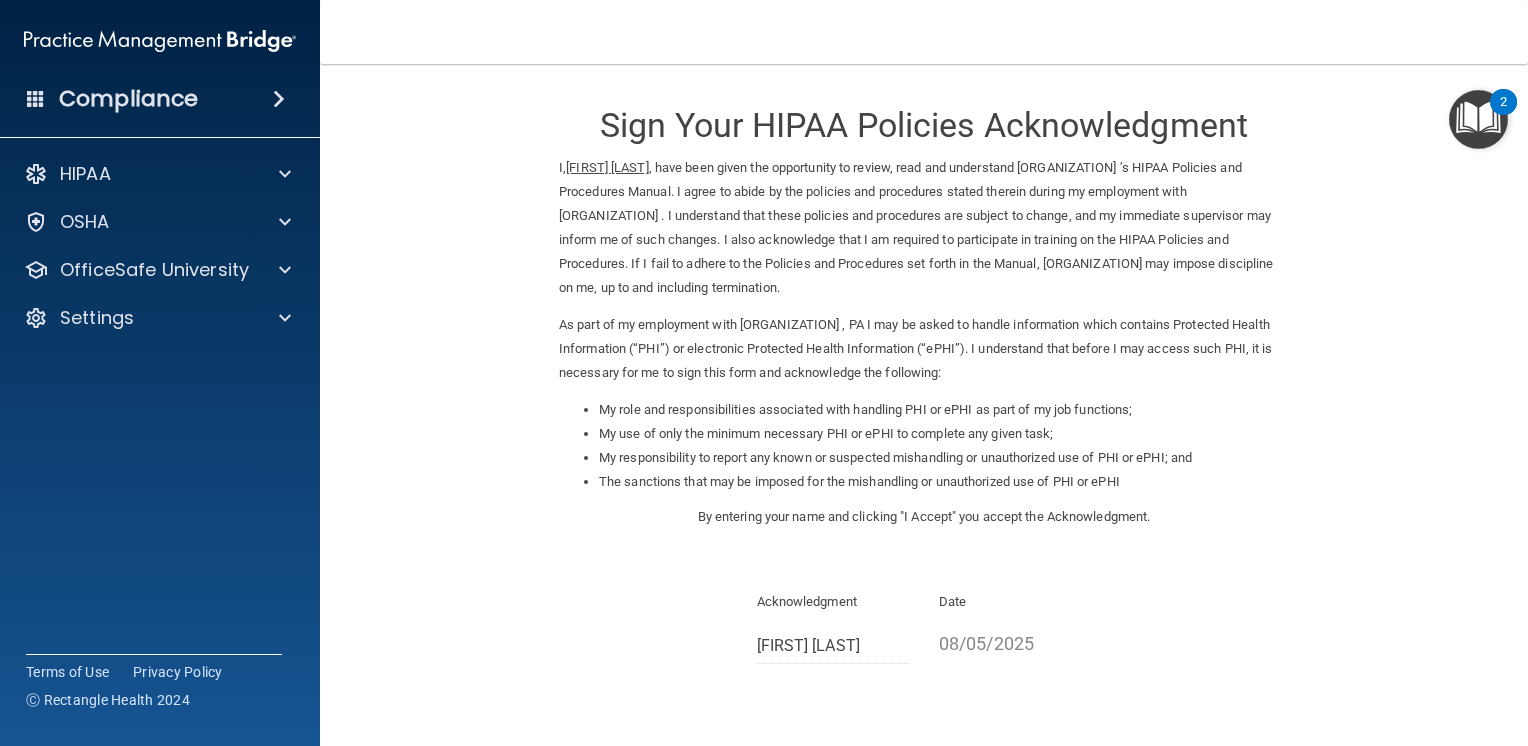 scroll, scrollTop: 0, scrollLeft: 0, axis: both 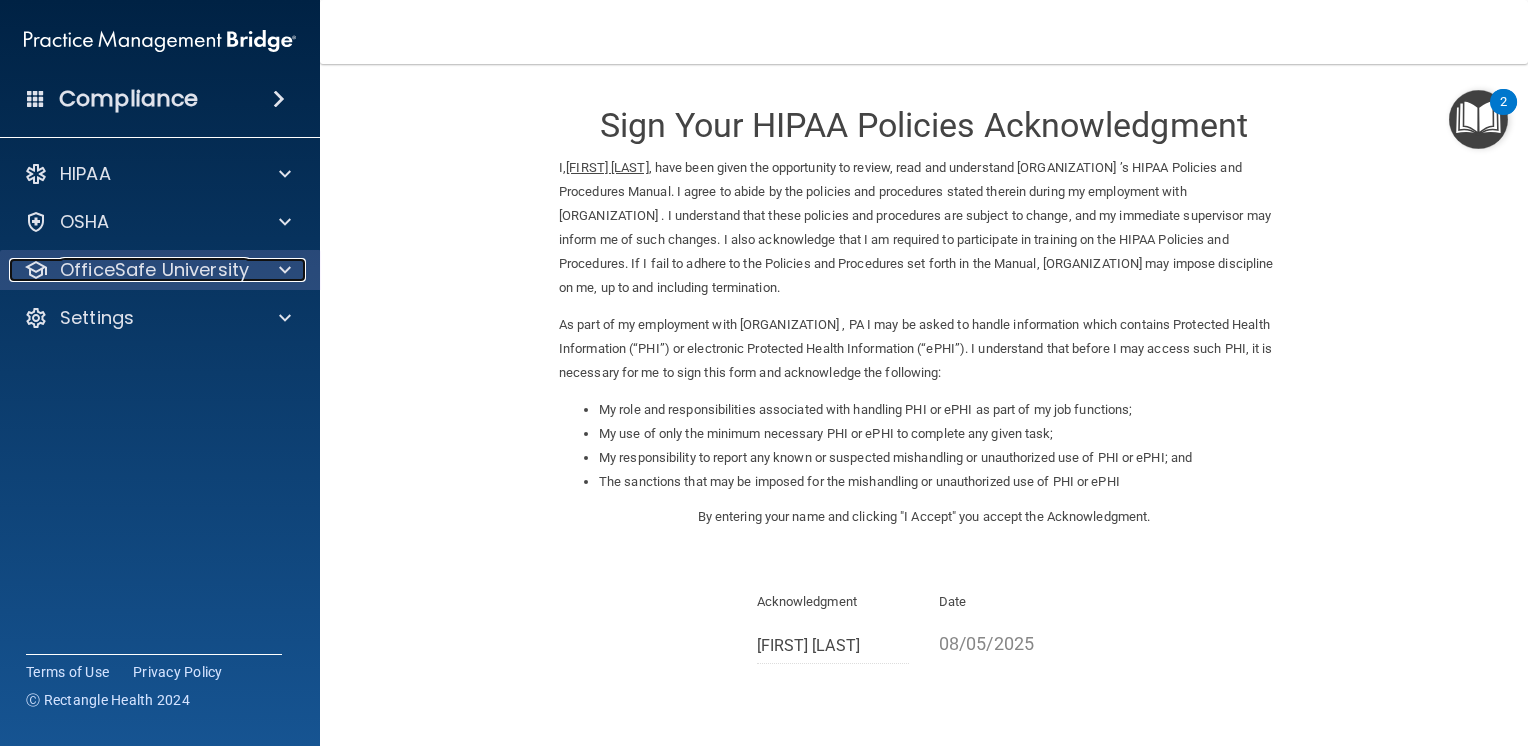 click on "OfficeSafe University" at bounding box center (154, 270) 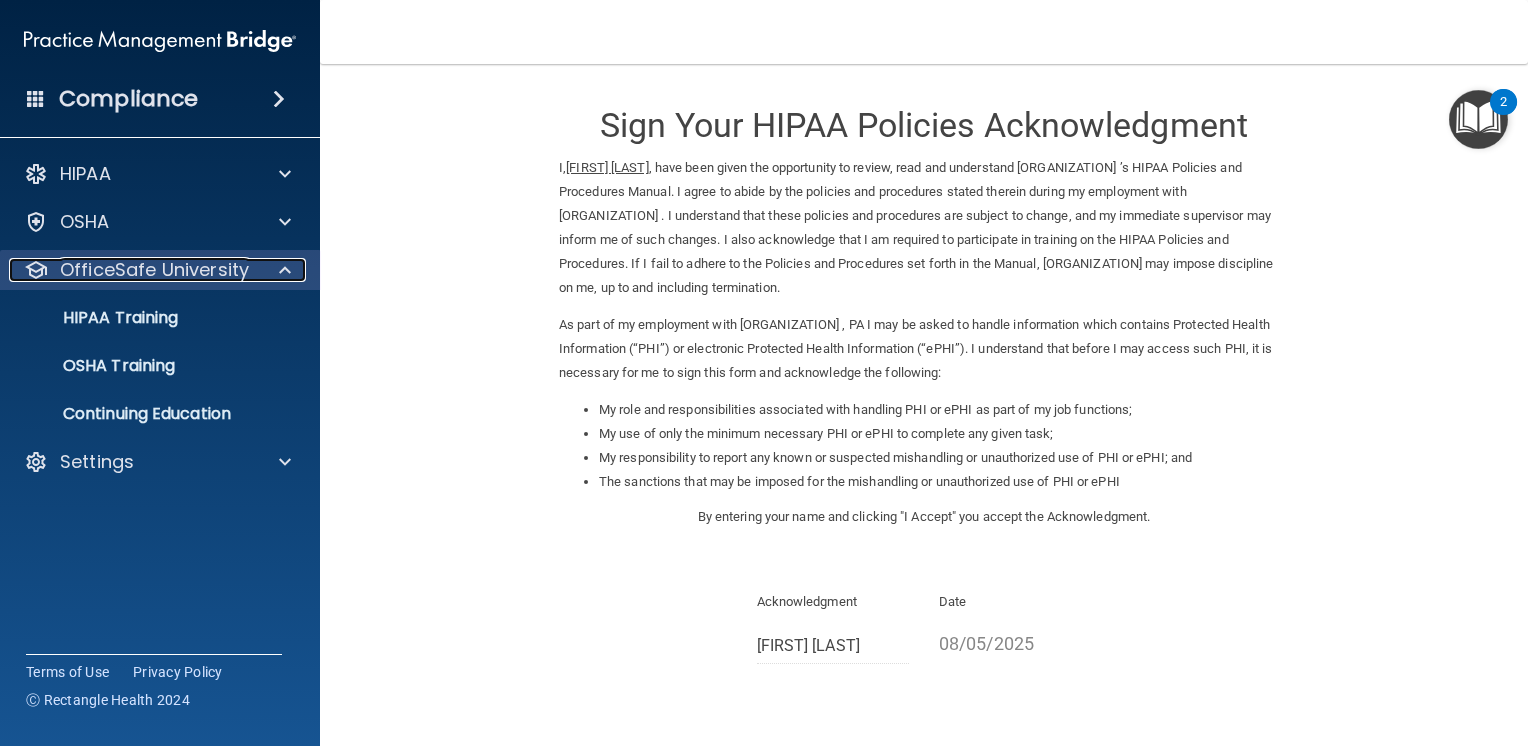 click on "OfficeSafe University" at bounding box center (154, 270) 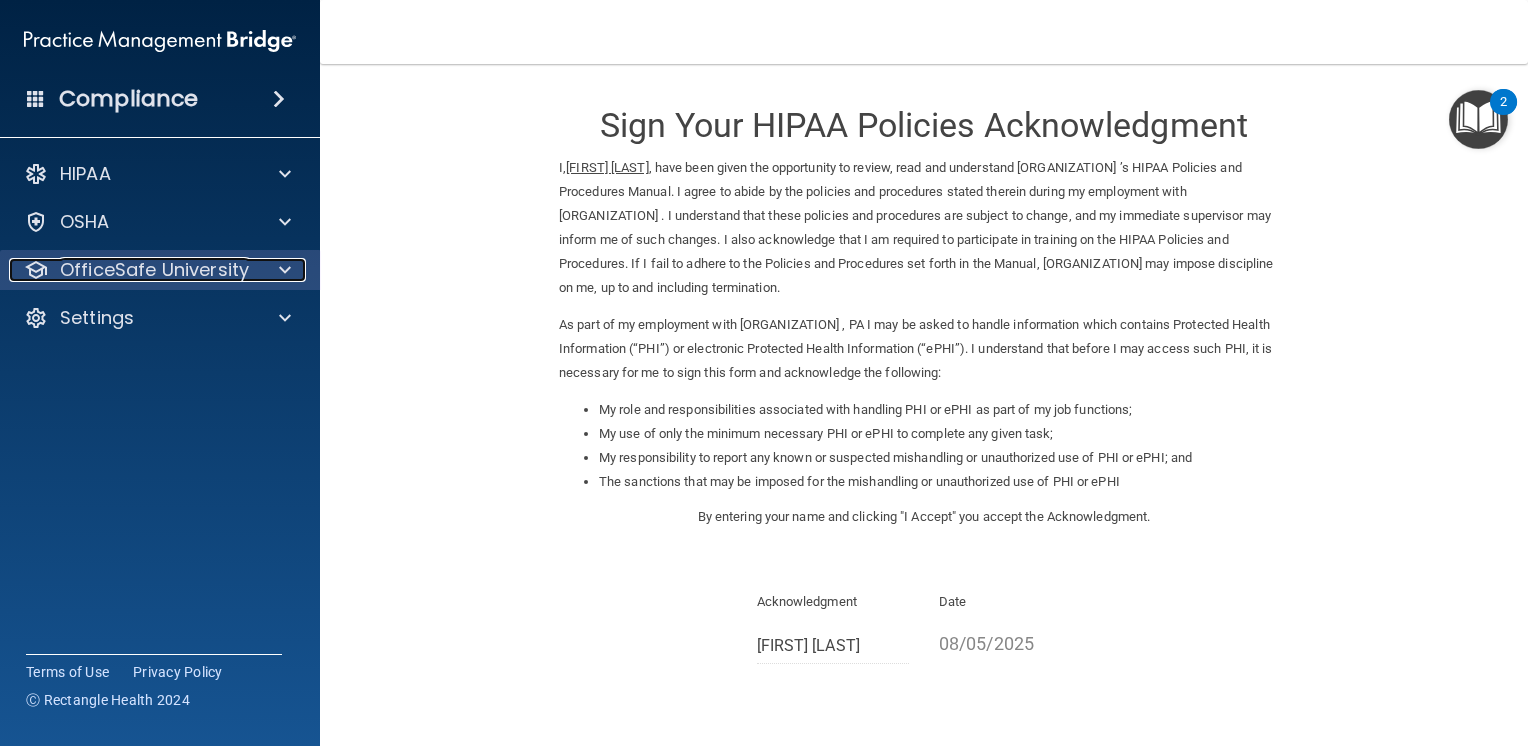 click on "OfficeSafe University" at bounding box center (154, 270) 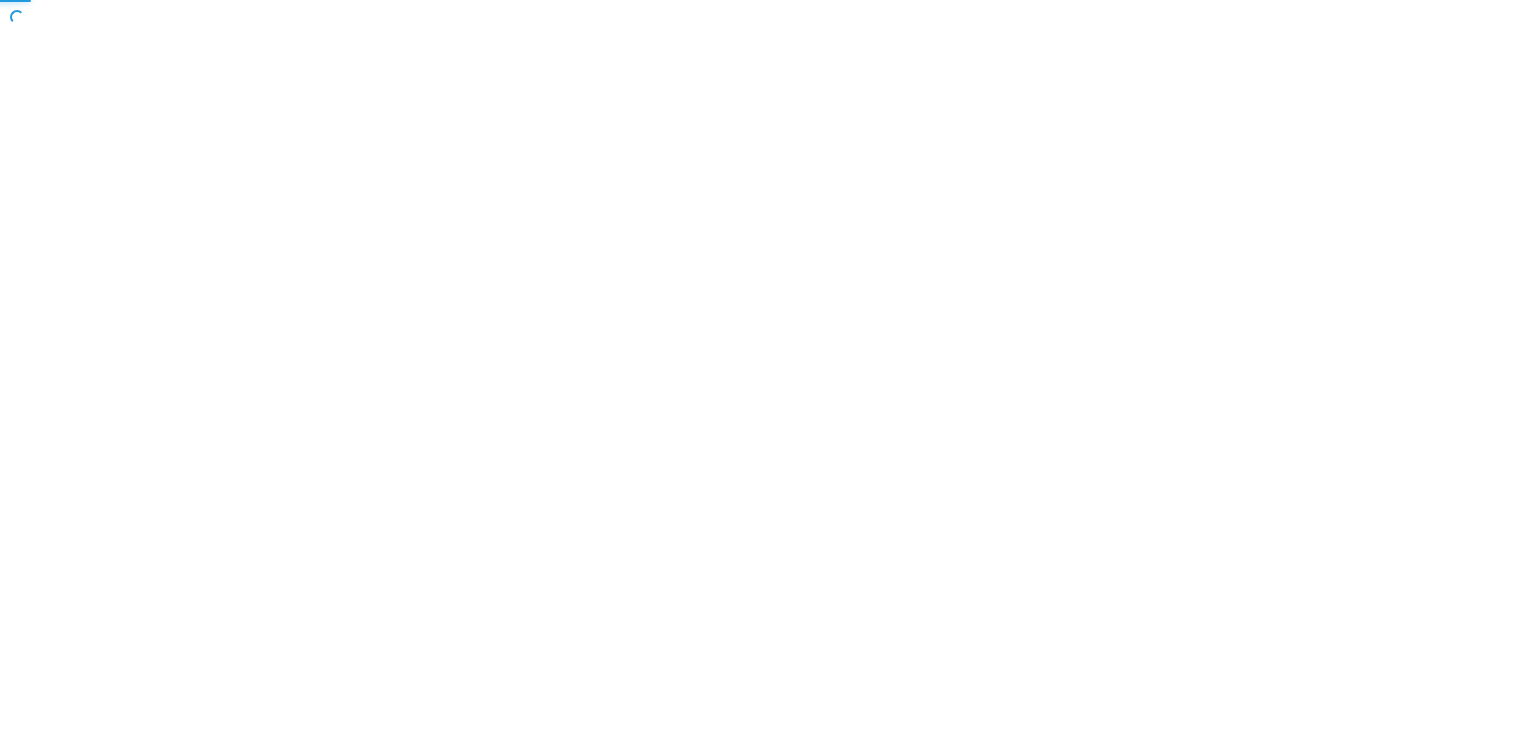 scroll, scrollTop: 0, scrollLeft: 0, axis: both 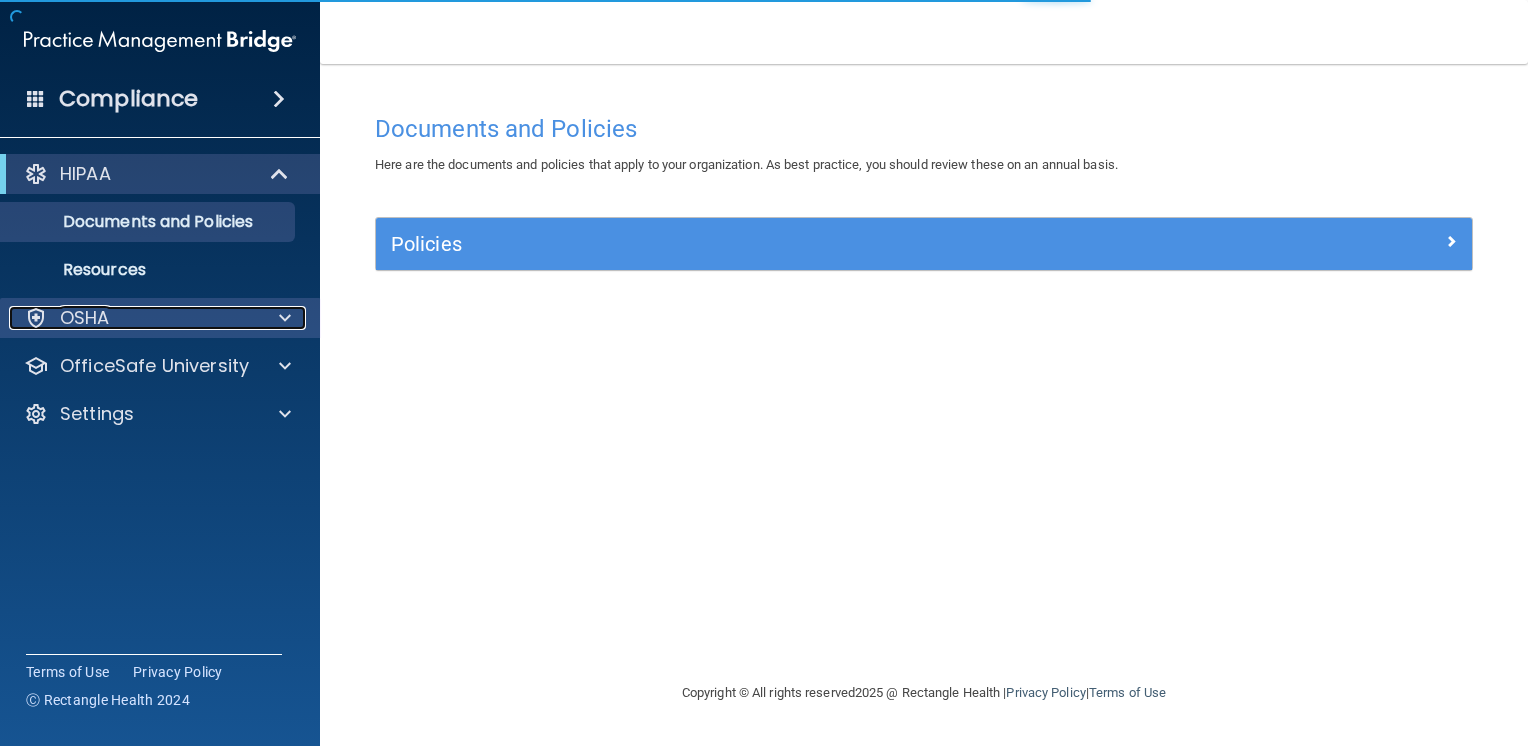 click on "OSHA" at bounding box center (133, 318) 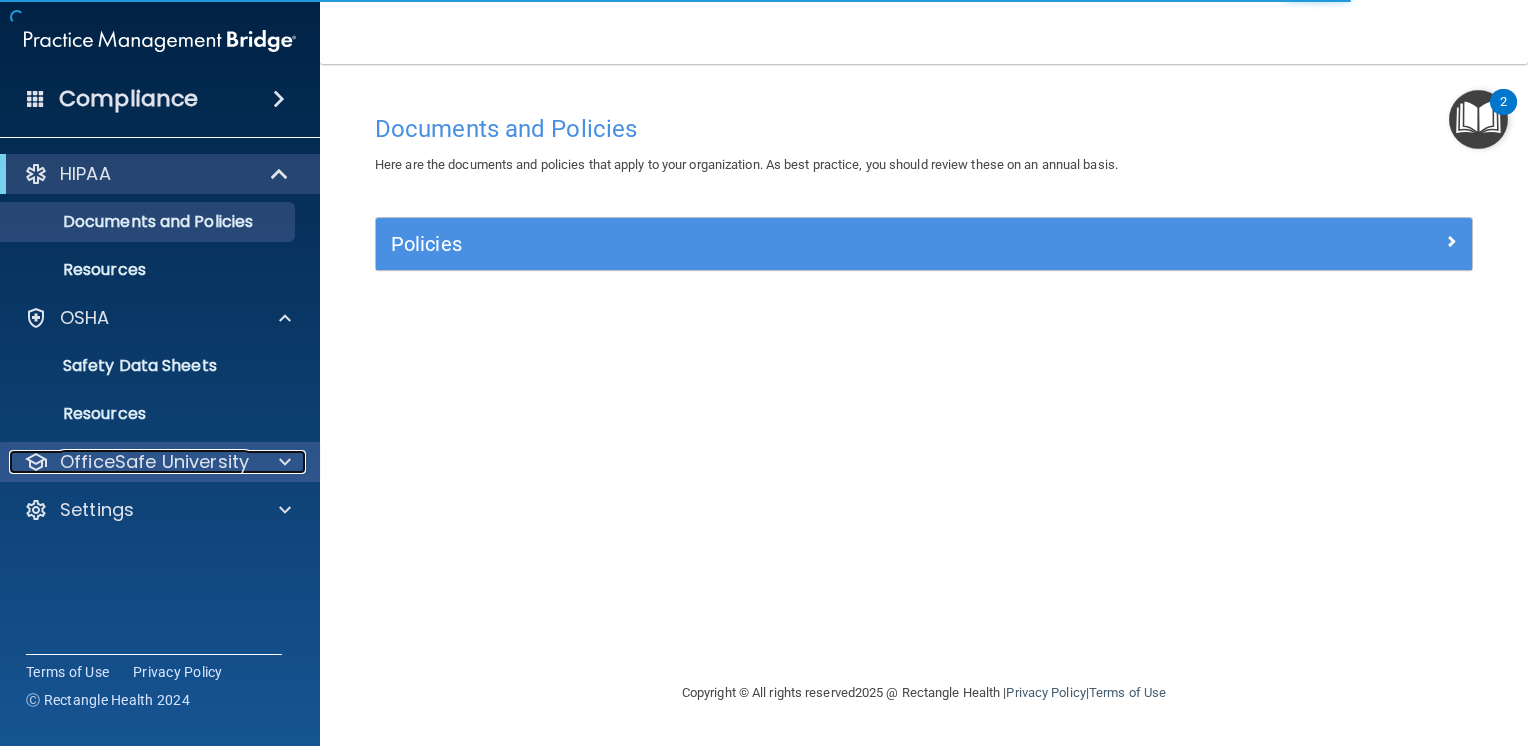 click on "OfficeSafe University" at bounding box center [154, 462] 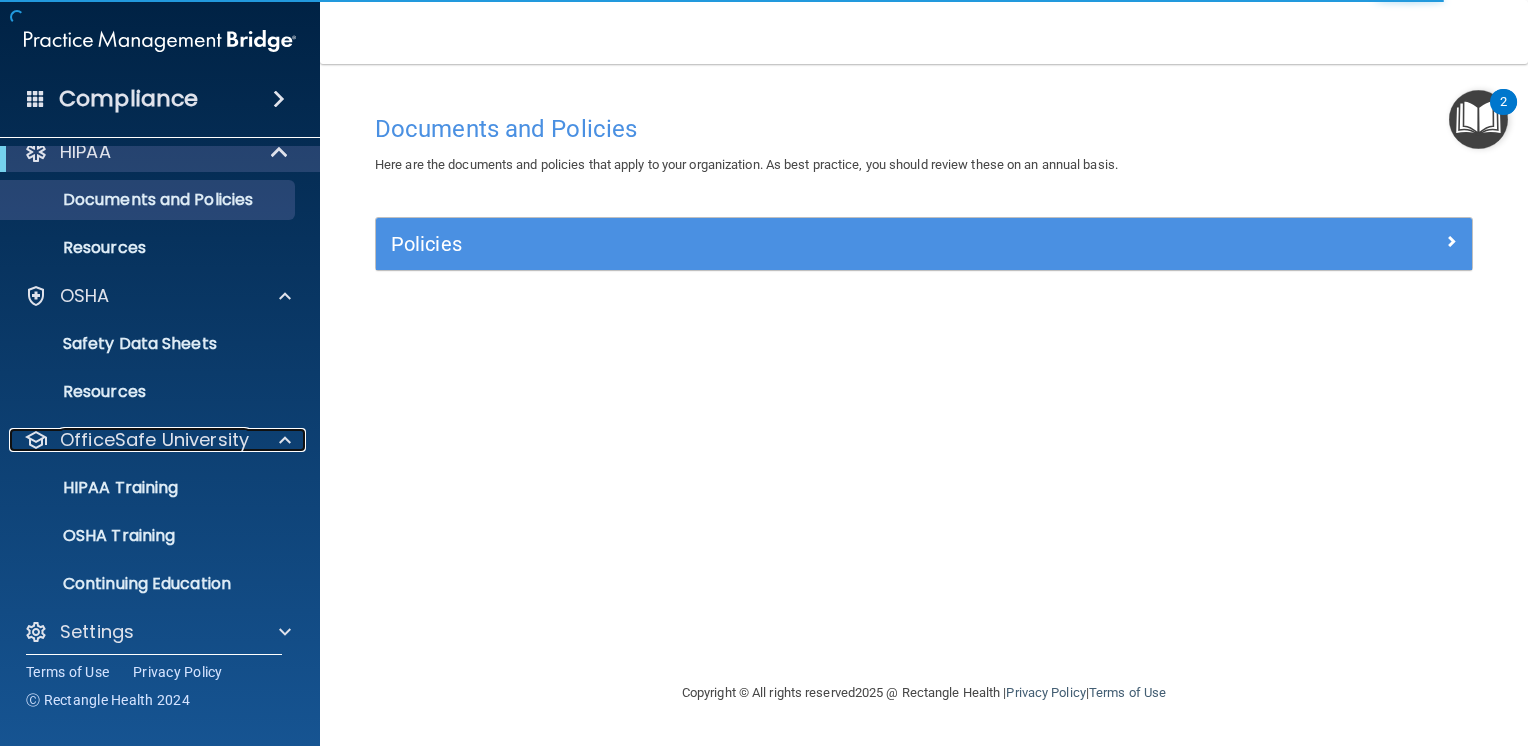 scroll, scrollTop: 0, scrollLeft: 0, axis: both 